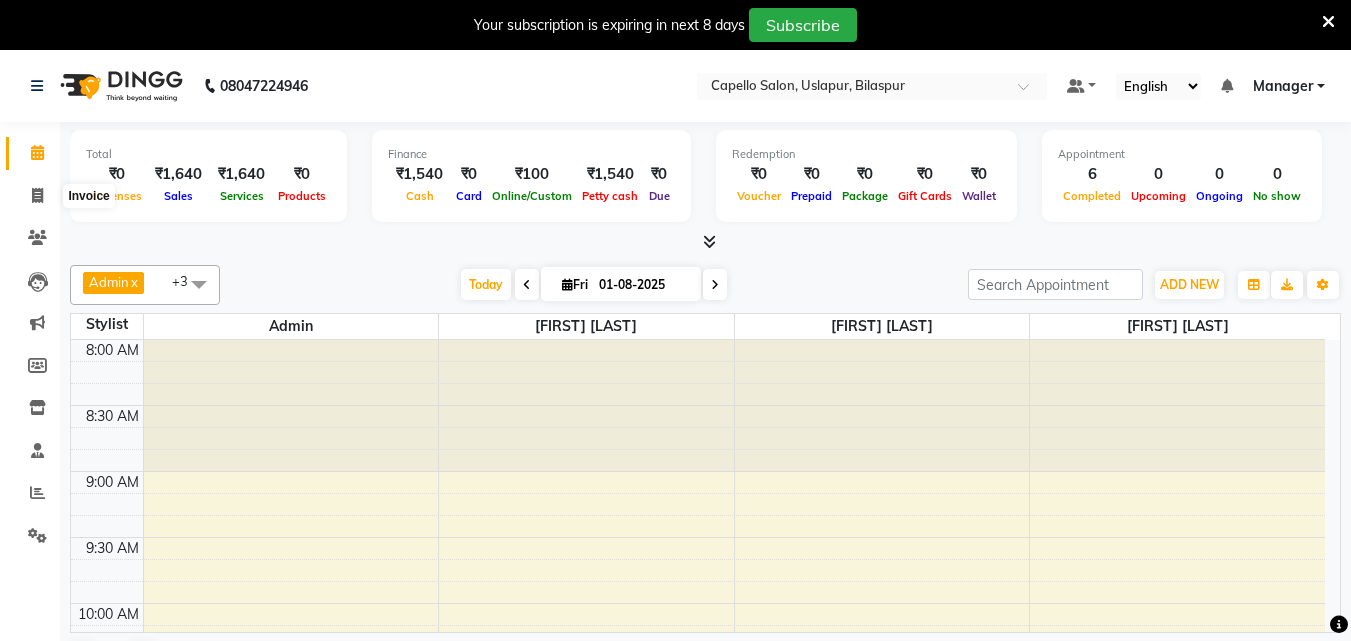scroll, scrollTop: 0, scrollLeft: 0, axis: both 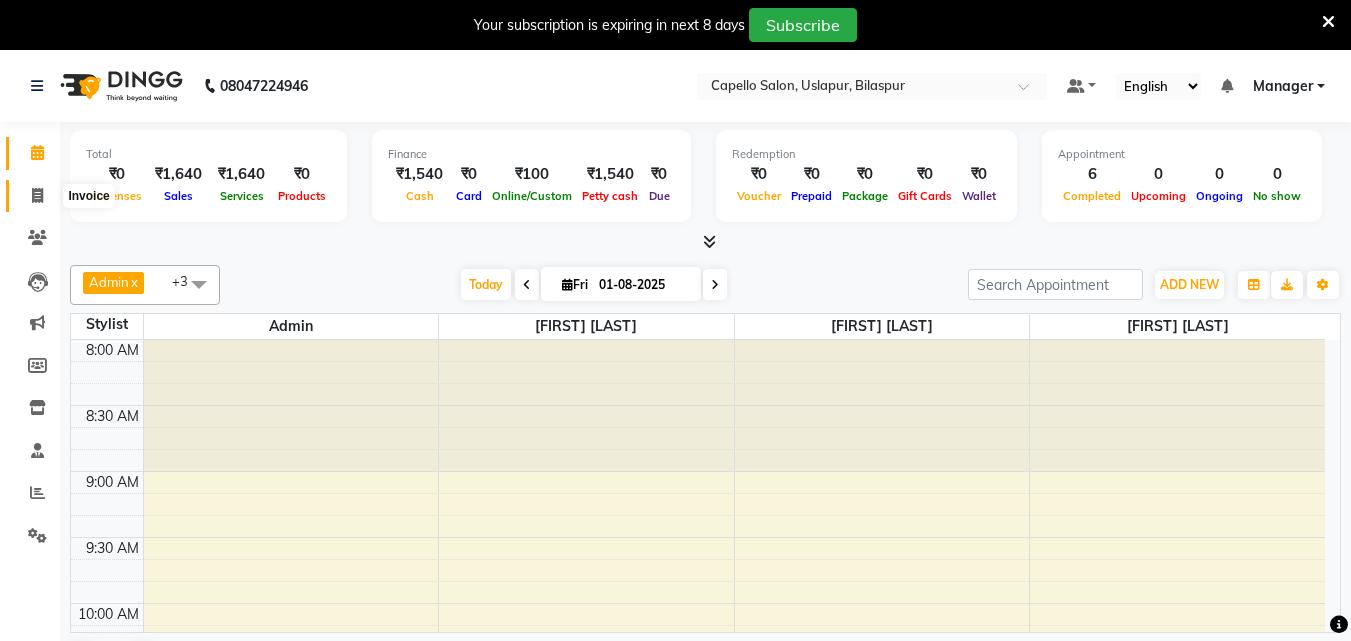 click 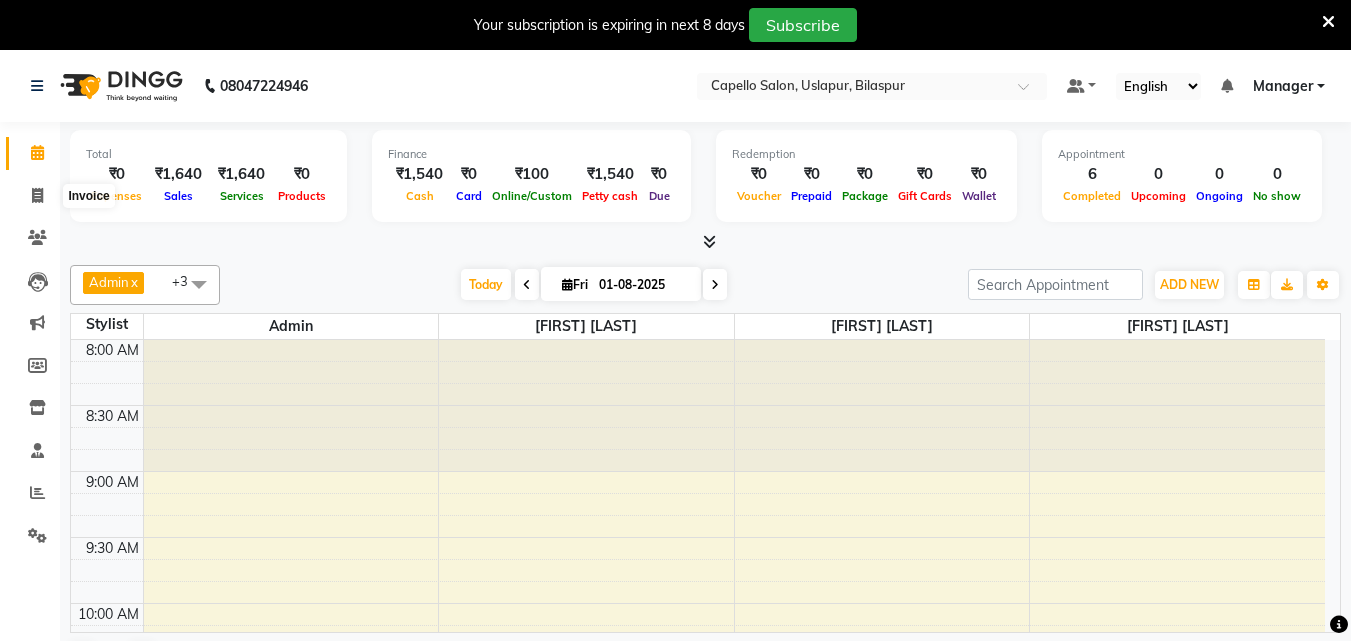 select on "service" 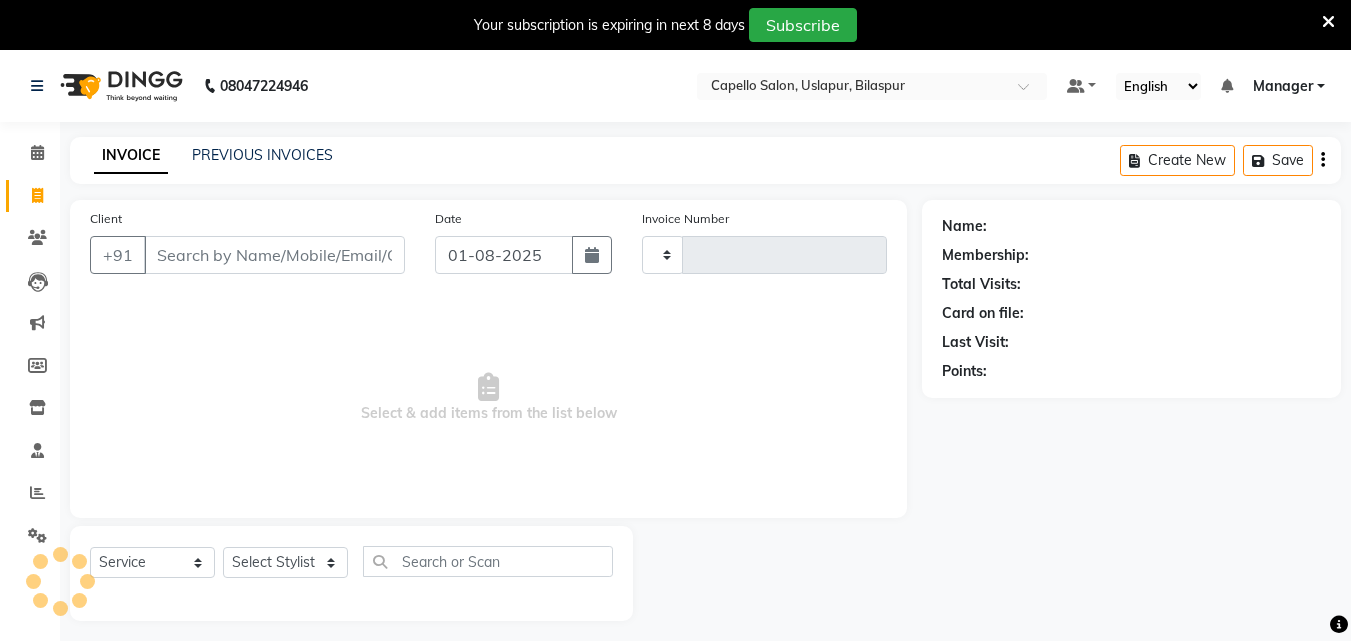 type on "1436" 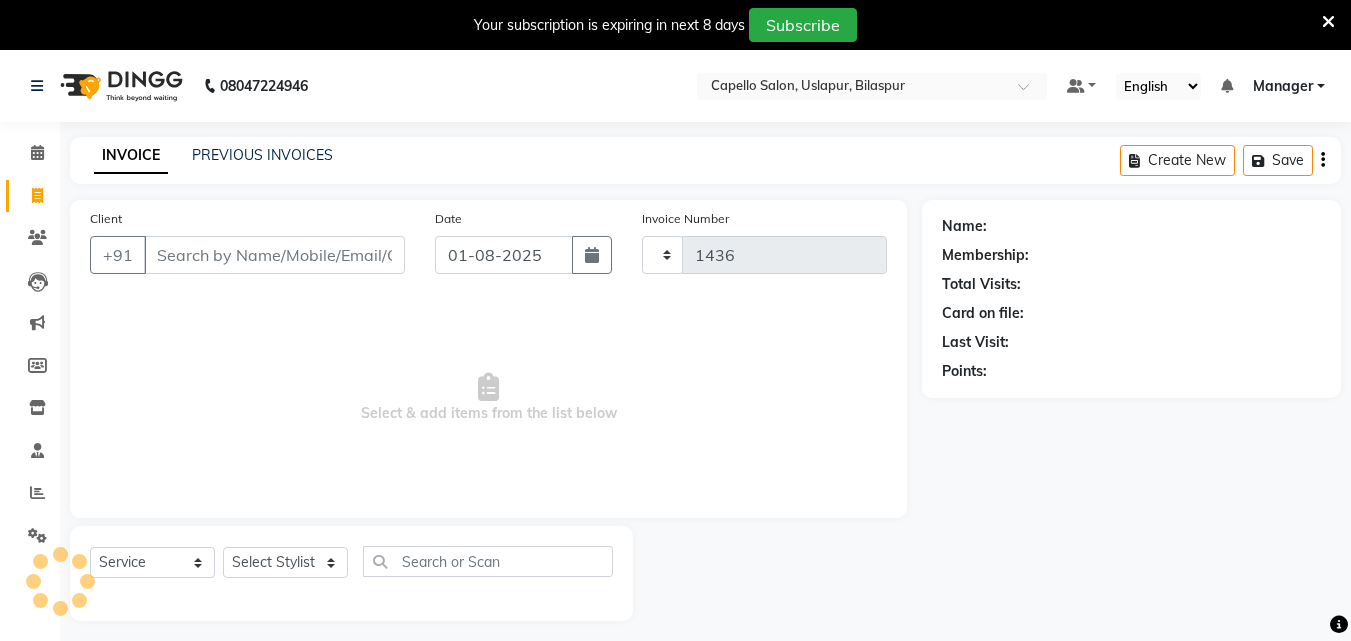 select on "4763" 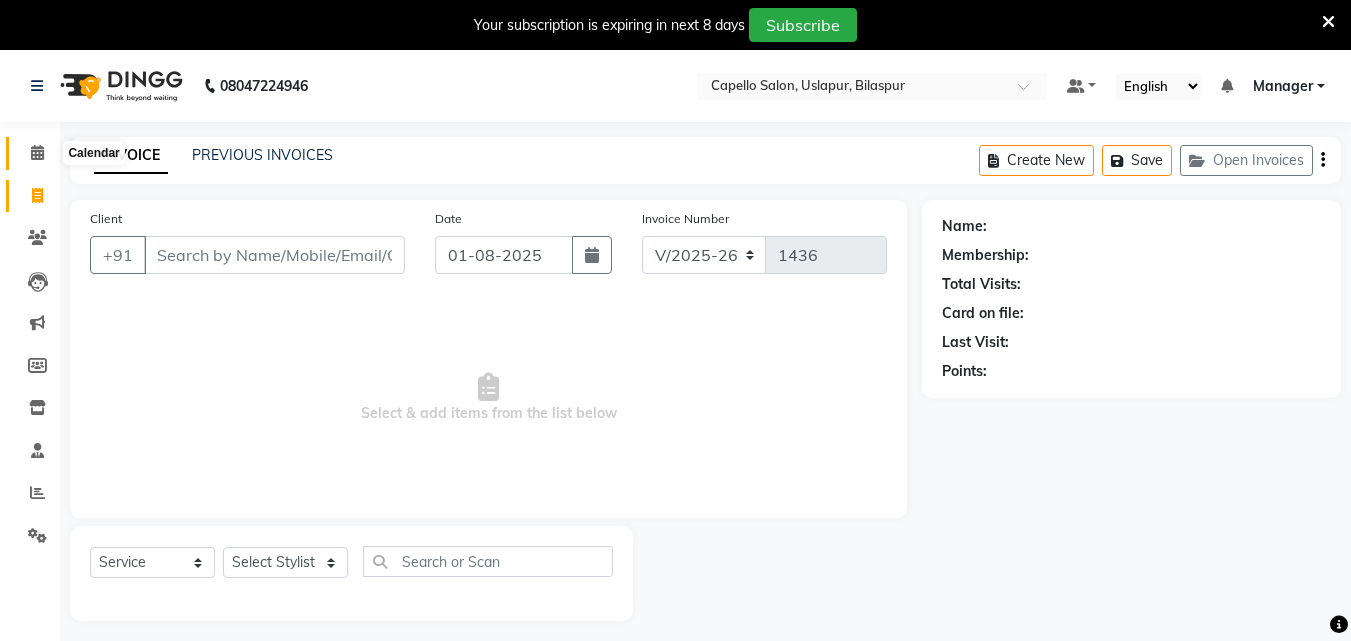 click 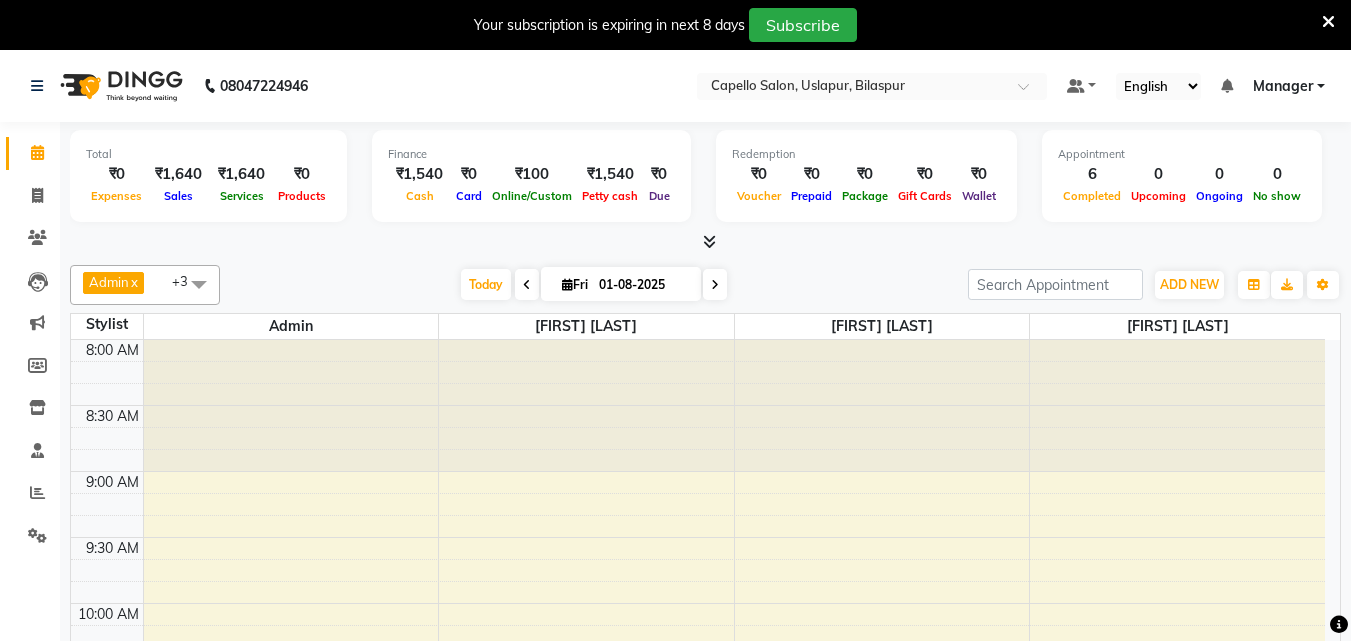 scroll, scrollTop: 0, scrollLeft: 0, axis: both 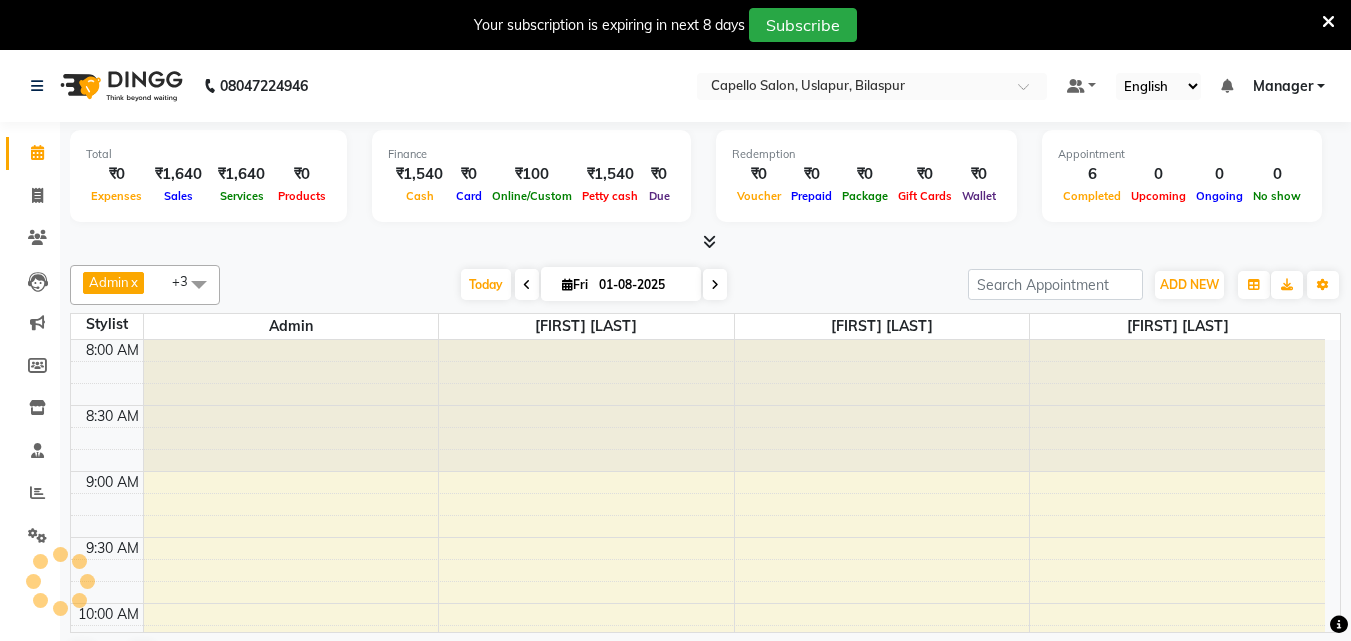 click at bounding box center (291, 406) 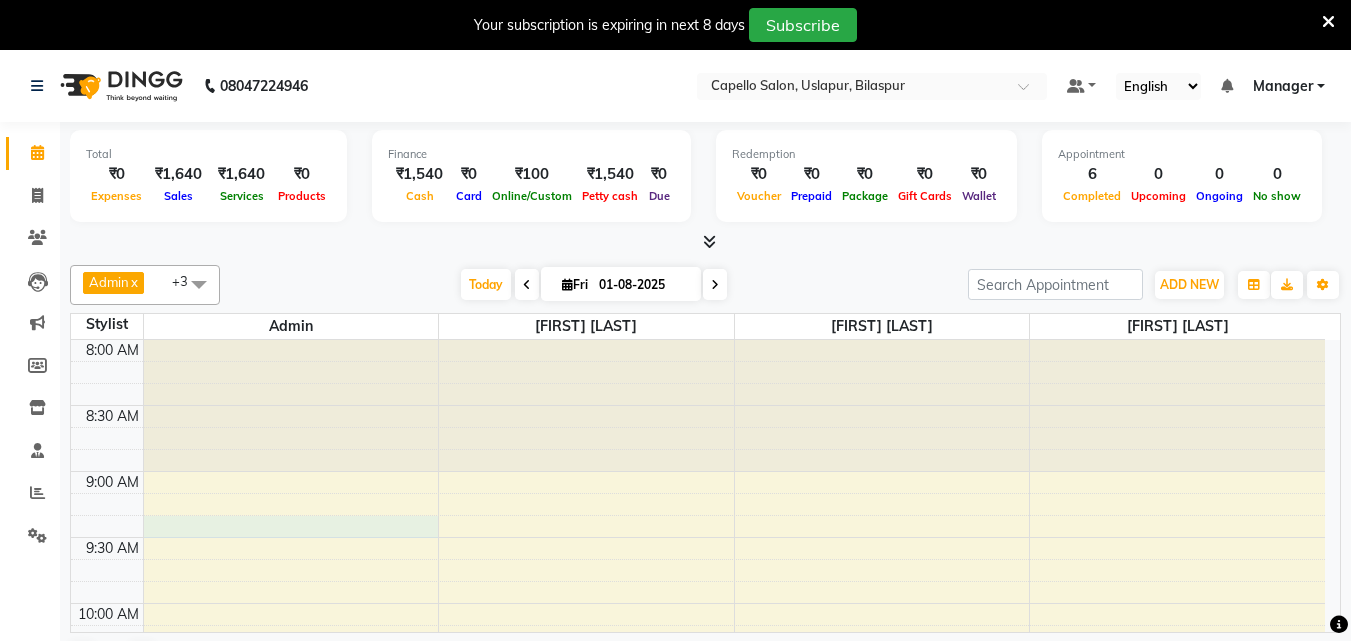 click on "8:00 AM 8:30 AM 9:00 AM 9:30 AM 10:00 AM 10:30 AM 11:00 AM 11:30 AM 12:00 PM 12:30 PM 1:00 PM 1:30 PM 2:00 PM 2:30 PM 3:00 PM 3:30 PM 4:00 PM 4:30 PM 5:00 PM 5:30 PM 6:00 PM 6:30 PM 7:00 PM 7:30 PM 8:00 PM 8:30 PM     [FIRST], TK01, 01:10 PM-01:30 PM, Haircut     [FIRST], TK03, 02:00 PM-02:10 PM, Eyebrows (F)     [FIRST], TK01, 12:50 PM-01:10 PM, Haircut     [FIRST], TK02, 01:05 PM-01:55 PM, Haircut,Beard Trim/Shave     [FIRST], TK04, 02:20 PM-02:40 PM, Haircut" at bounding box center [698, 1197] 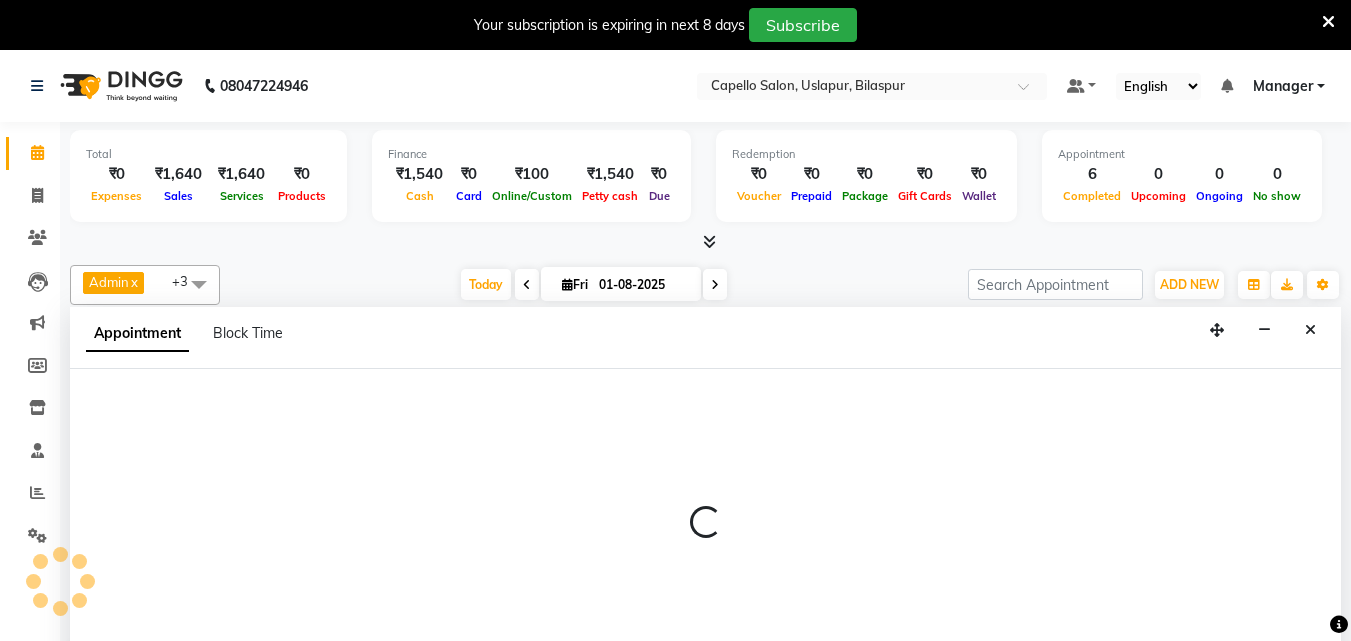 scroll, scrollTop: 51, scrollLeft: 0, axis: vertical 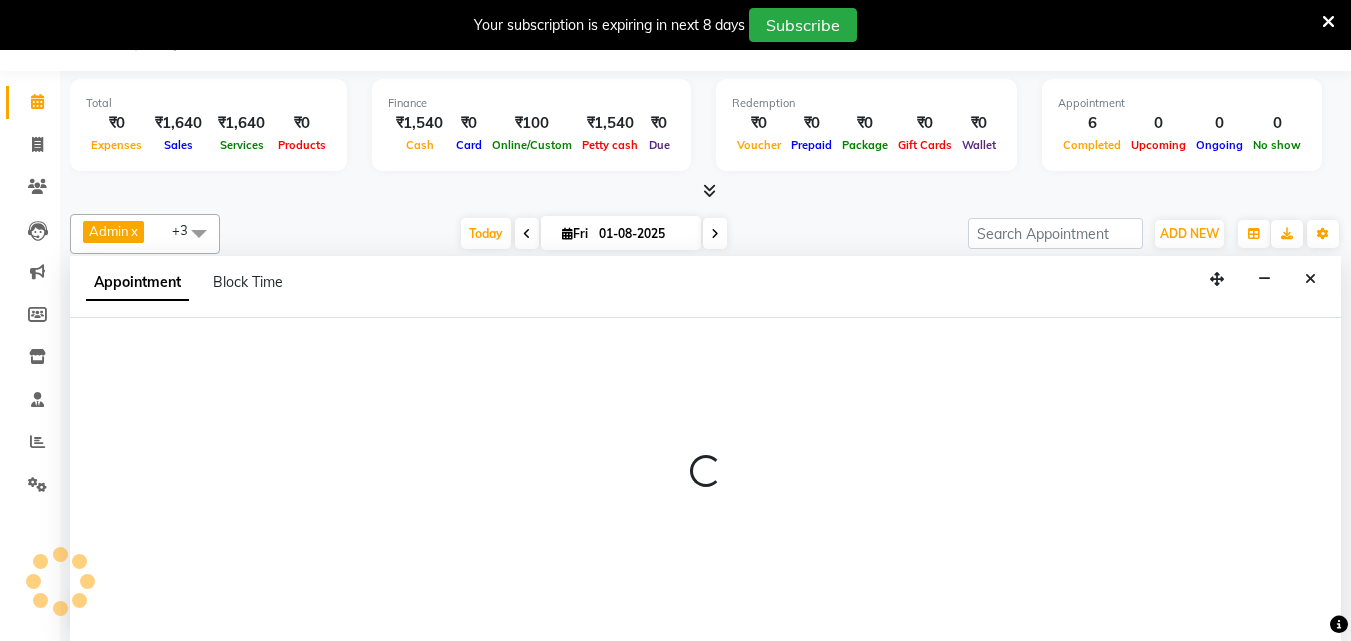 select on "29168" 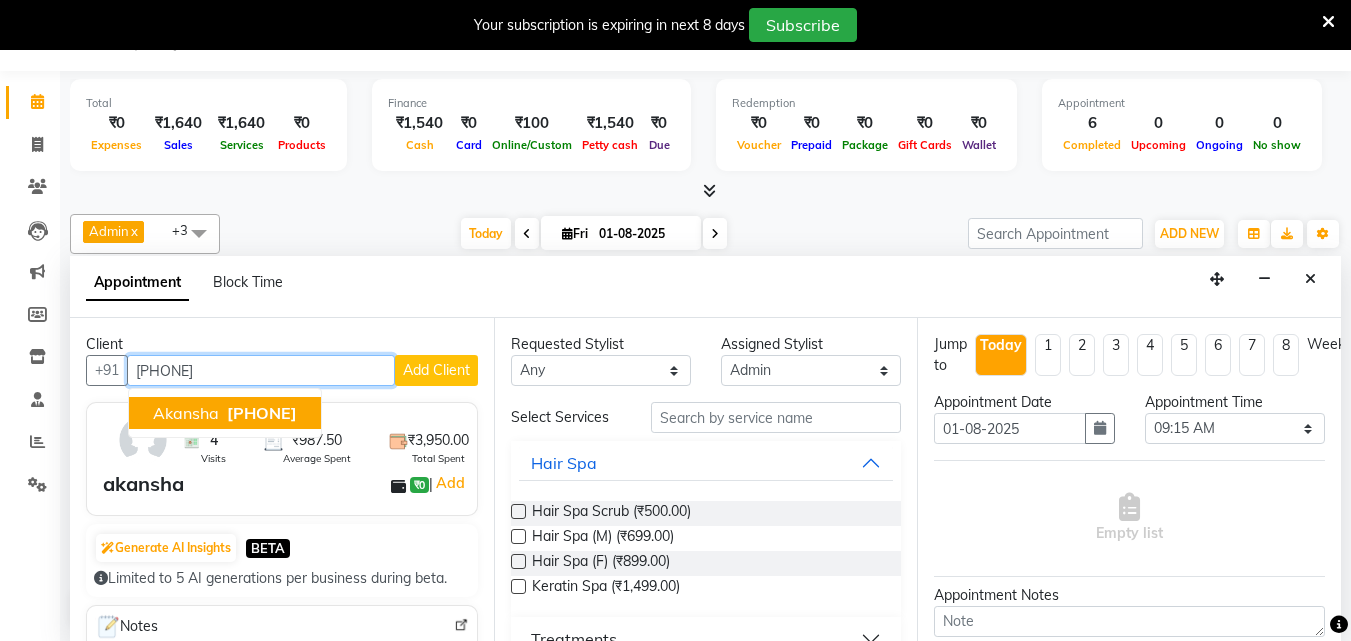 type on "[PHONE]" 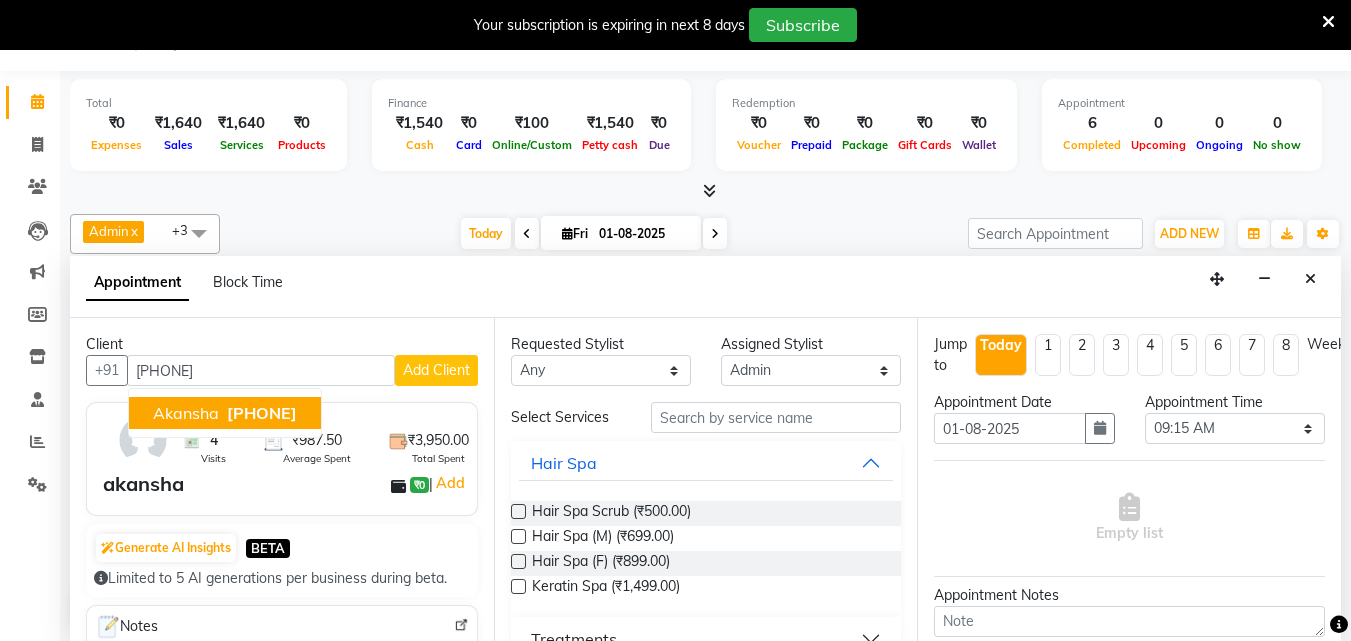 click on "Appointment Block Time" at bounding box center (705, 287) 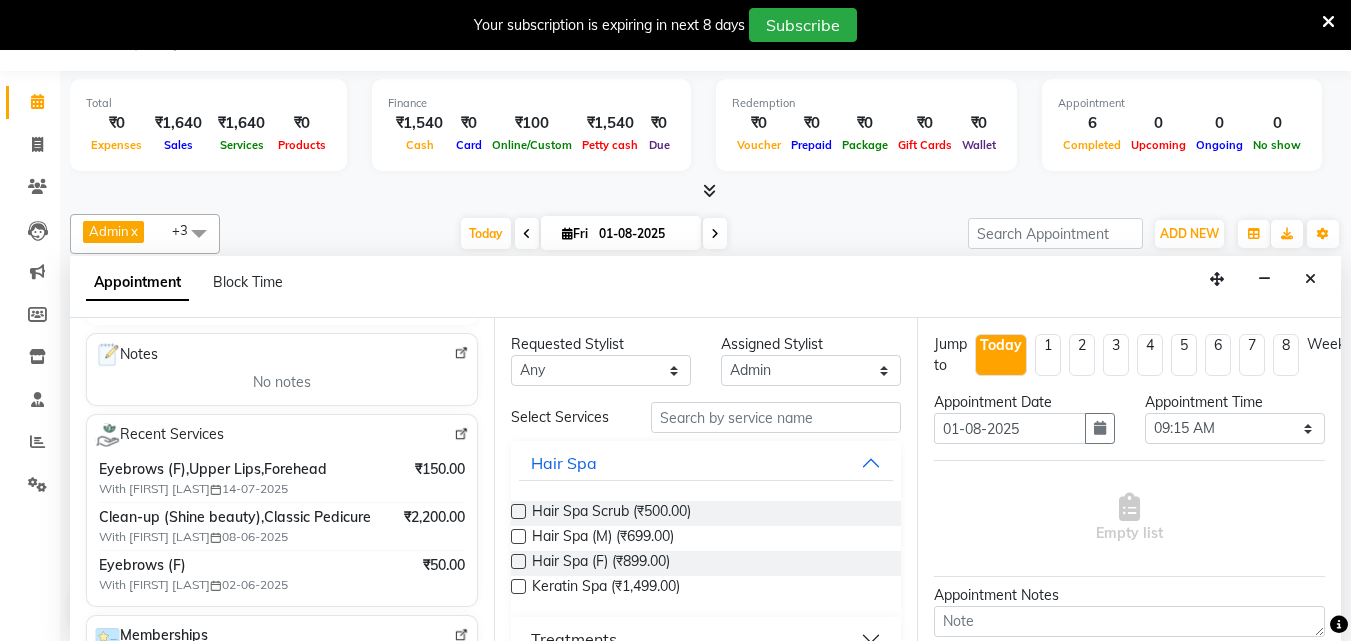 scroll, scrollTop: 300, scrollLeft: 0, axis: vertical 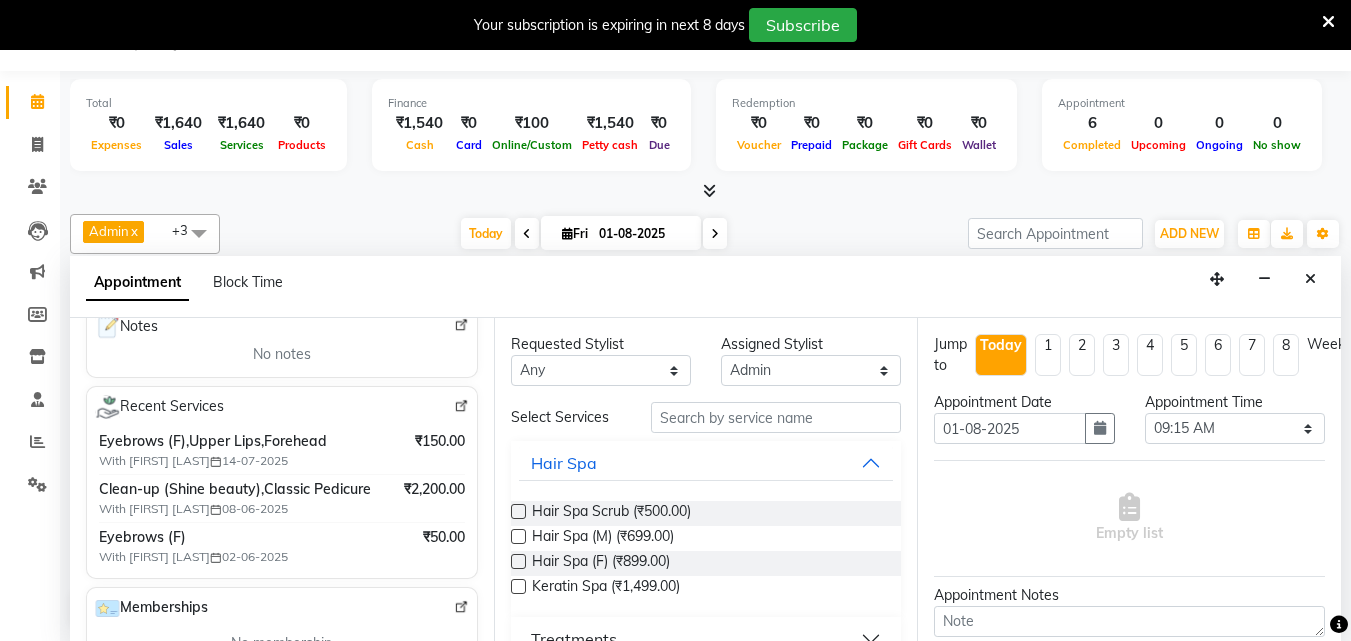 click at bounding box center (461, 406) 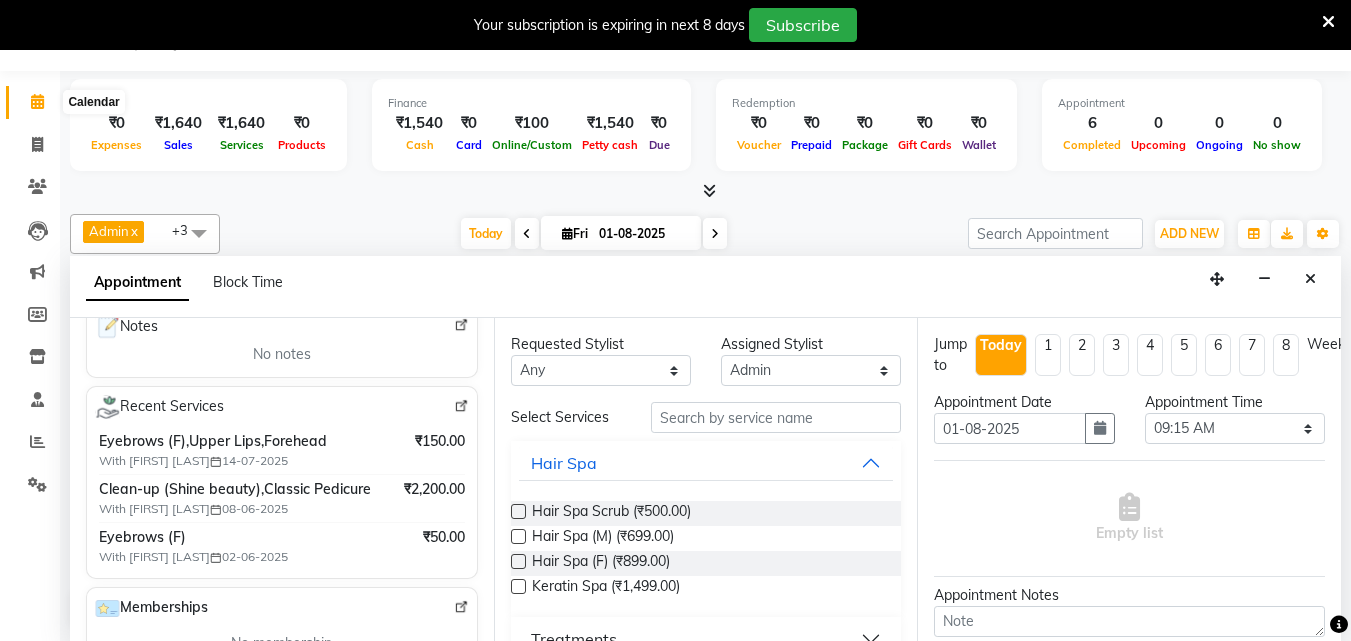 click 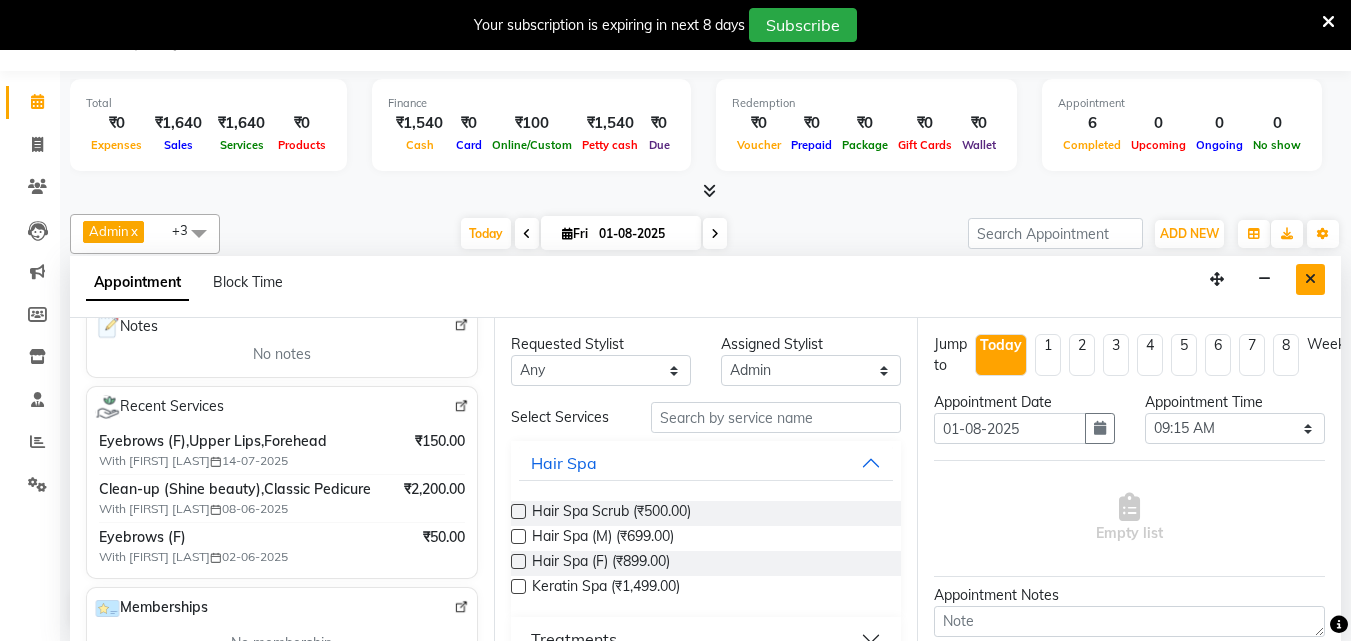 click at bounding box center (1310, 279) 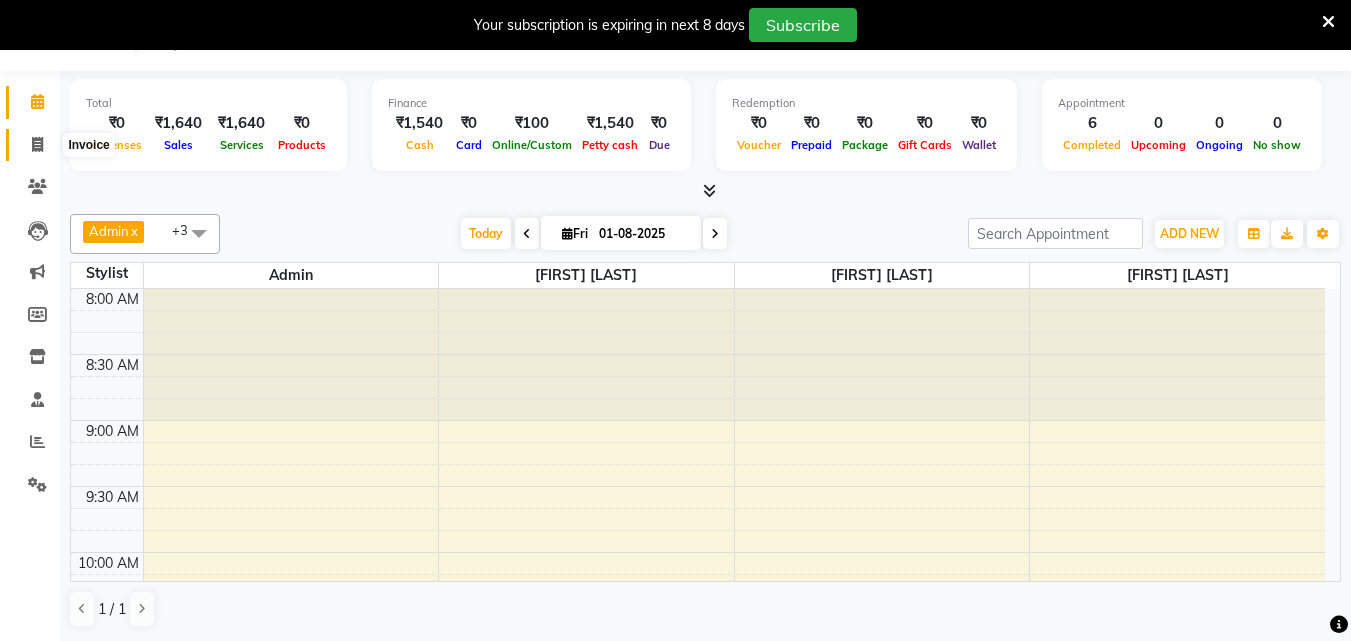 click 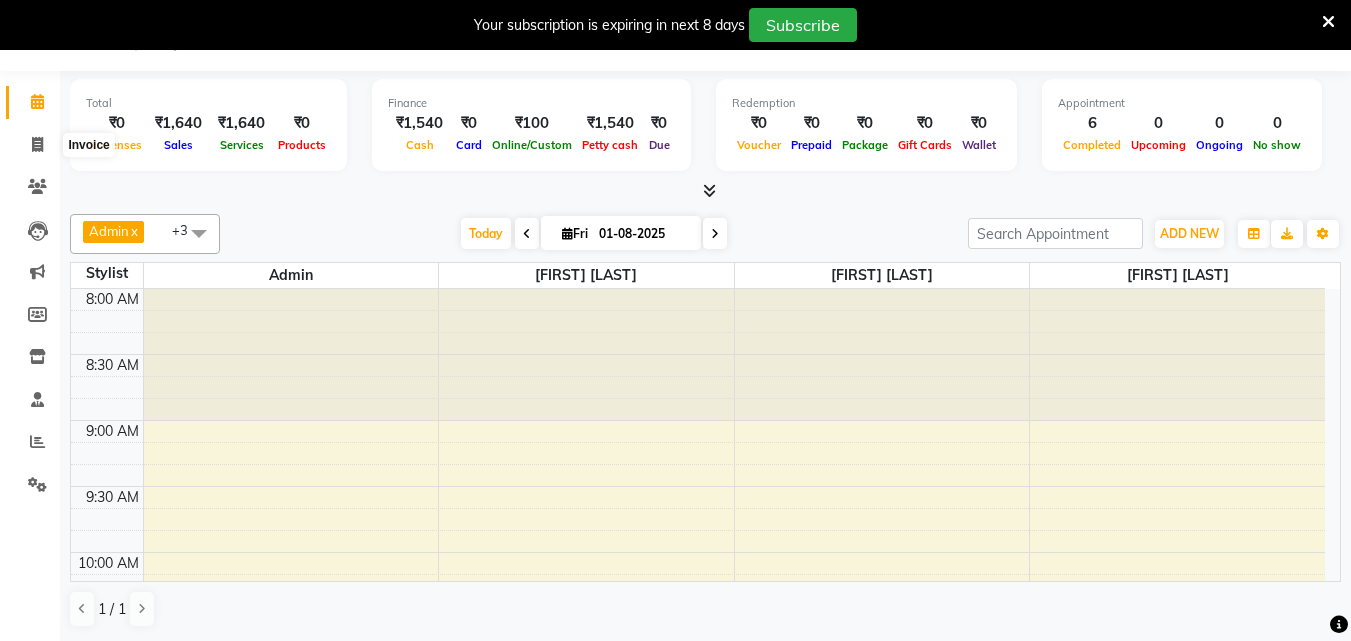 select on "service" 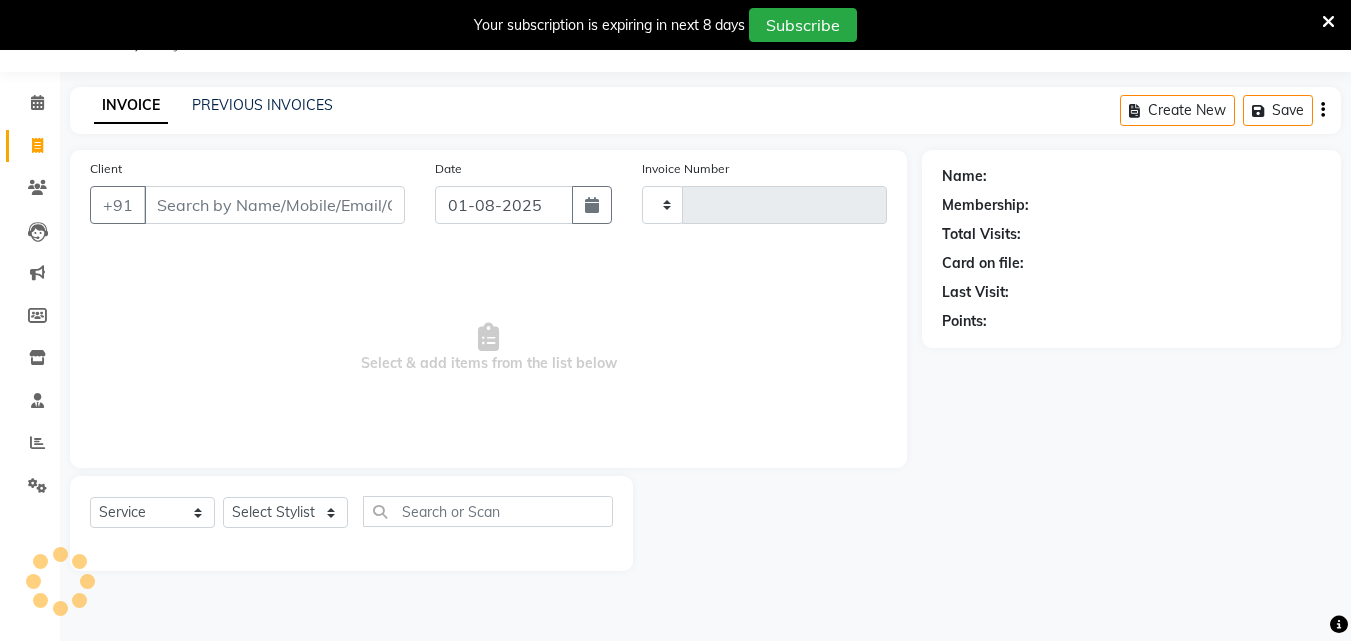 scroll, scrollTop: 50, scrollLeft: 0, axis: vertical 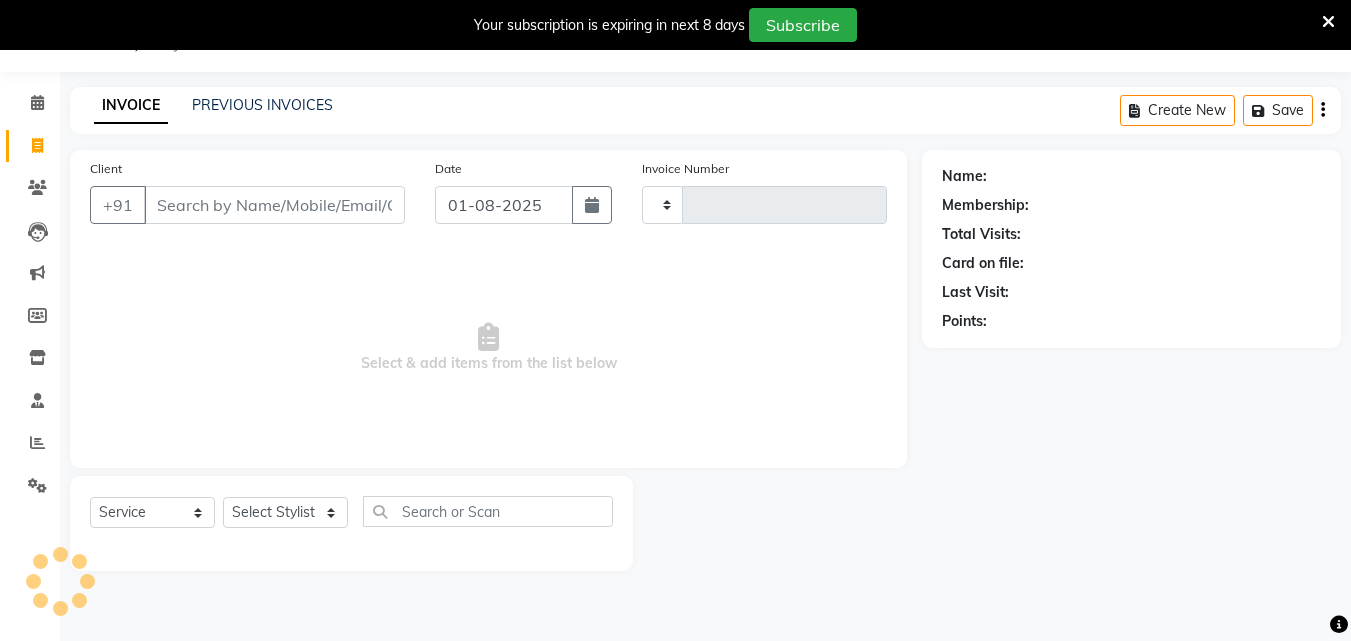 type on "1436" 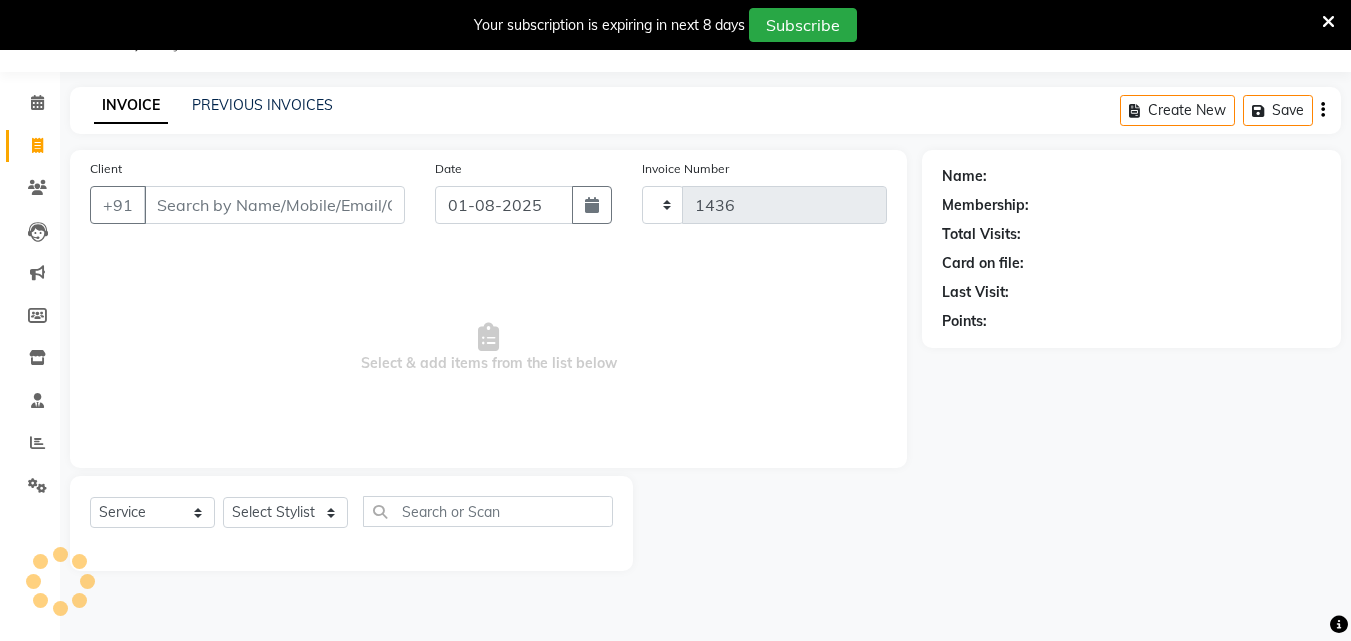 select on "4763" 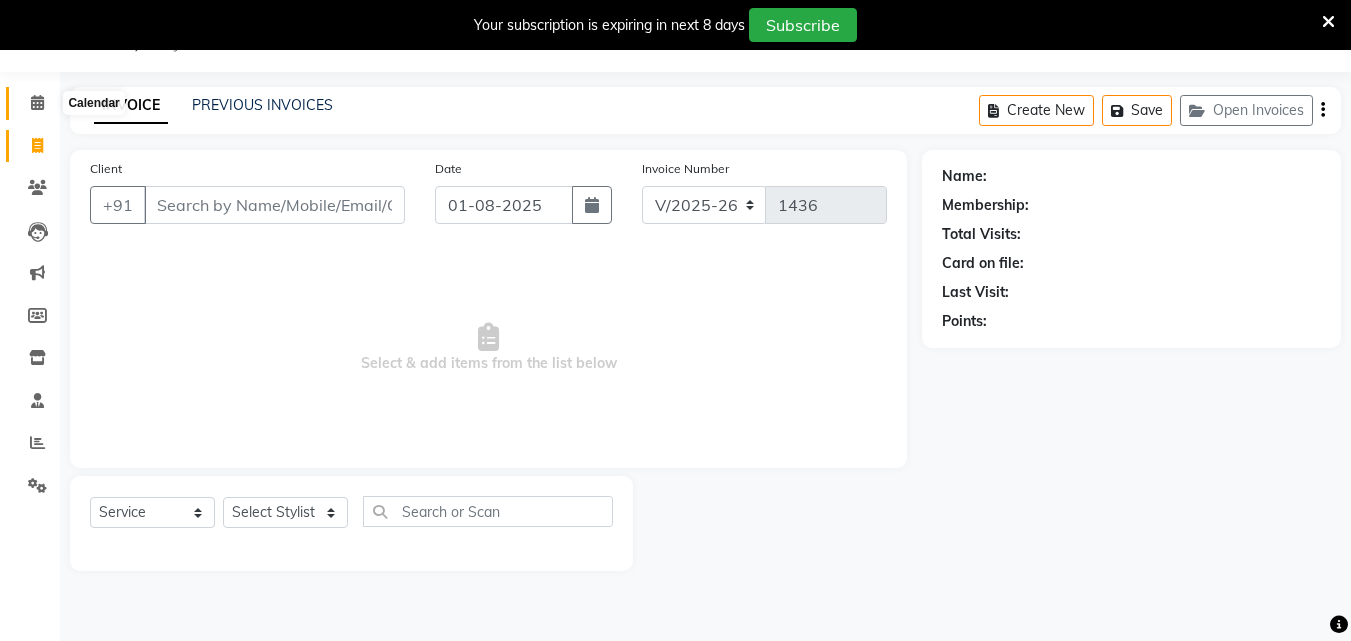click 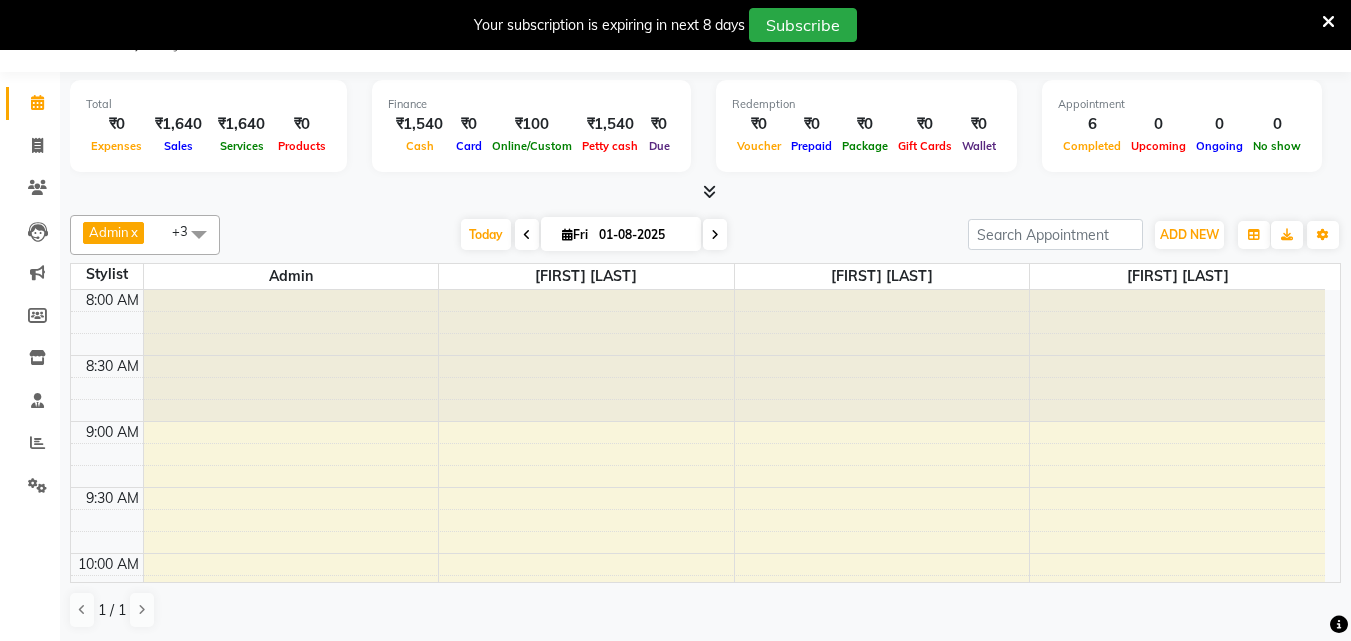 scroll, scrollTop: 0, scrollLeft: 0, axis: both 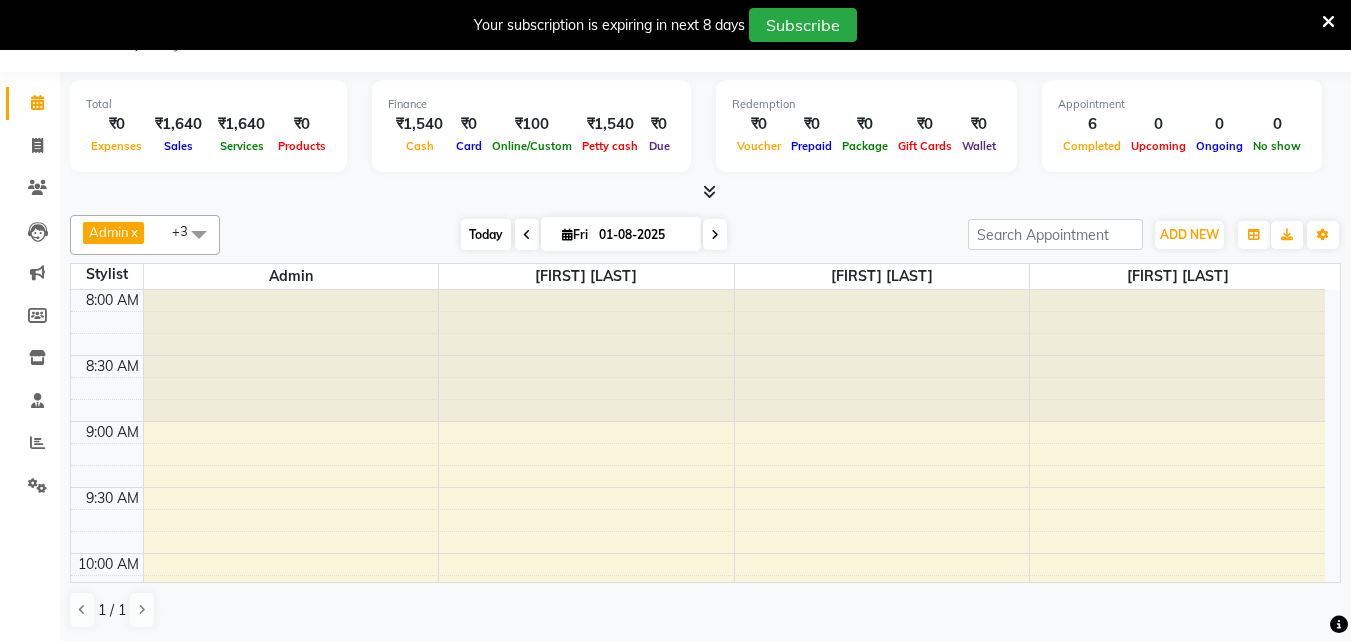 click on "Today" at bounding box center (486, 234) 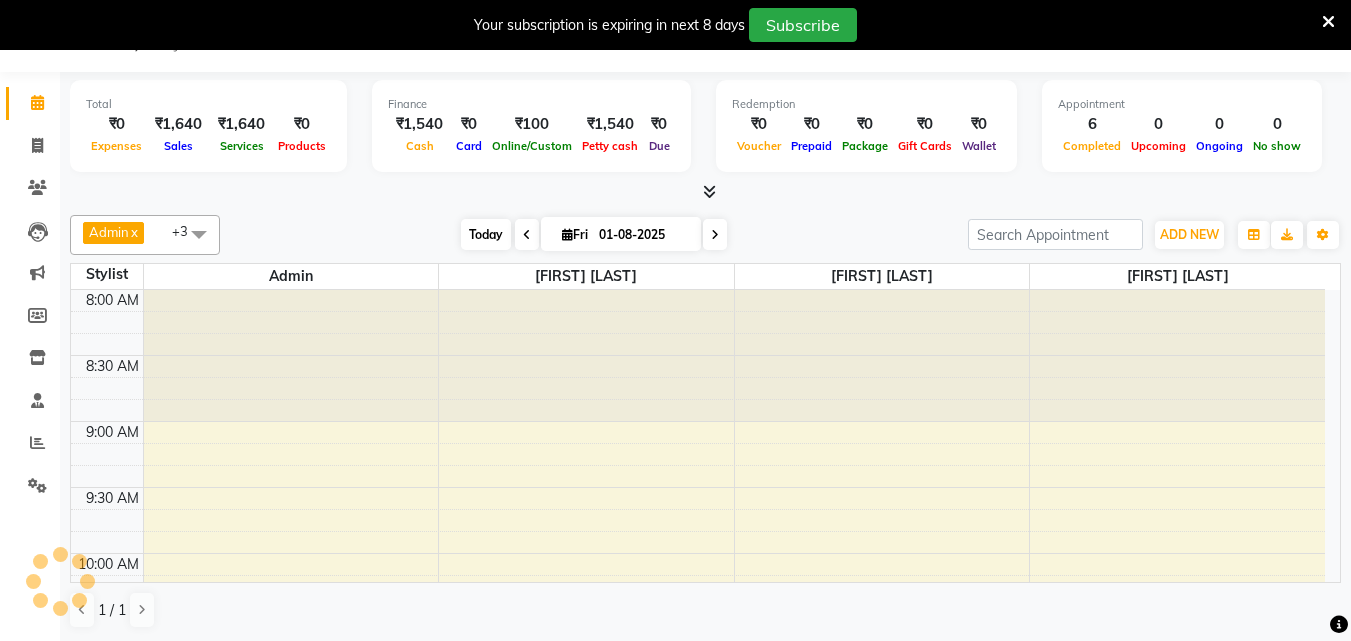 scroll, scrollTop: 925, scrollLeft: 0, axis: vertical 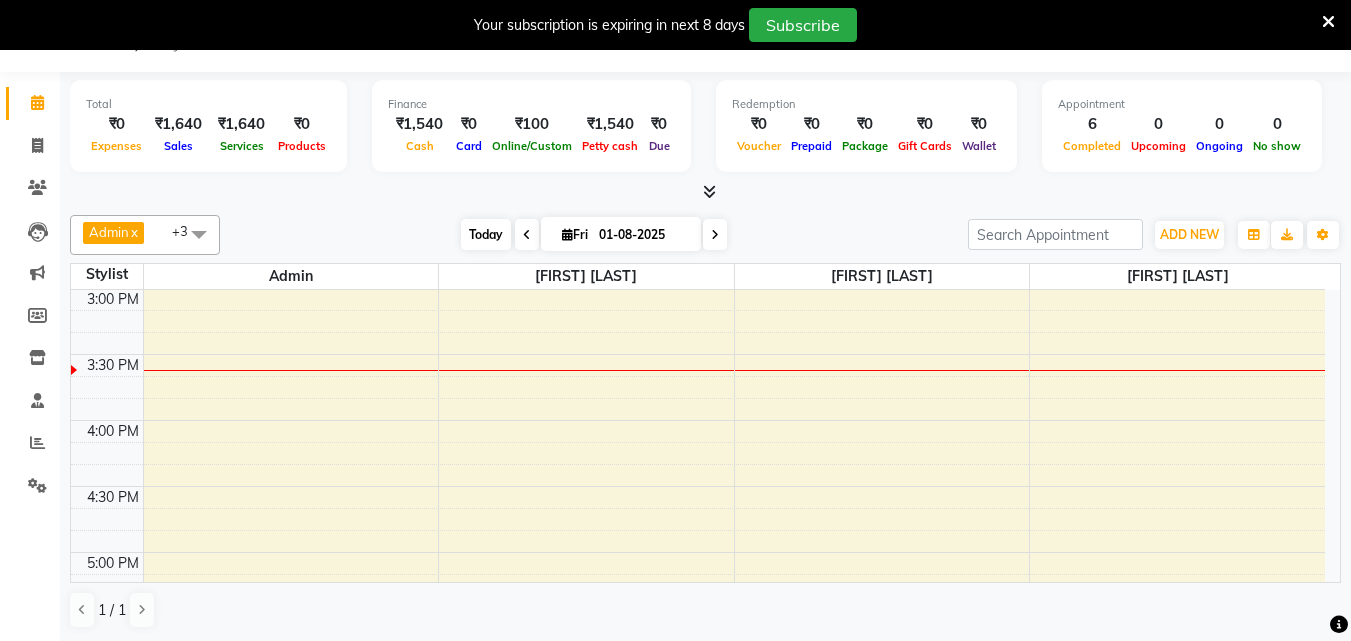 click on "Today" at bounding box center (486, 234) 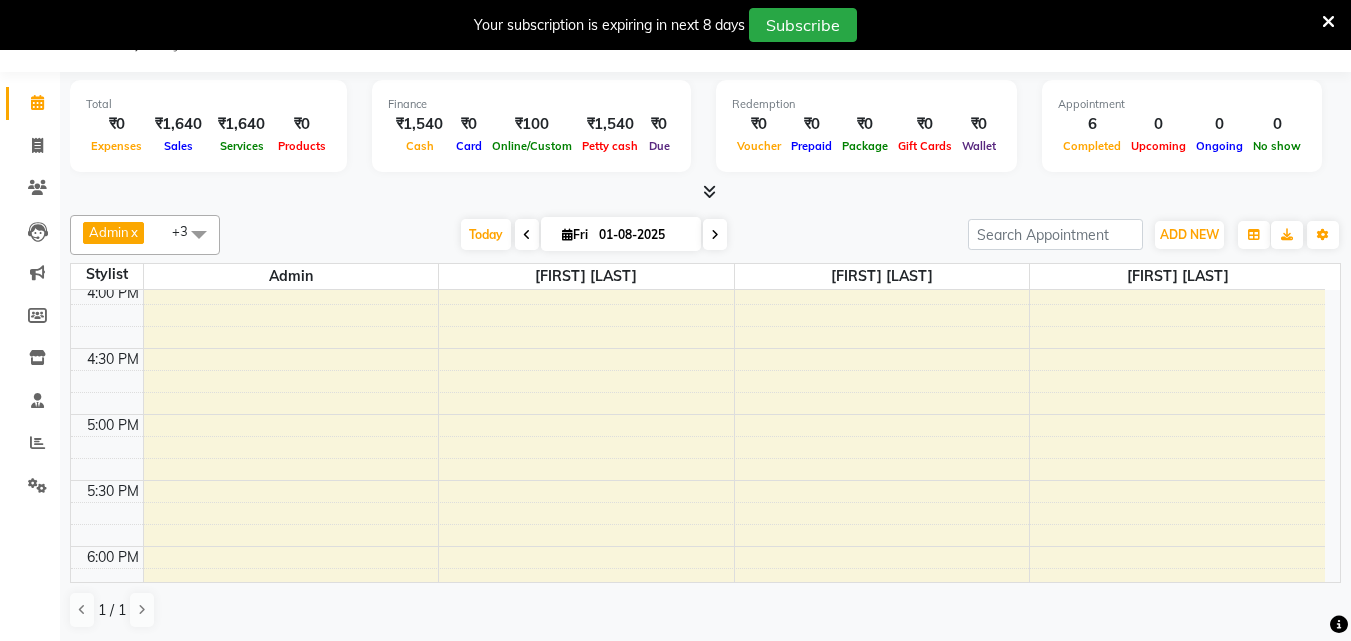 scroll, scrollTop: 1125, scrollLeft: 0, axis: vertical 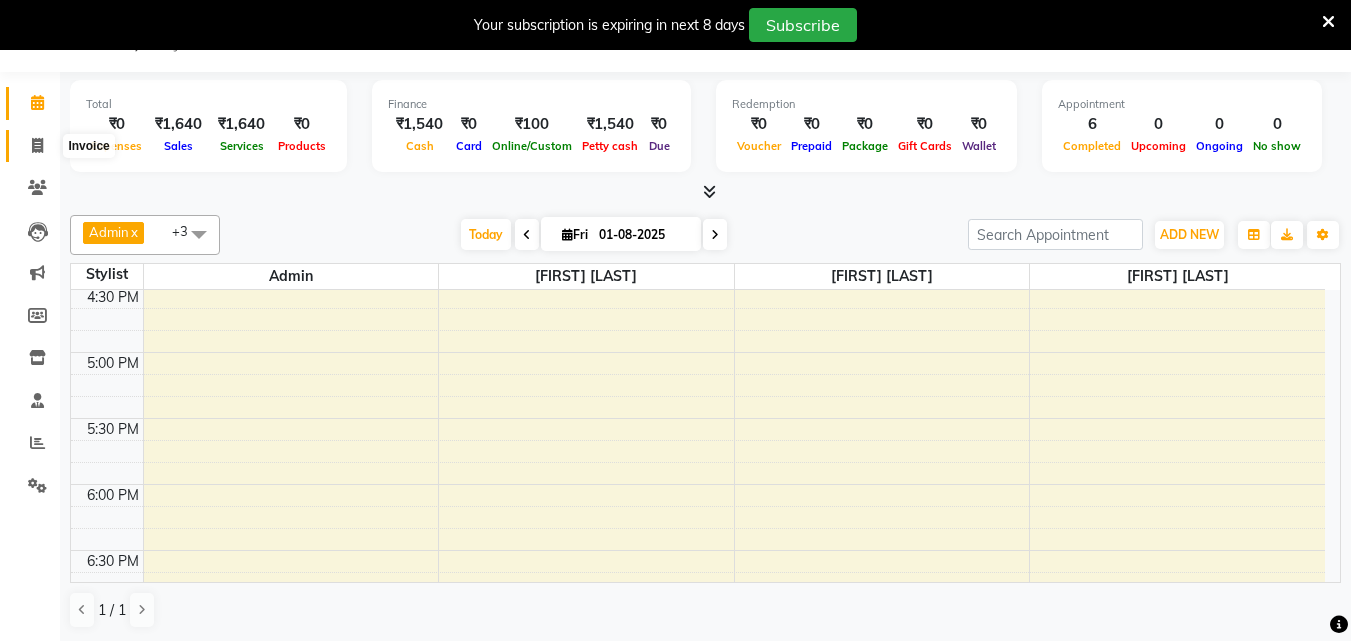 click 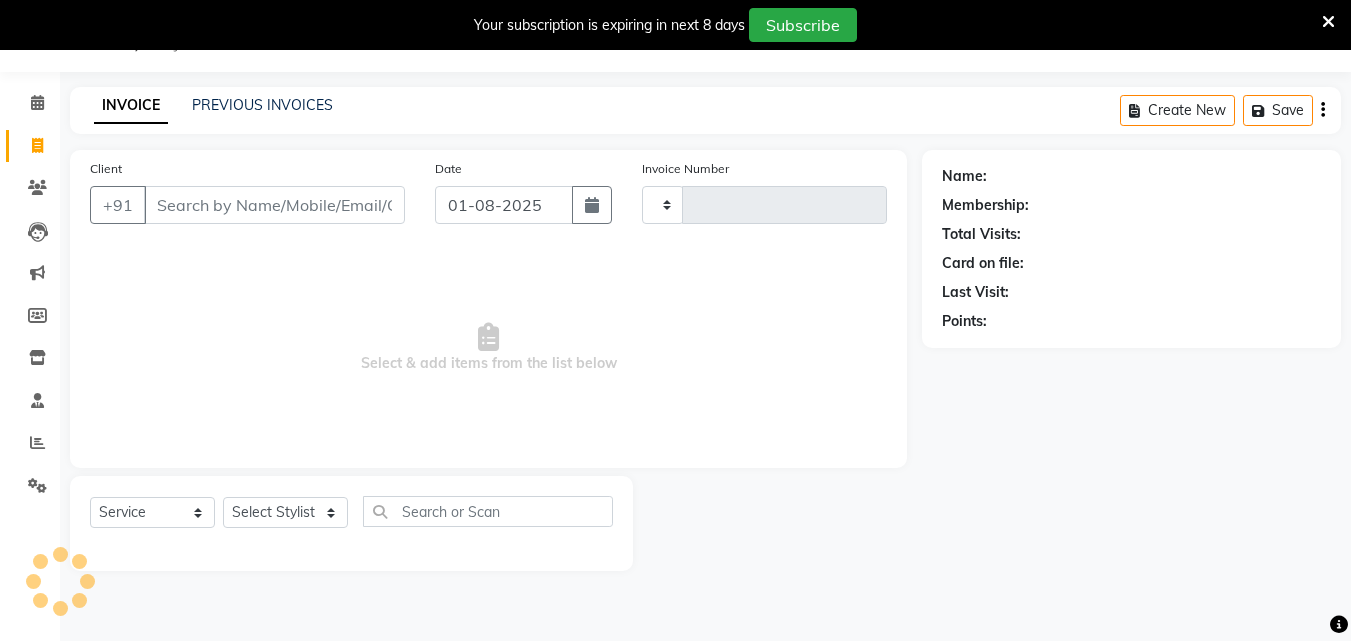 type on "1436" 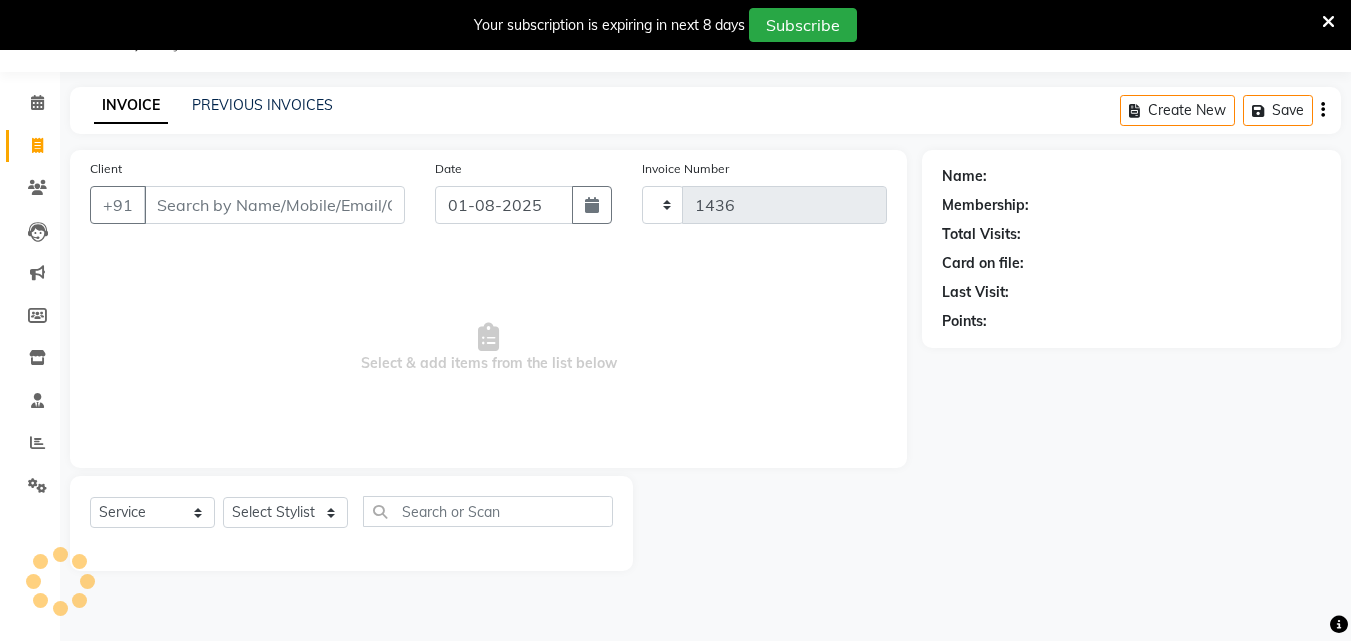 select on "4763" 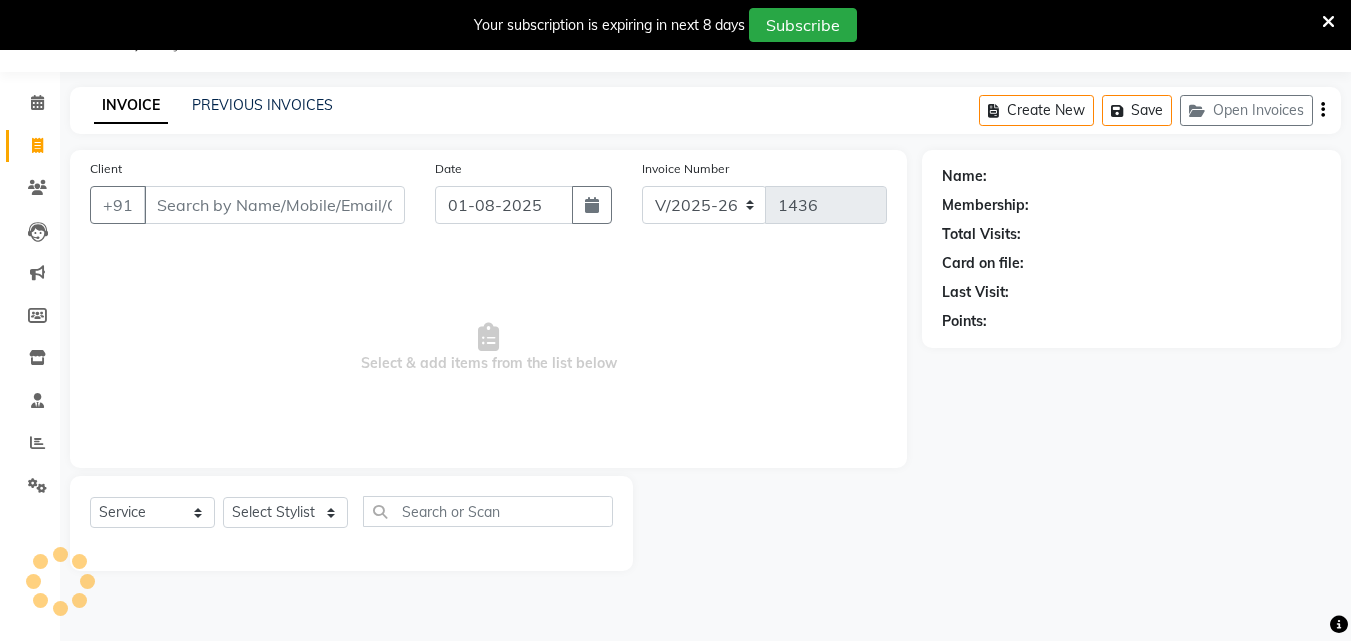 click on "Client" at bounding box center [274, 205] 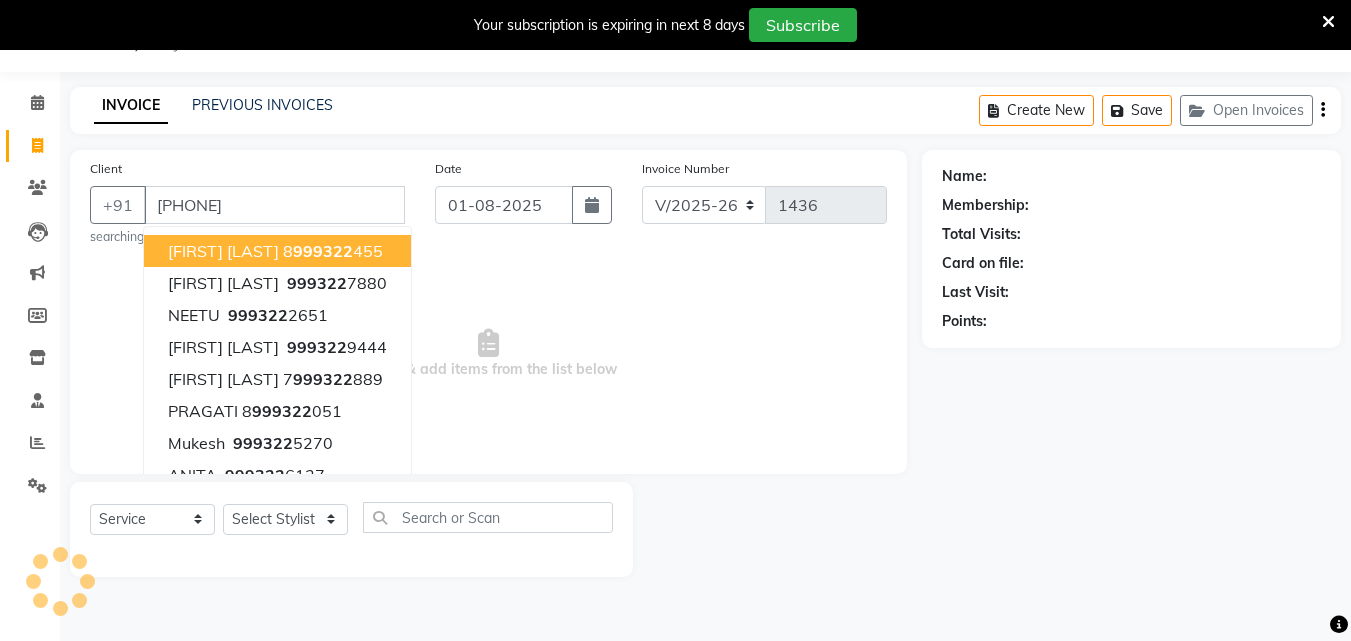 type on "[PHONE]" 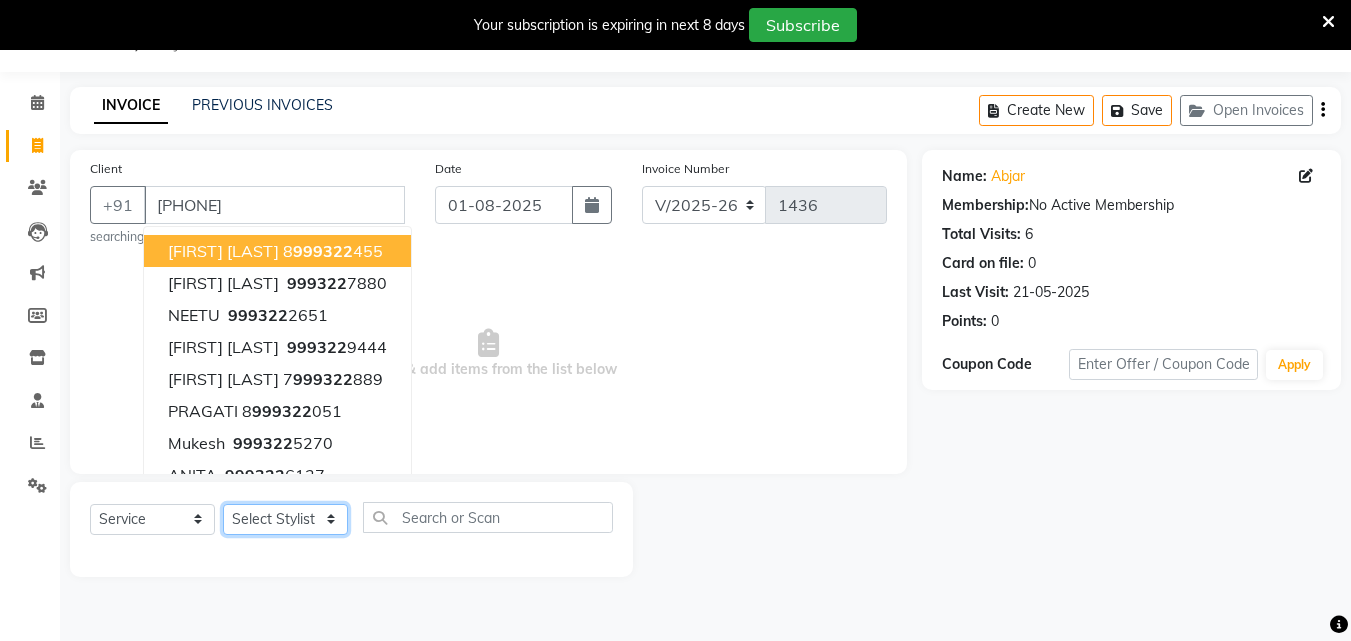 click on "Select Stylist Admin [FIRST] [LAST] [FIRST] [LAST] [FIRST] [LAST] GEETA [FIRST] [LAST] KUSHAL Manager mukesh [FIRST] [LAST] [FIRST] [LAST] SAKSHI SATYAM shailendra SOURABH [FIRST]" 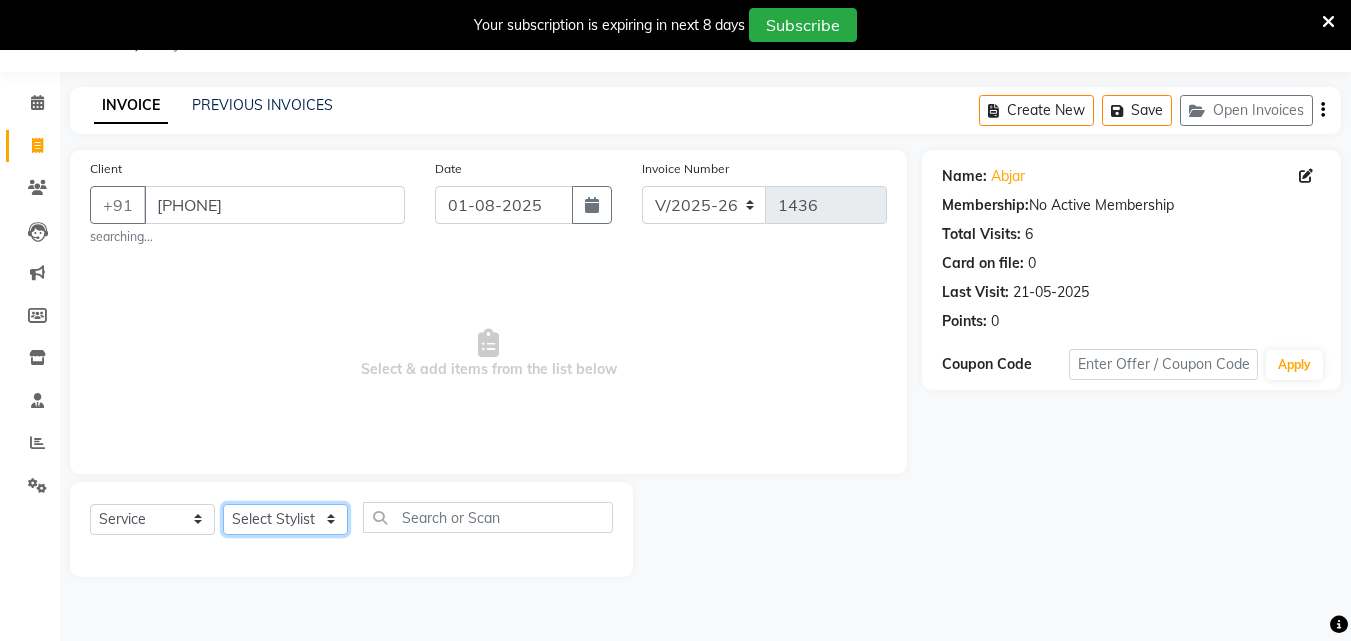select on "65602" 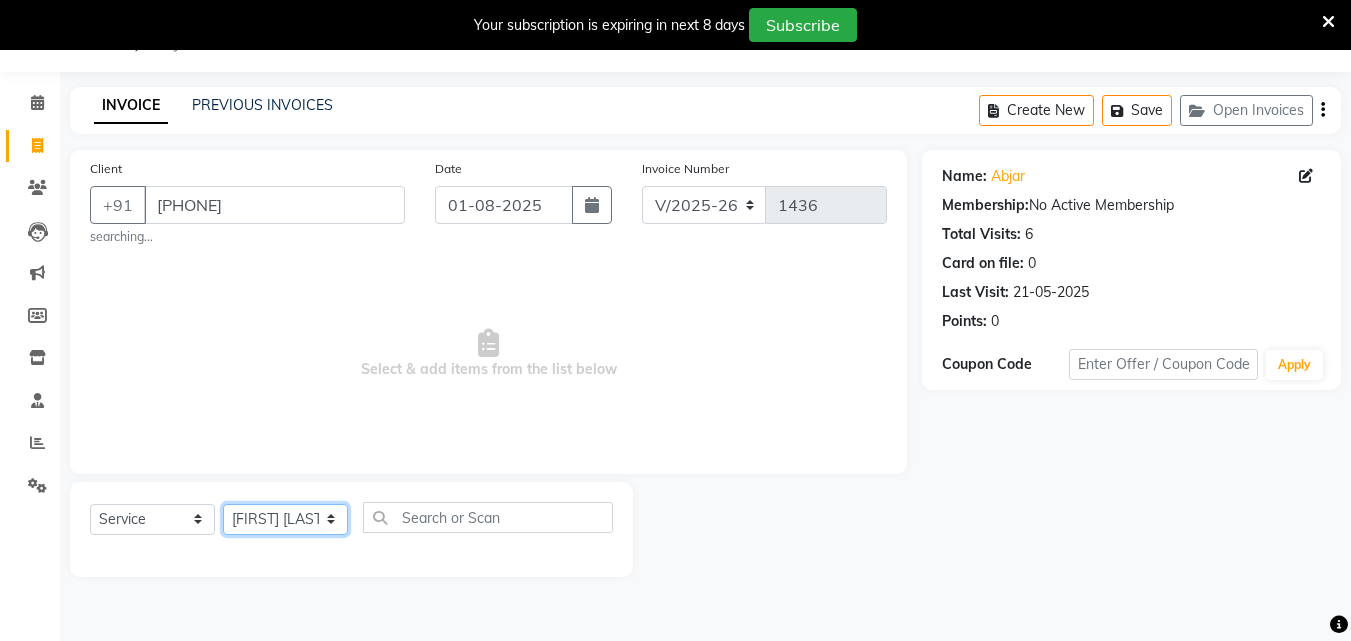 click on "Select Stylist Admin [FIRST] [LAST] [FIRST] [LAST] [FIRST] [LAST] GEETA [FIRST] [LAST] KUSHAL Manager mukesh [FIRST] [LAST] [FIRST] [LAST] SAKSHI SATYAM shailendra SOURABH [FIRST]" 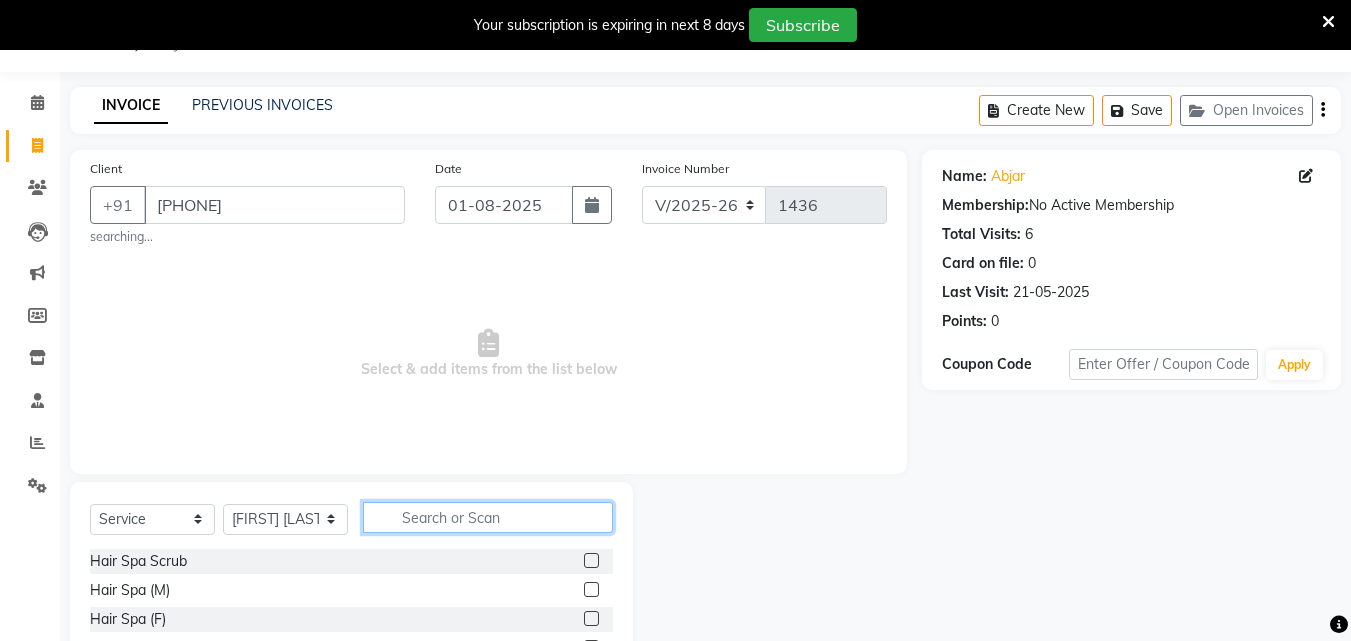 click 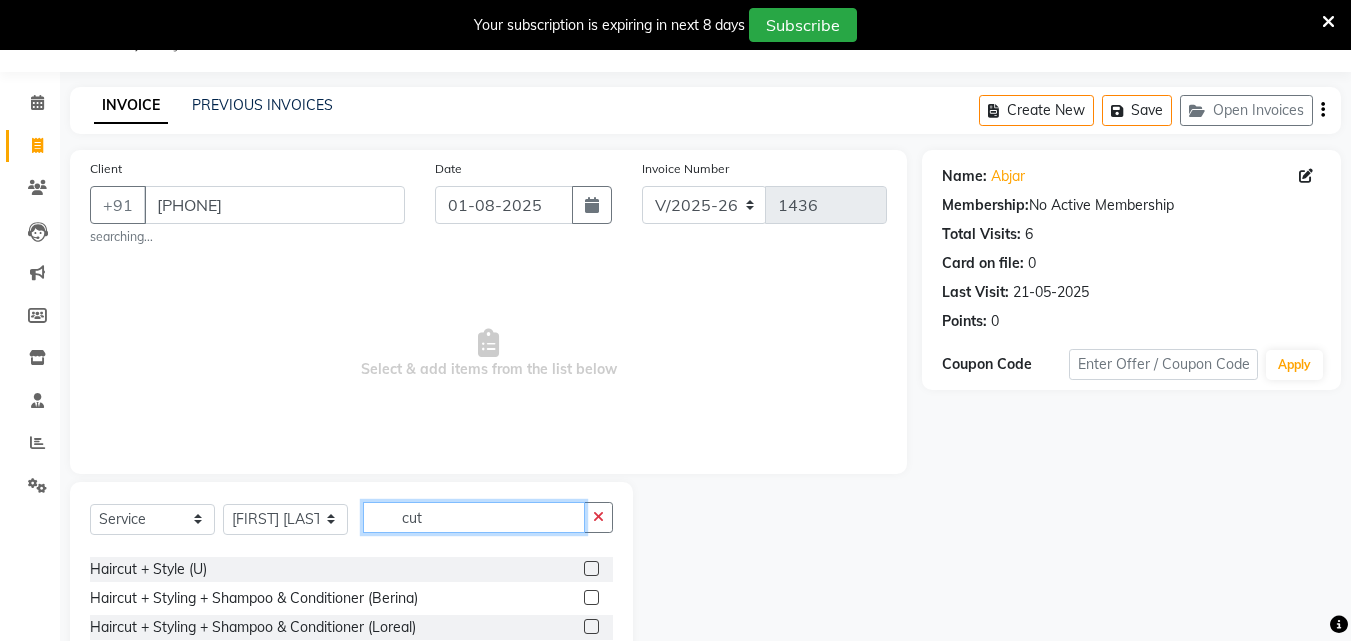 scroll, scrollTop: 90, scrollLeft: 0, axis: vertical 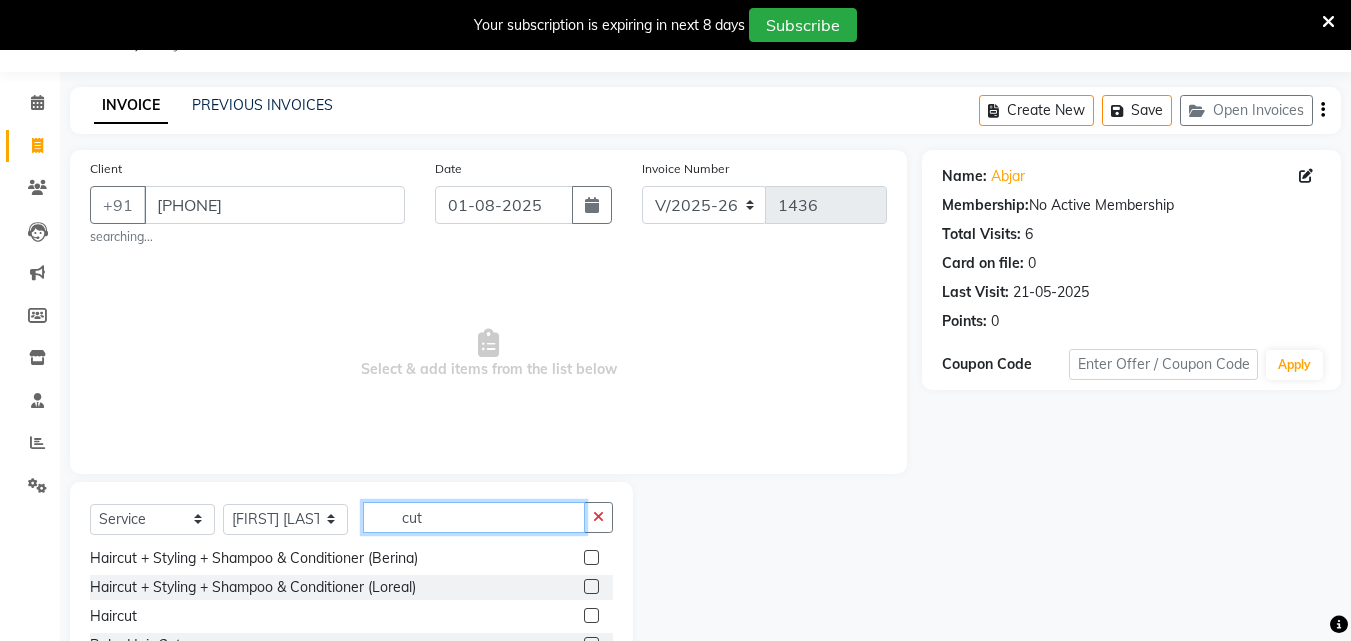 type on "cut" 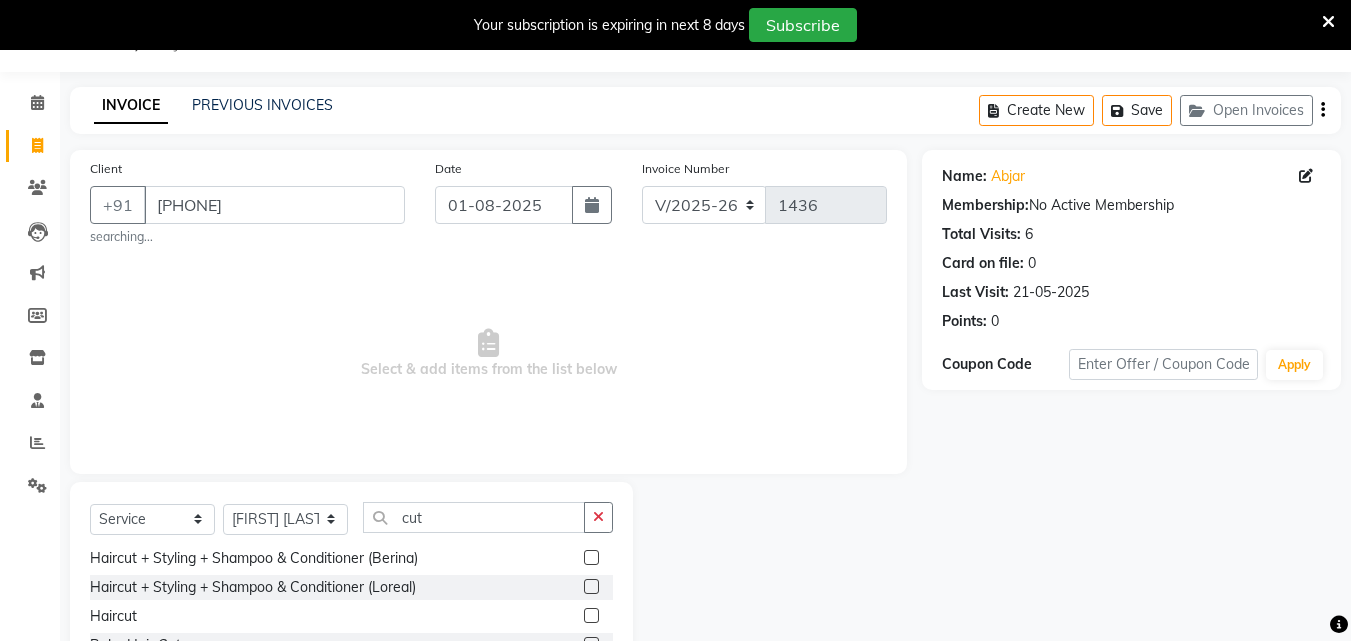 drag, startPoint x: 575, startPoint y: 612, endPoint x: 556, endPoint y: 422, distance: 190.94763 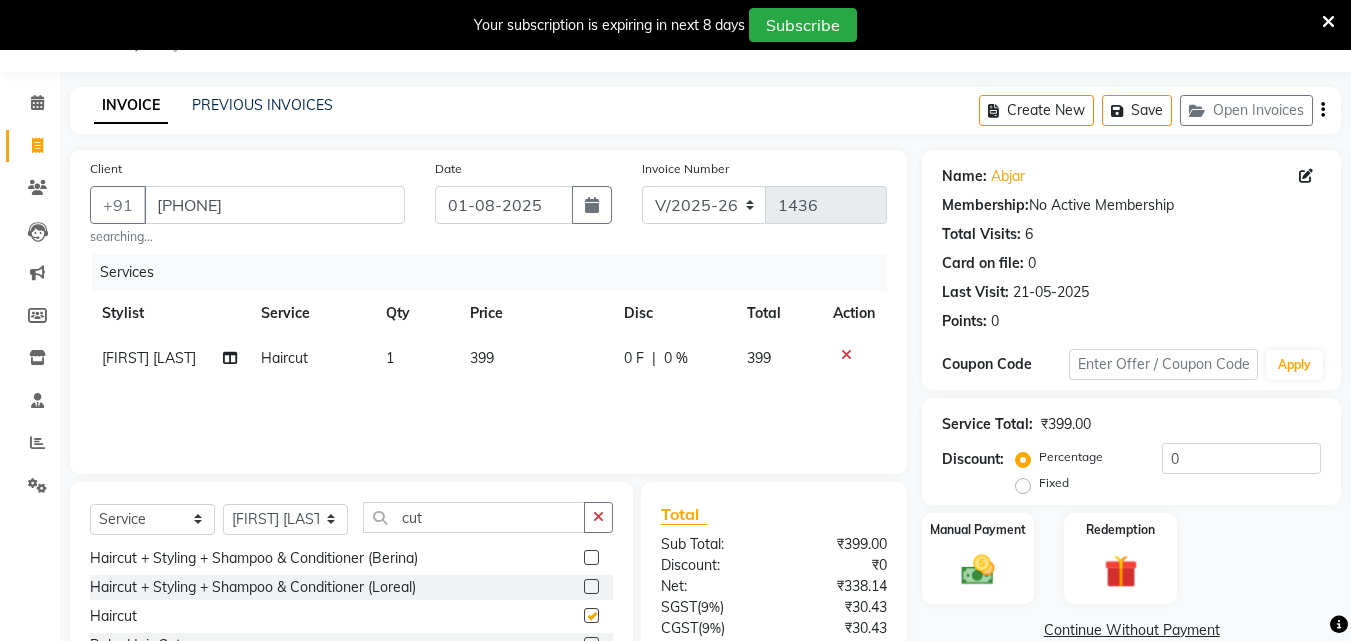 checkbox on "false" 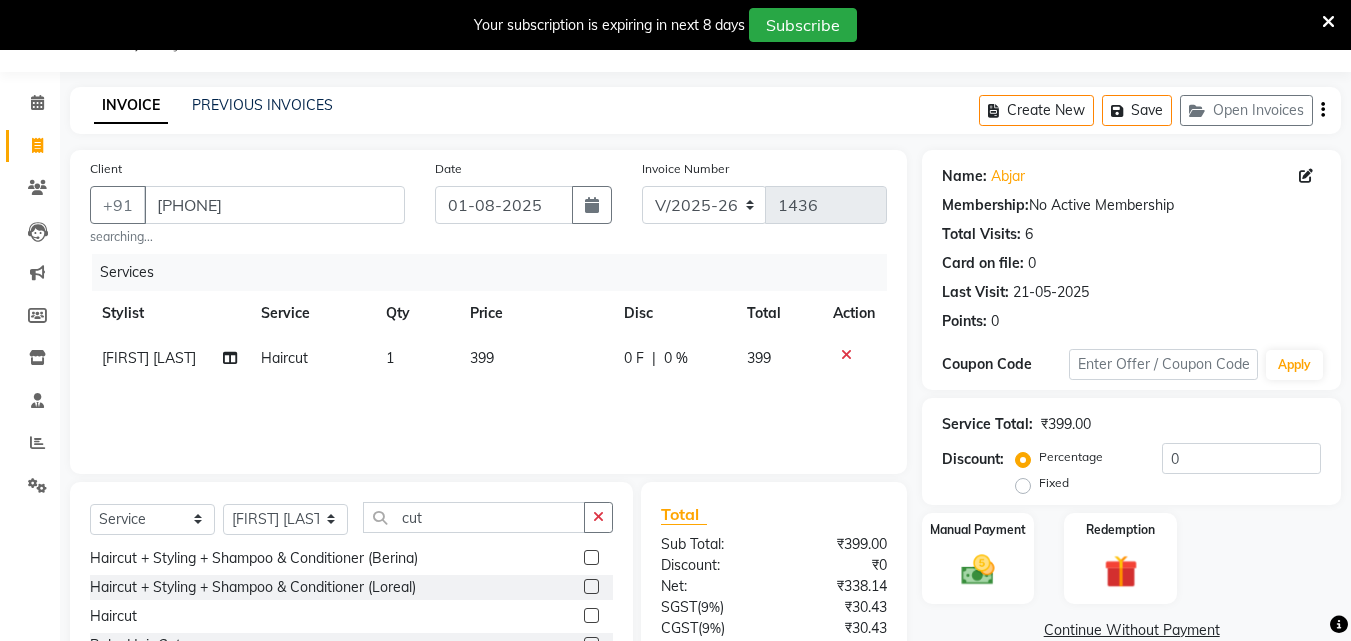 click on "399" 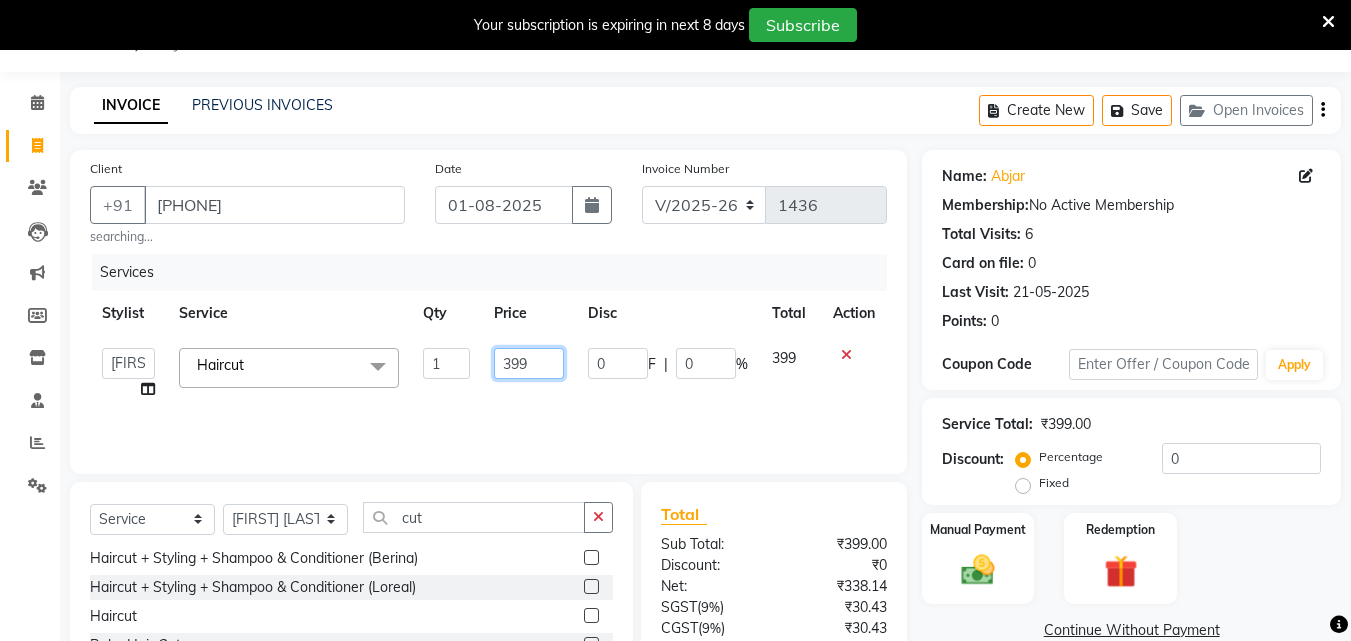 click on "399" 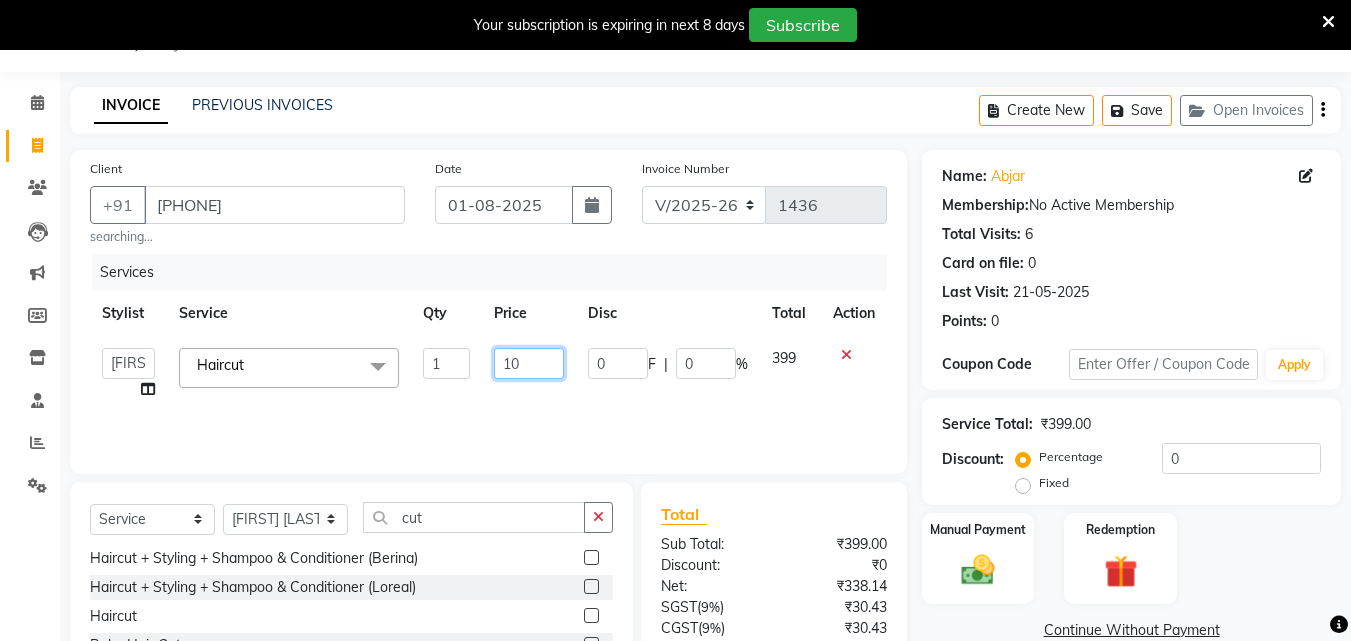 type on "100" 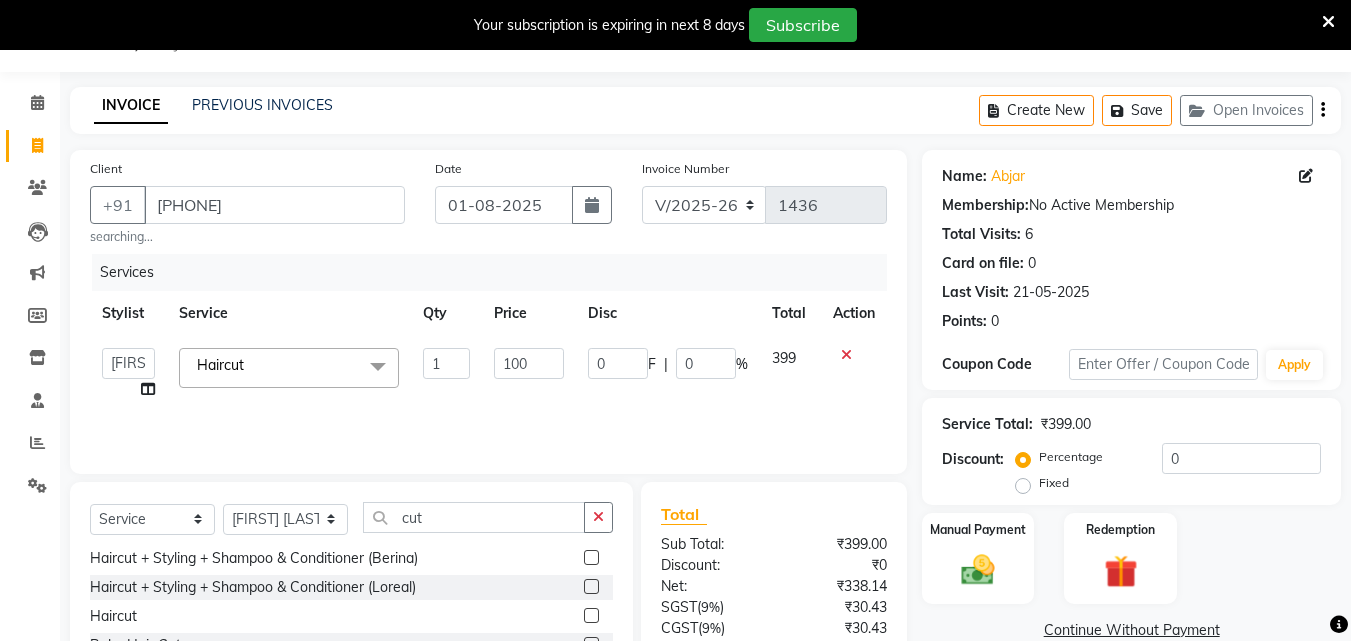 click on "Services Stylist Service Qty Price Disc Total Action  Admin   [FIRST] [LAST]   [FIRST] [LAST]   [FIRST] [LAST]   GEETA   [FIRST] [LAST]   KUSHAL   Manager   mukesh   [FIRST] [LAST]   [FIRST] [LAST]   SAKSHI   SATYAM   shailendra   SOURABH   [FIRST]  Haircut  x Hair Spa Scrub Hair Spa (M) Hair Spa (F) Keratin Spa Hair Treatment Hair Treatment Smartbond Hair Smoothing Hair Straightening Hair Rebonding Hair Keratin Cadiveu Head Massage L Hair Keratin Keramelon Hair Botox Keramelon Scalp Advance (F) Scalp Advance (M) Nanoplastia treatment Brillare Anti-Dandruff oil (F) Brillare Hairfall Control oil (F) Brillare Anti-Dandruff oil (M) Brillare Hairfall Control oil (M) Reflexology (U lux) [PRICE] Face Bleach Face D-Tan Face Clean Up Clean-up (Shine beauty) Facial Actiblend Glass Facial Mask Signature Facial Deluxe Facial Luxury Facial Magical Facial Premium Facial Royal Treatment Skinora Age Control F Treatment ( Snow Algae&Saffron) Skinora Calming Treatment (Avacado & Oat) Skinora Hydra Treatment (Butter&Coconut Milk) Haircut" 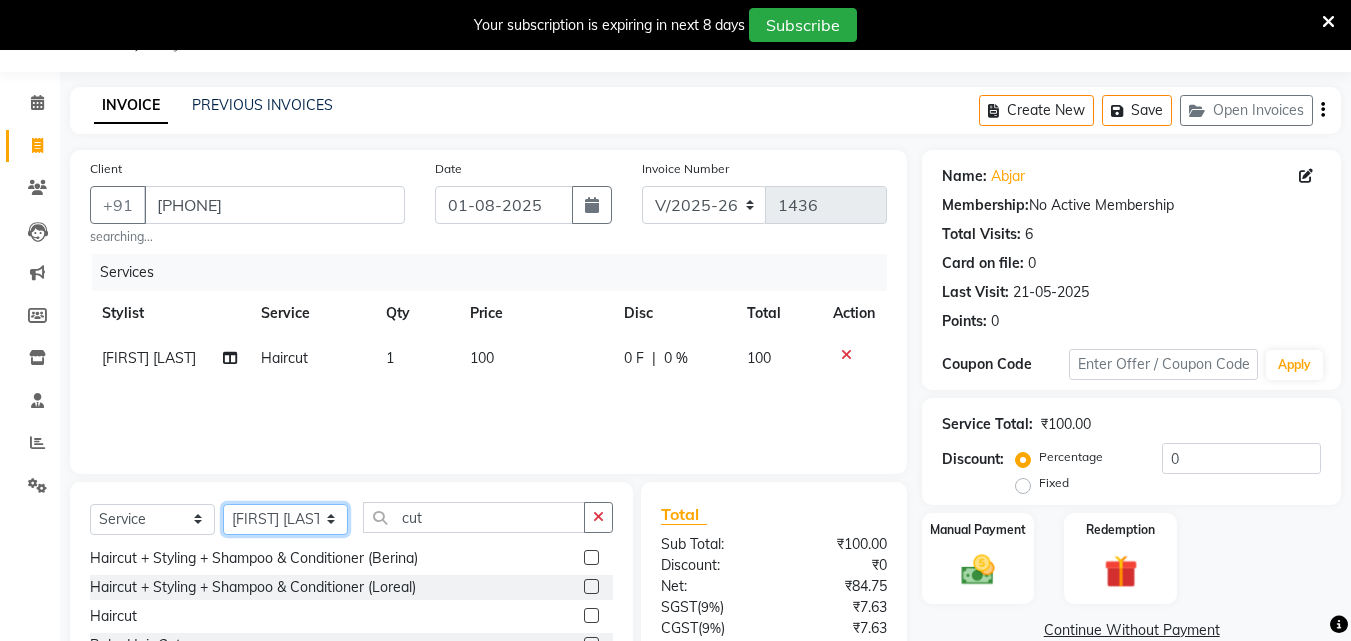 click on "Select Stylist Admin [FIRST] [LAST] [FIRST] [LAST] [FIRST] [LAST] GEETA [FIRST] [LAST] KUSHAL Manager mukesh [FIRST] [LAST] [FIRST] [LAST] SAKSHI SATYAM shailendra SOURABH [FIRST]" 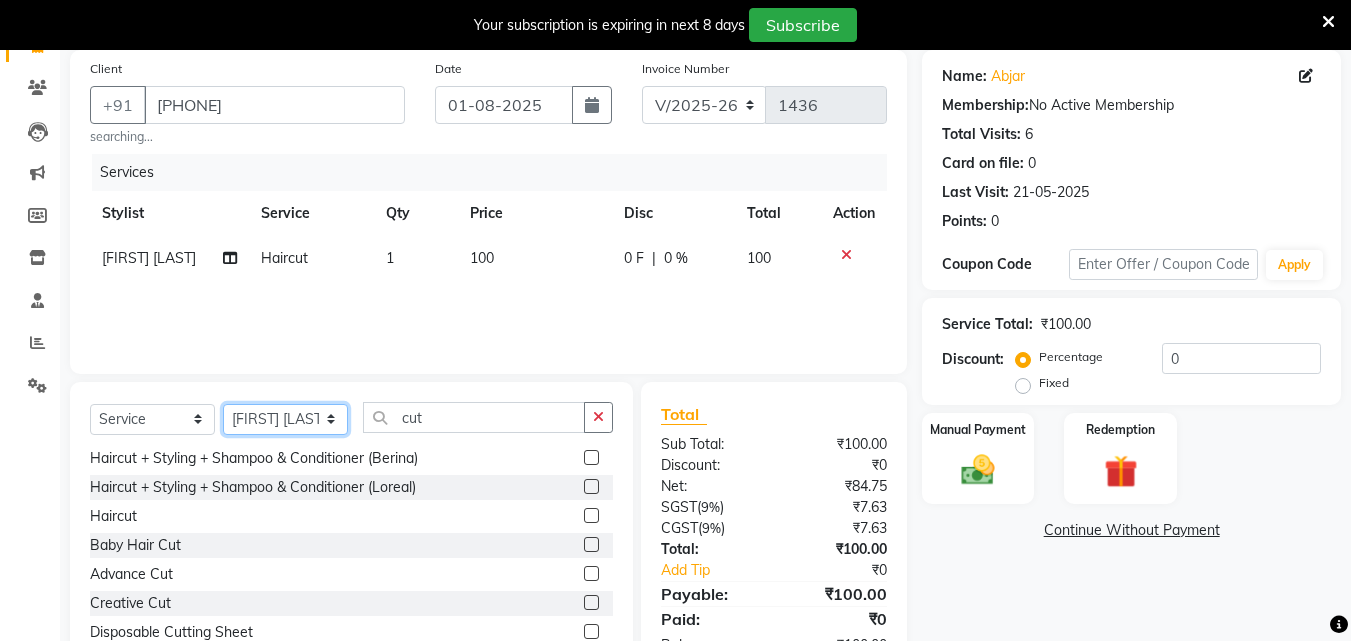 scroll, scrollTop: 0, scrollLeft: 0, axis: both 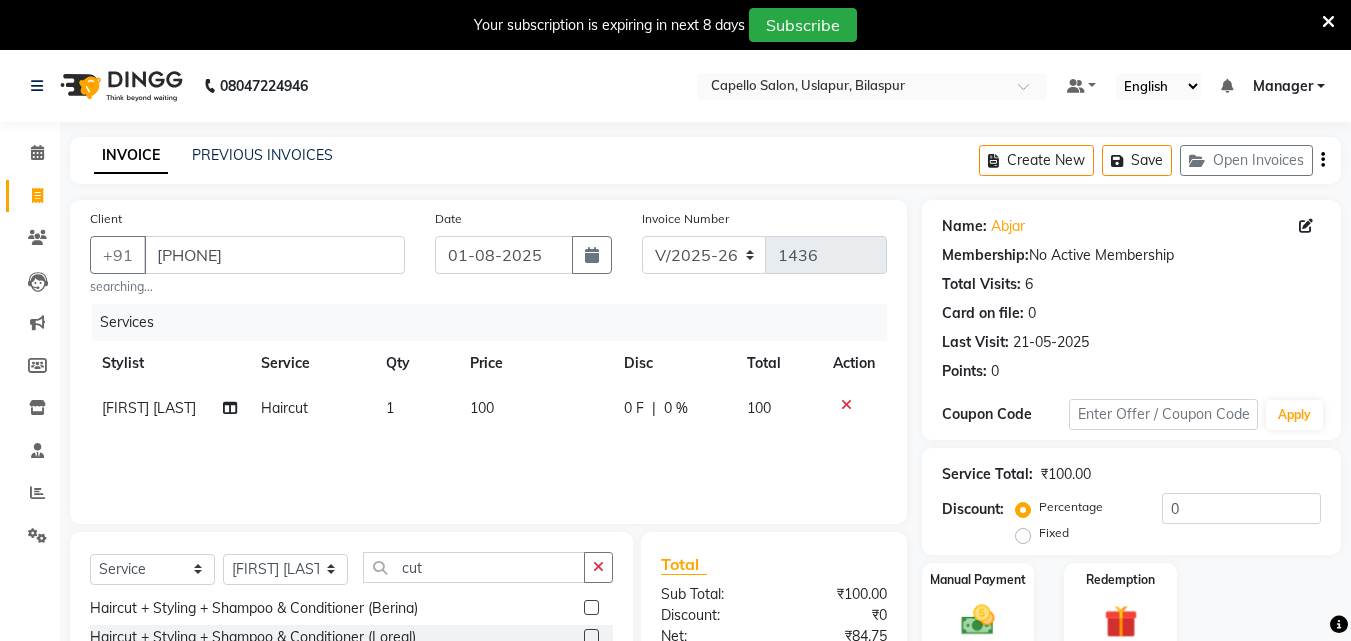 click on "100" 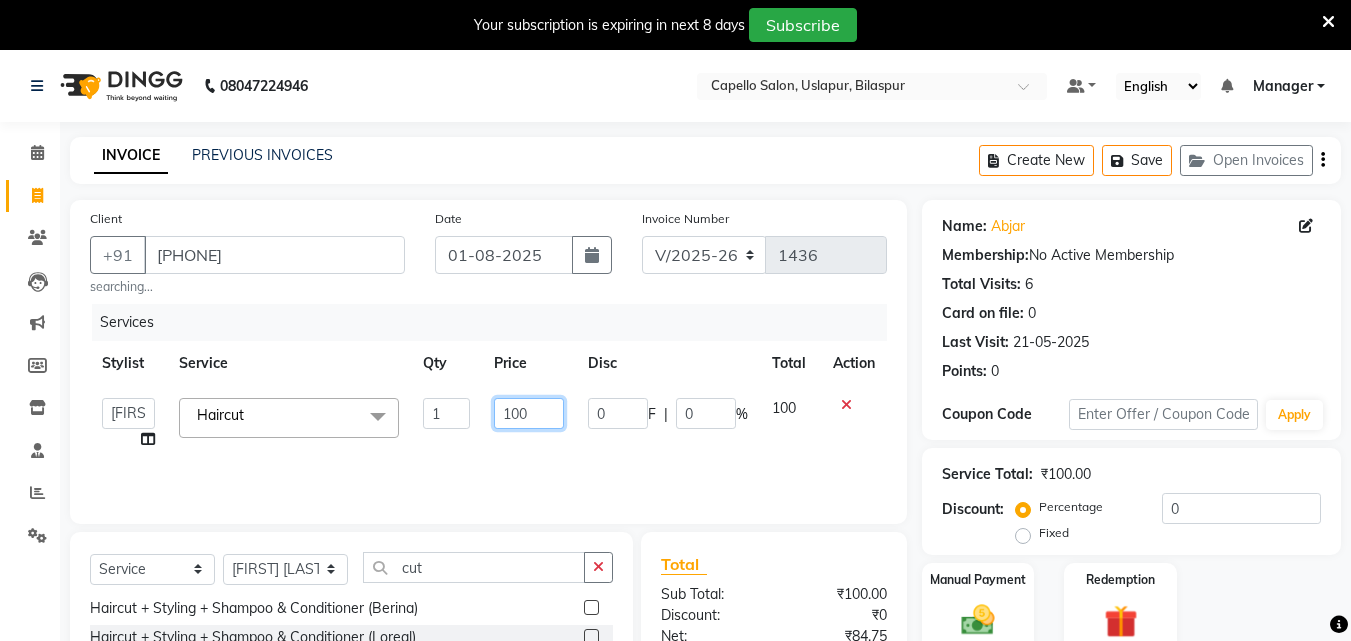 click on "100" 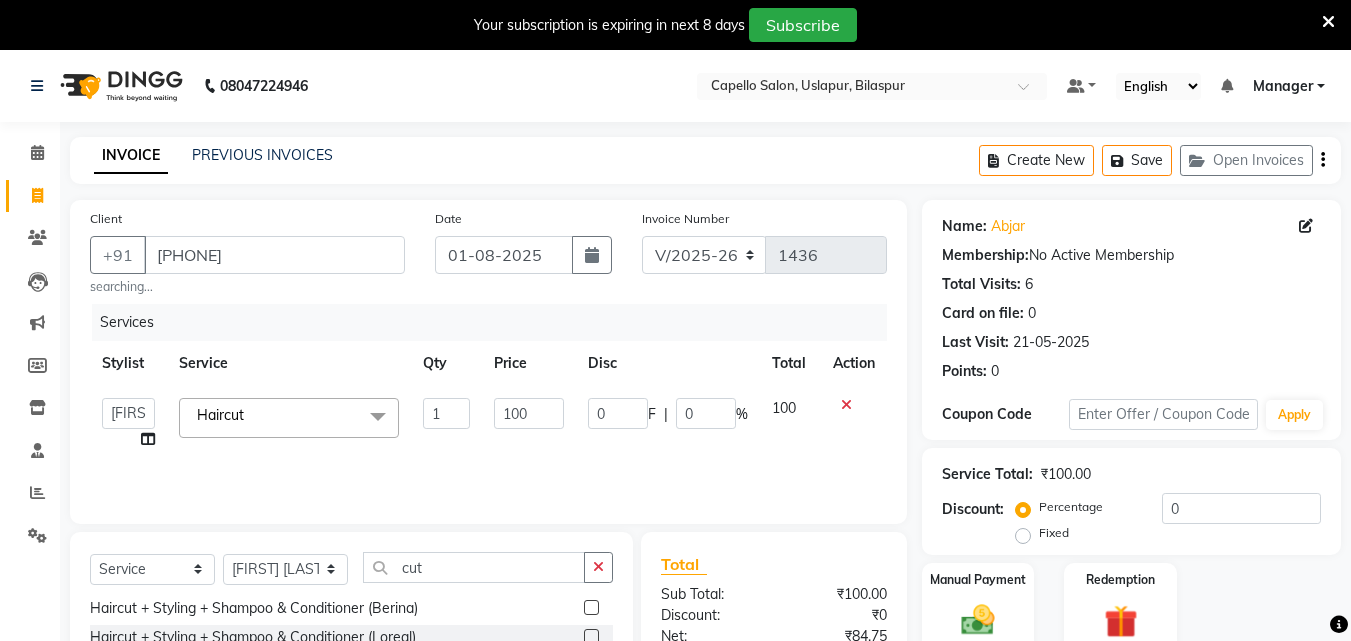 click on "Services Stylist Service Qty Price Disc Total Action  Admin   [FIRST] [LAST]   [FIRST] [LAST]   [FIRST] [LAST]   GEETA   [FIRST] [LAST]   KUSHAL   Manager   mukesh   [FIRST] [LAST]   [FIRST] [LAST]   SAKSHI   SATYAM   shailendra   SOURABH   [FIRST]  Haircut  x Hair Spa Scrub Hair Spa (M) Hair Spa (F) Keratin Spa Hair Treatment Hair Treatment Smartbond Hair Smoothing Hair Straightening Hair Rebonding Hair Keratin Cadiveu Head Massage L Hair Keratin Keramelon Hair Botox Keramelon Scalp Advance (F) Scalp Advance (M) Nanoplastia treatment Brillare Anti-Dandruff oil (F) Brillare Hairfall Control oil (F) Brillare Anti-Dandruff oil (M) Brillare Hairfall Control oil (M) Reflexology (U lux) [PRICE] Face Bleach Face D-Tan Face Clean Up Clean-up (Shine beauty) Facial Actiblend Glass Facial Mask Signature Facial Deluxe Facial Luxury Facial Magical Facial Premium Facial Royal Treatment Skinora Age Control F Treatment ( Snow Algae&Saffron) Skinora Calming Treatment (Avacado & Oat) Skinora Hydra Treatment (Butter&Coconut Milk) Haircut" 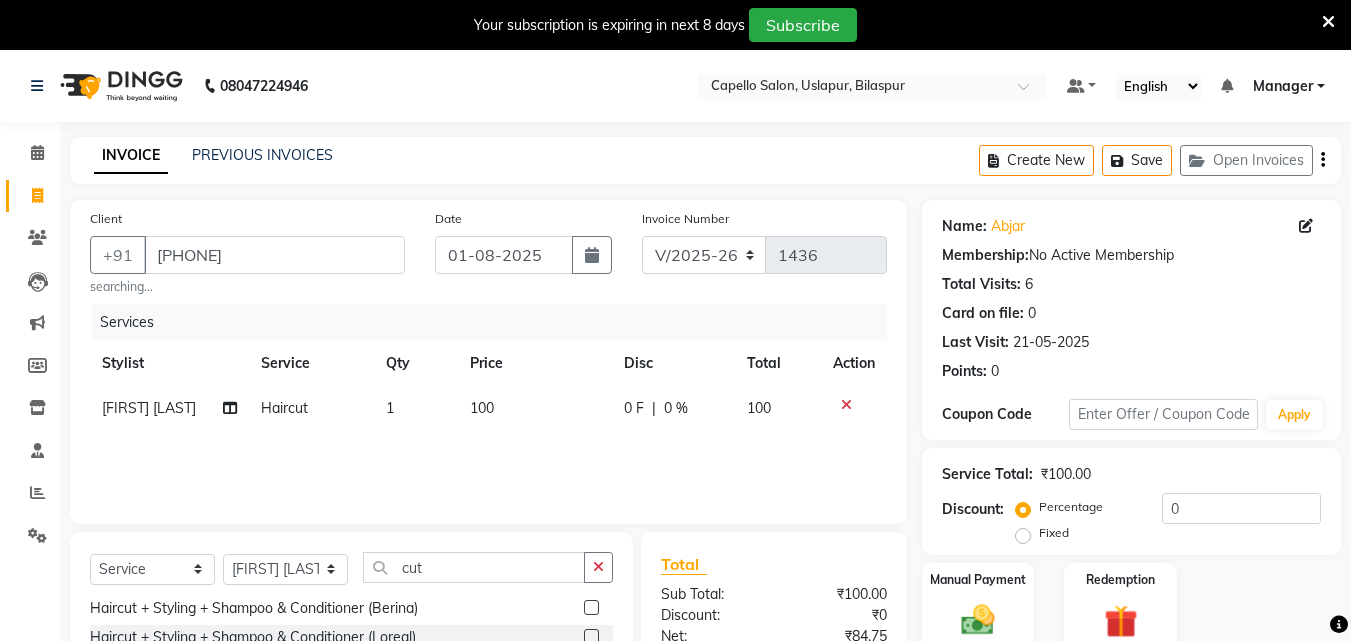 click on "100" 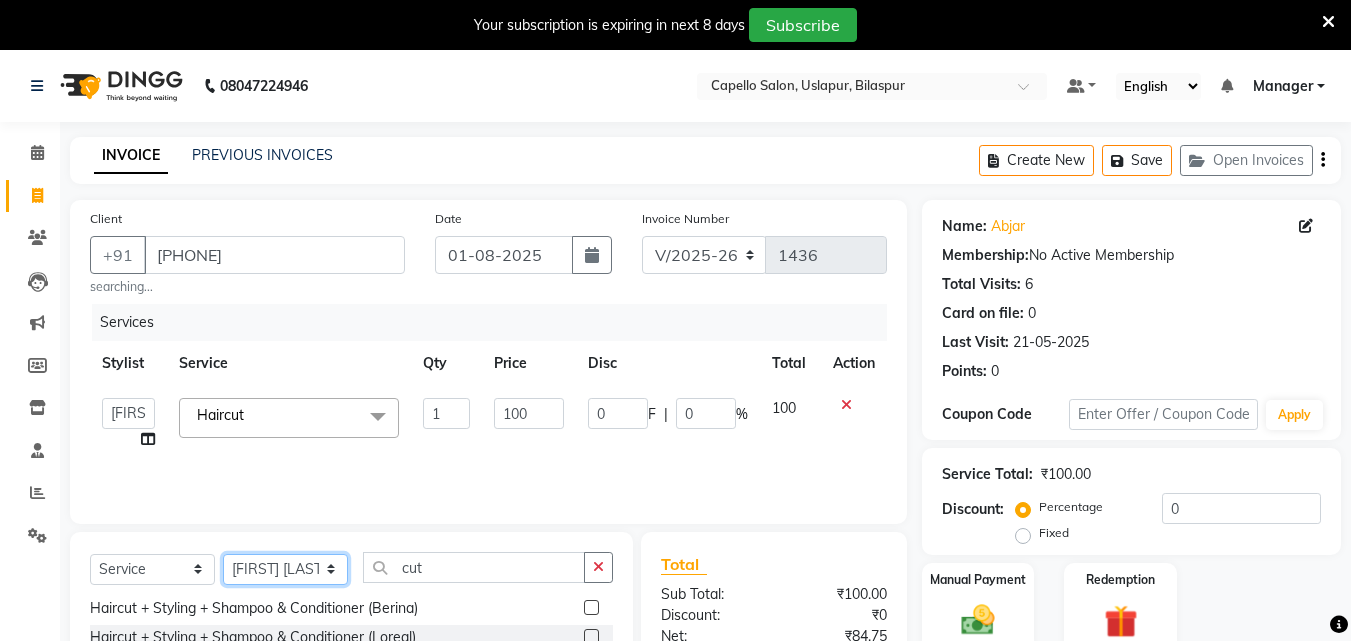 click on "Select Stylist Admin [FIRST] [LAST] [FIRST] [LAST] [FIRST] [LAST] GEETA [FIRST] [LAST] KUSHAL Manager mukesh [FIRST] [LAST] [FIRST] [LAST] SAKSHI SATYAM shailendra SOURABH [FIRST]" 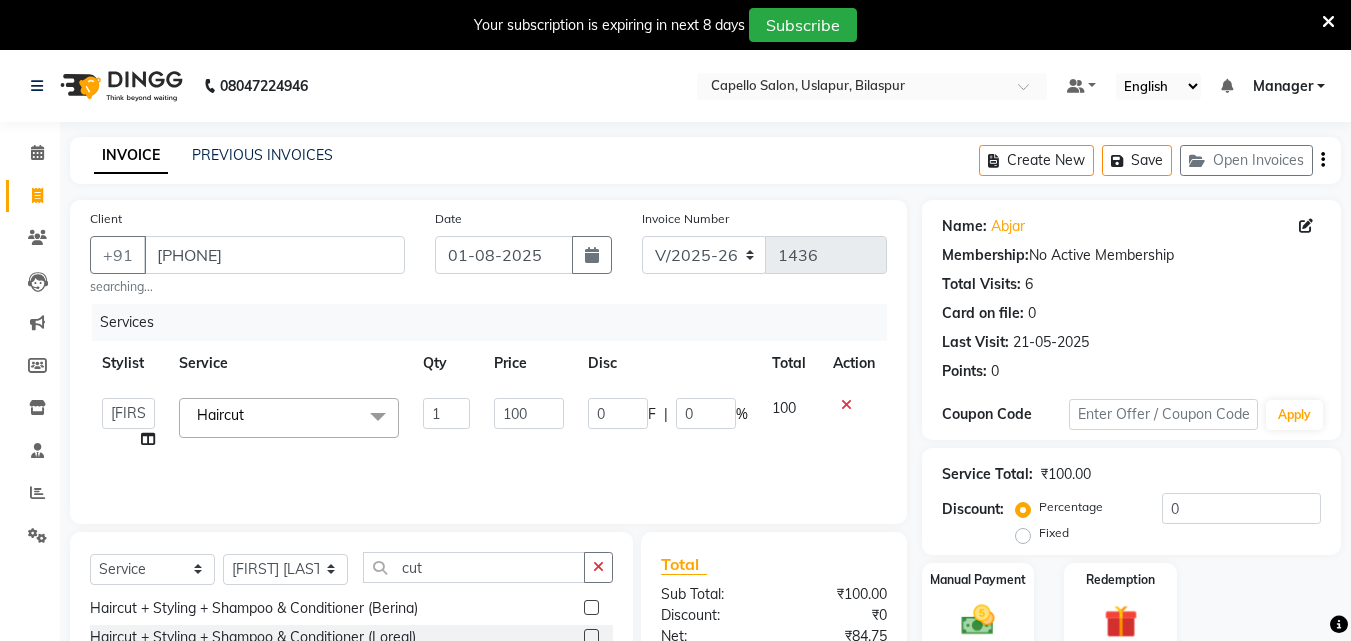 click on "Date 01-08-2025" 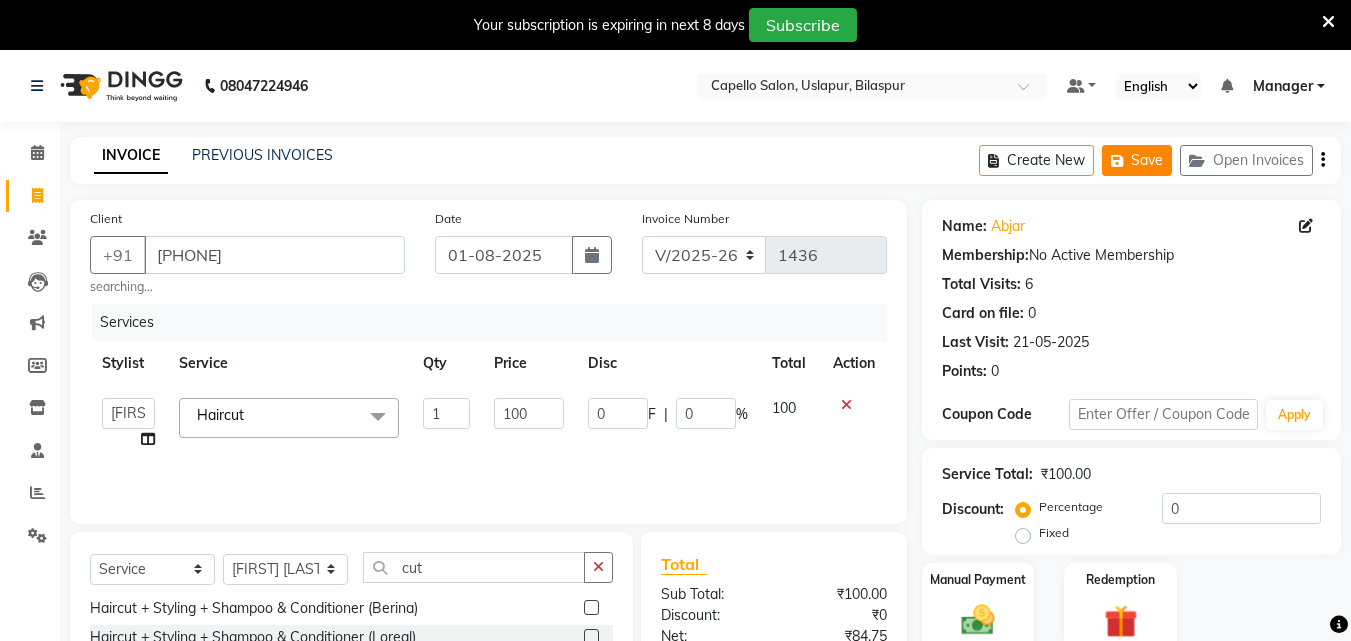 click 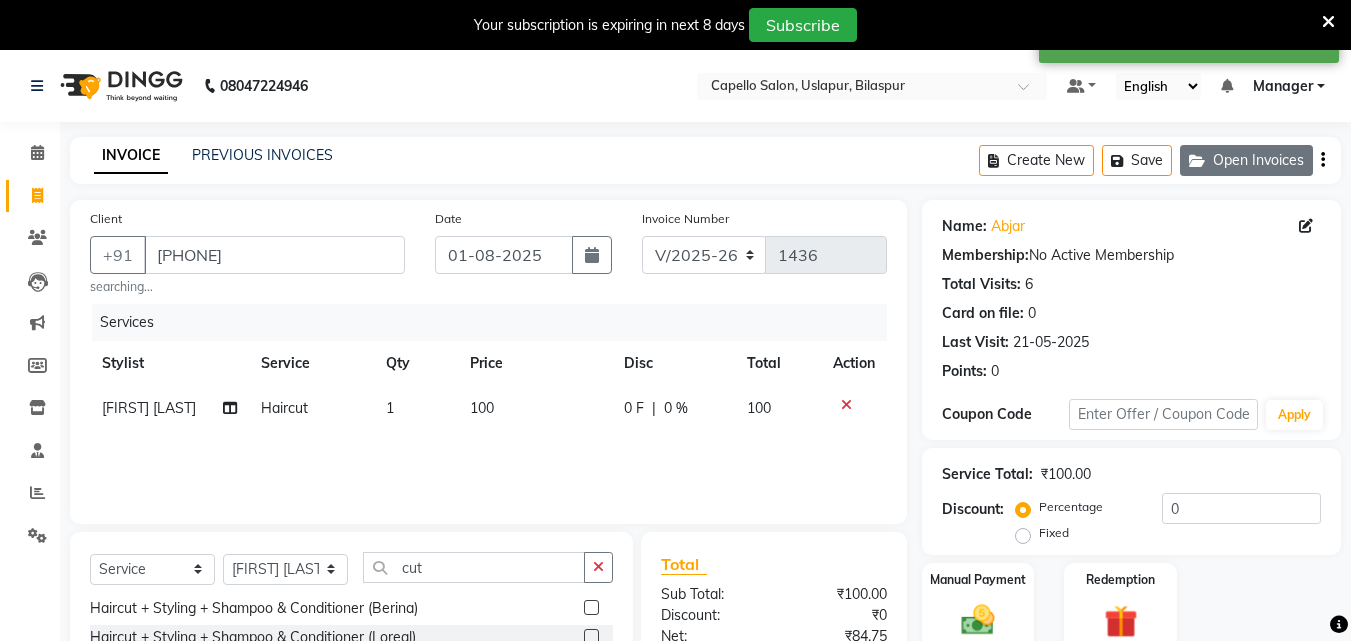 click on "Open Invoices" 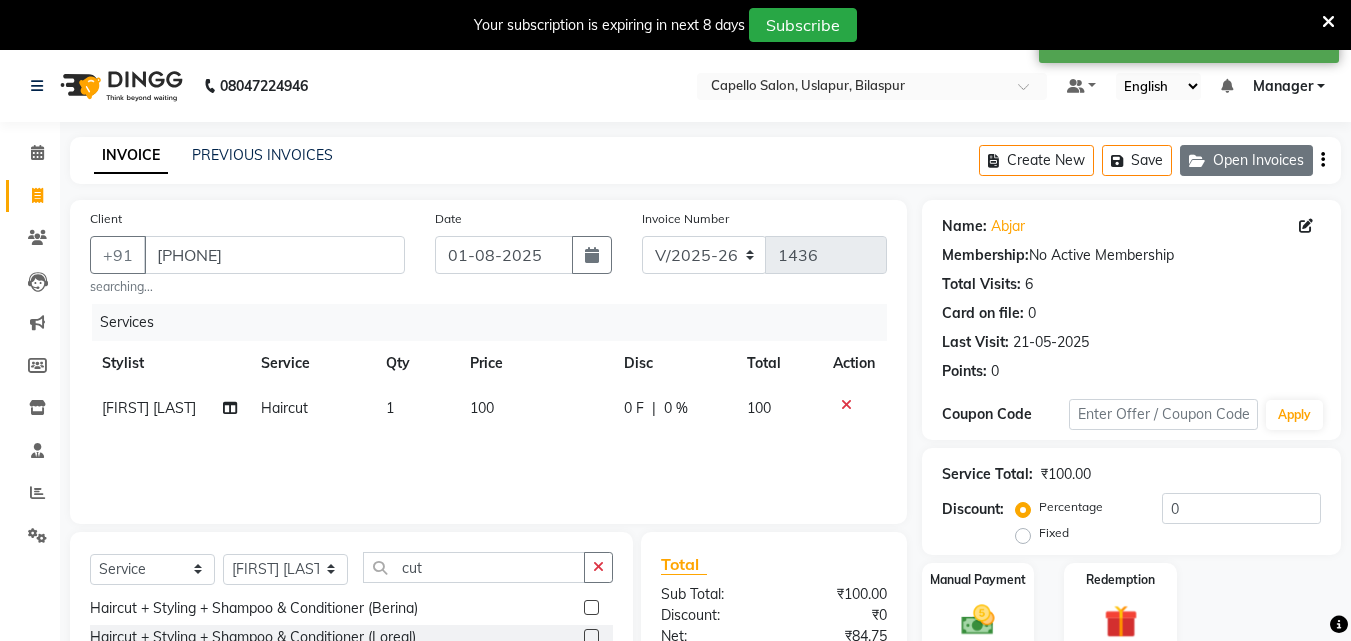 click on "Open Invoices" 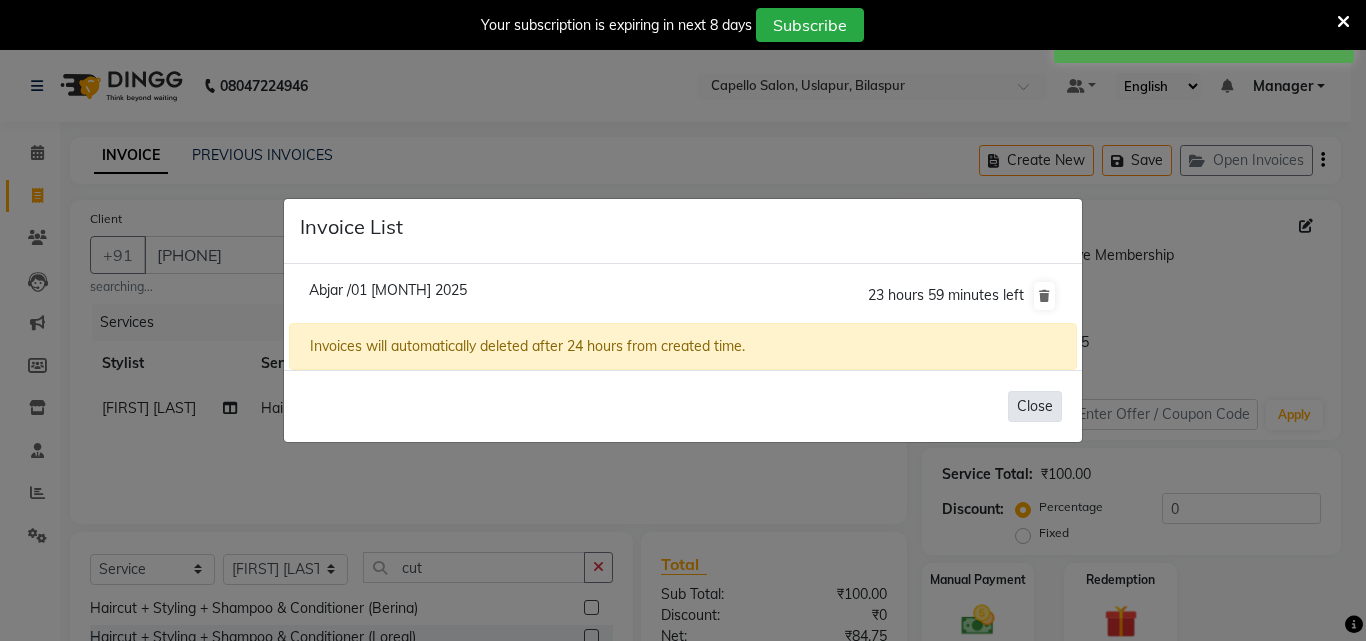 click on "Close" 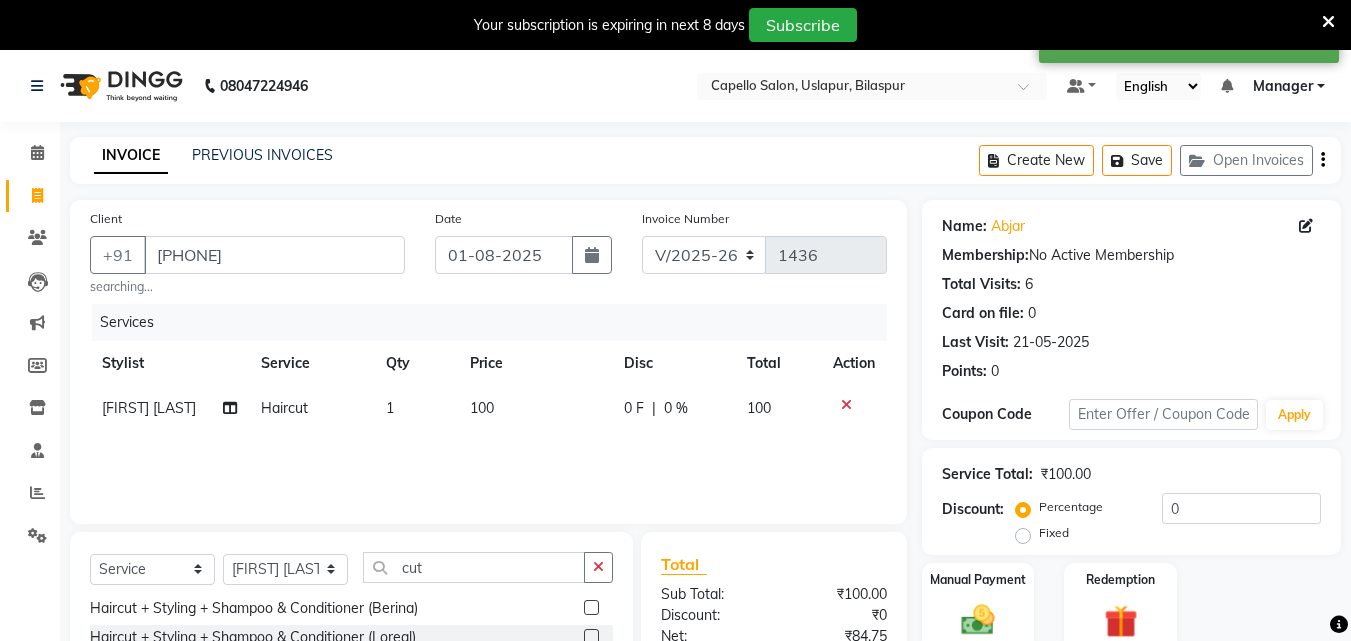 click on "Calendar  Invoice  Clients  Leads   Marketing  Members  Inventory  Staff  Reports  Settings Completed InProgress Upcoming Dropped Tentative Check-In Confirm Bookings Generate Report Segments Page Builder" 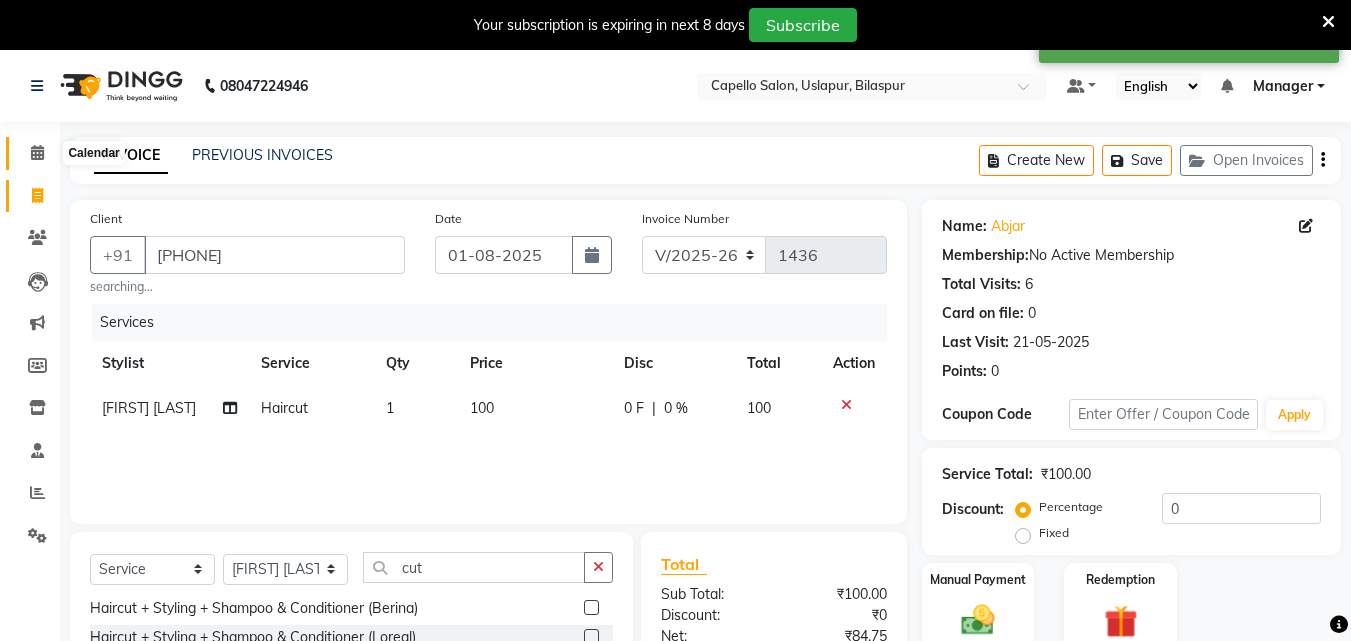 click 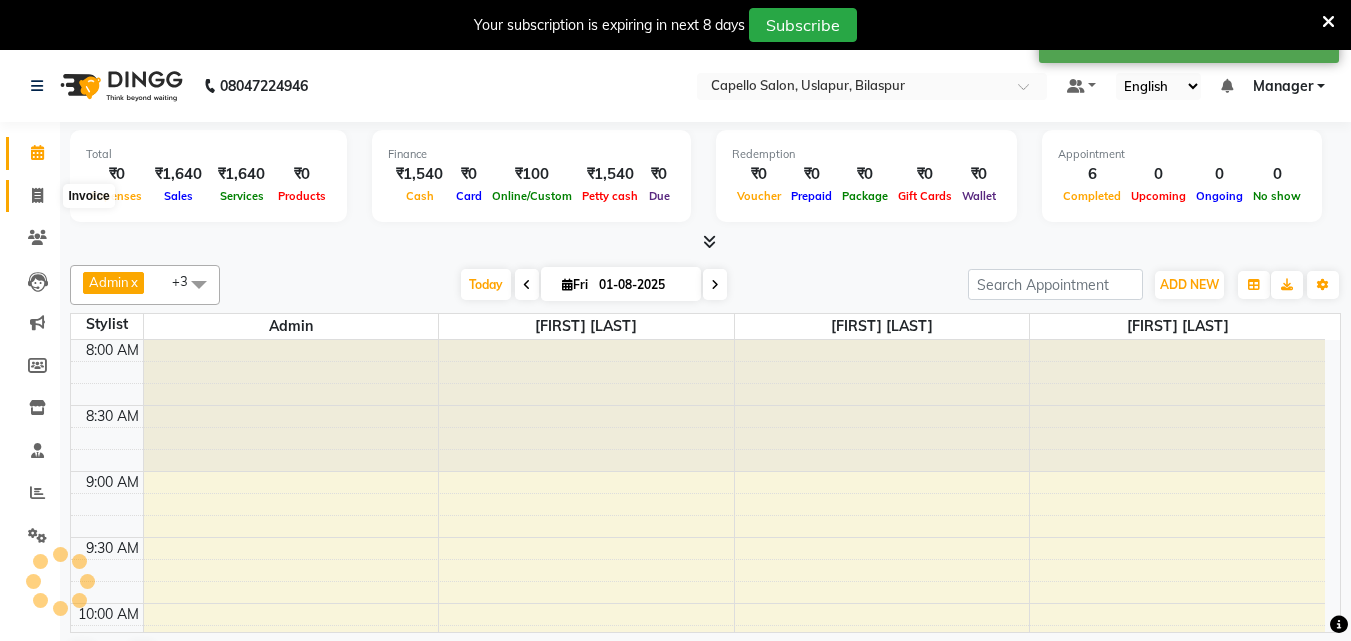 scroll, scrollTop: 0, scrollLeft: 0, axis: both 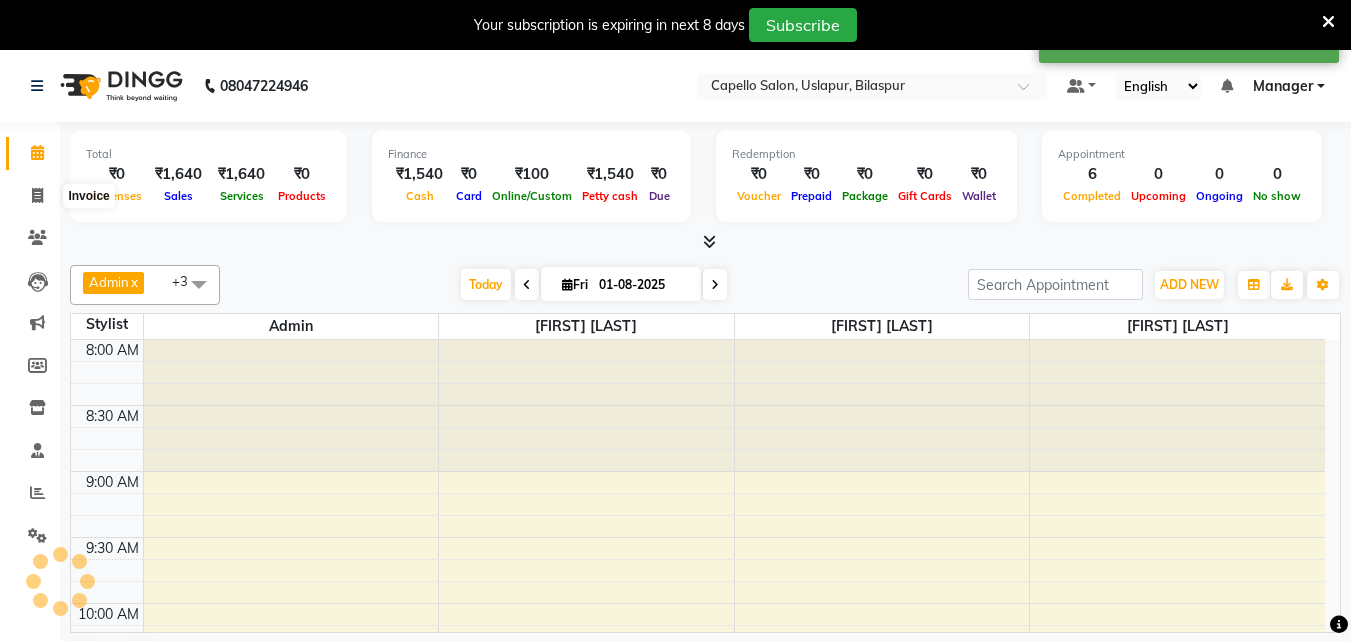 select on "service" 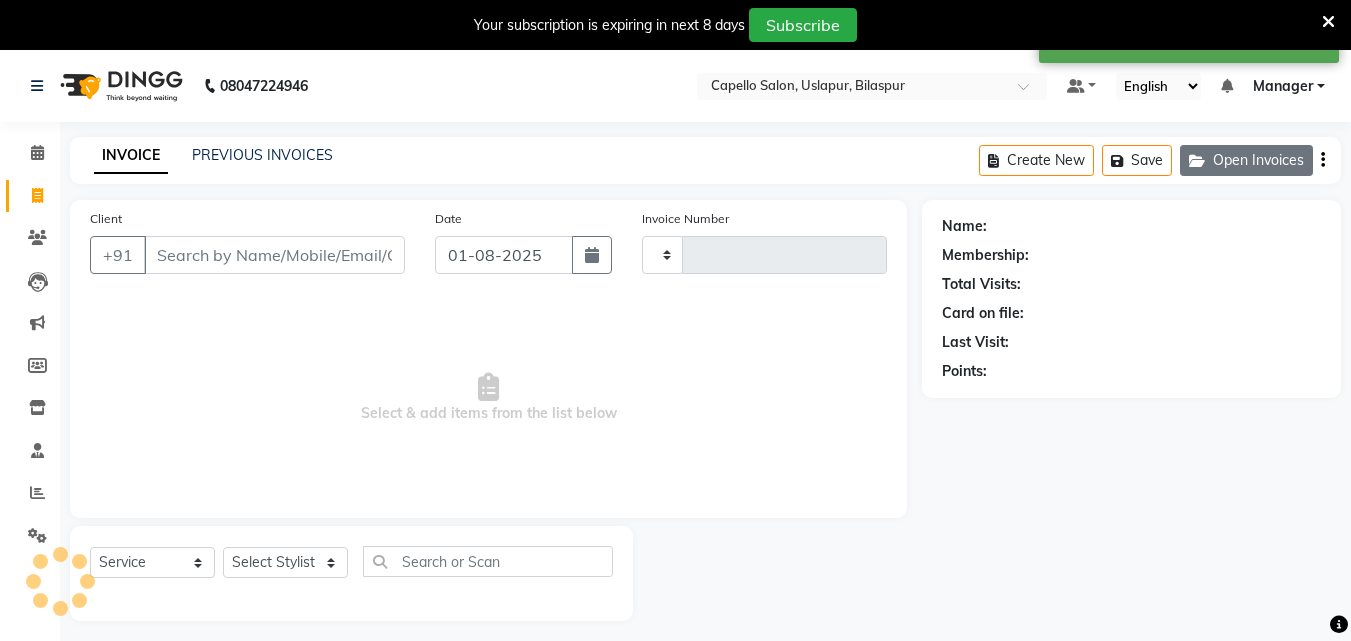 click on "Open Invoices" 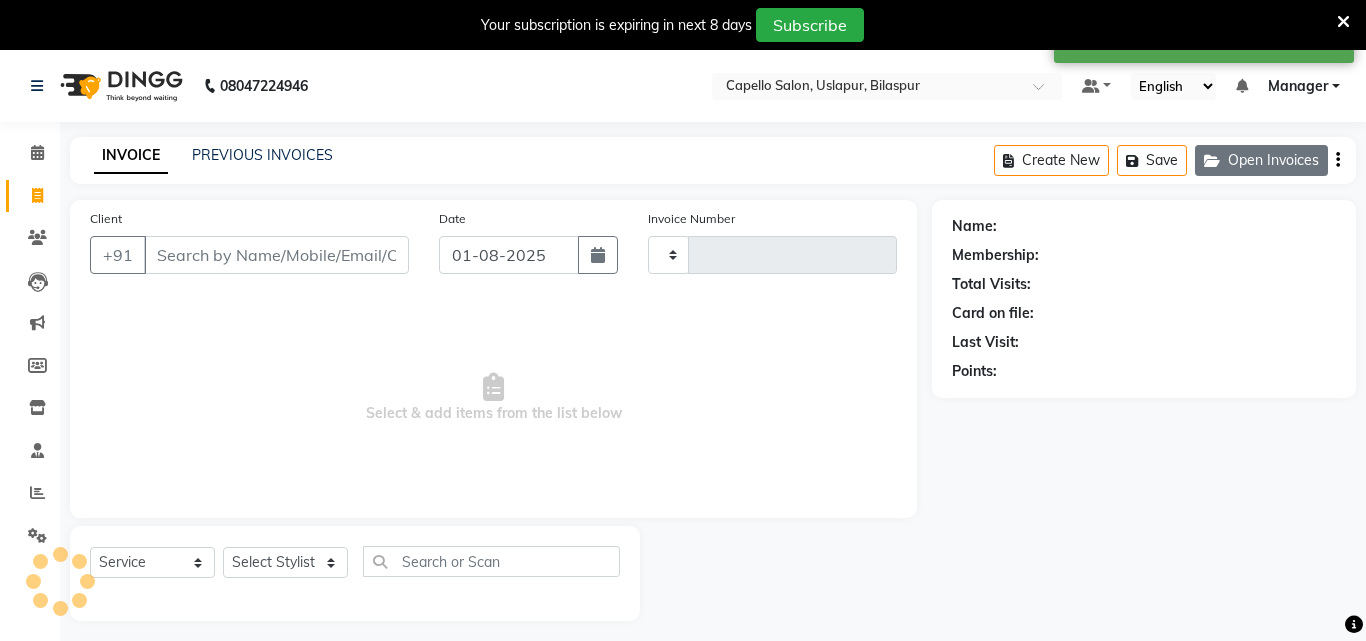 type on "1436" 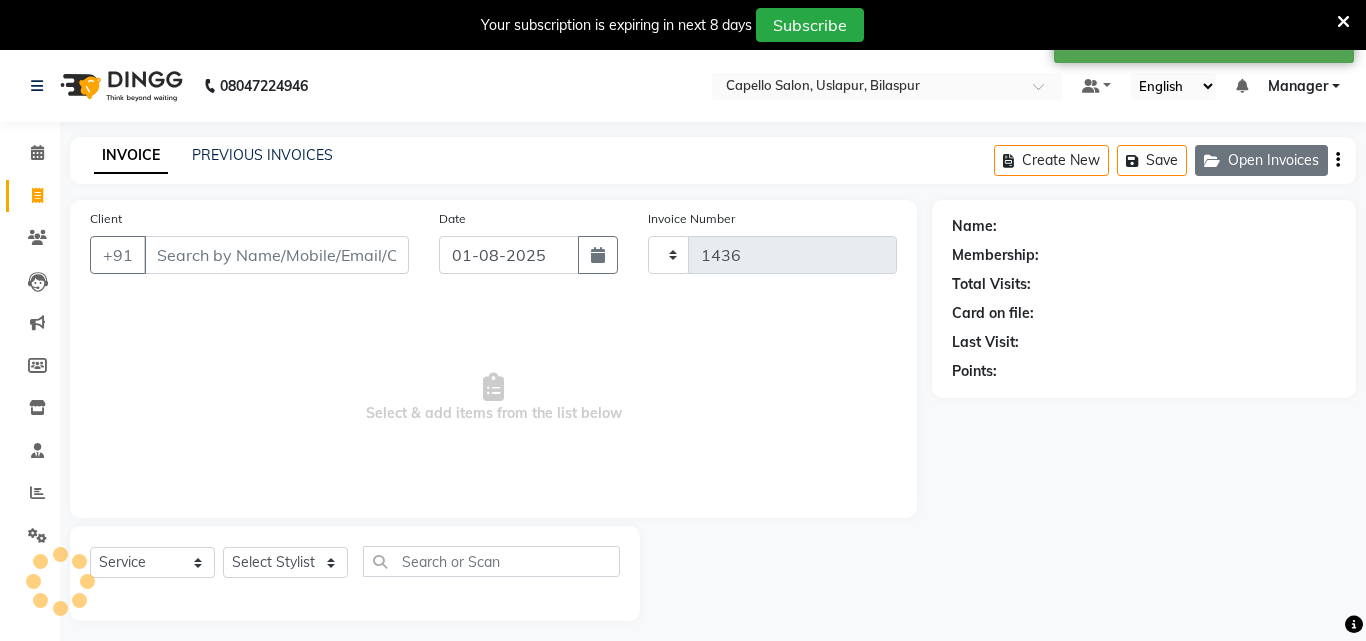 select on "4763" 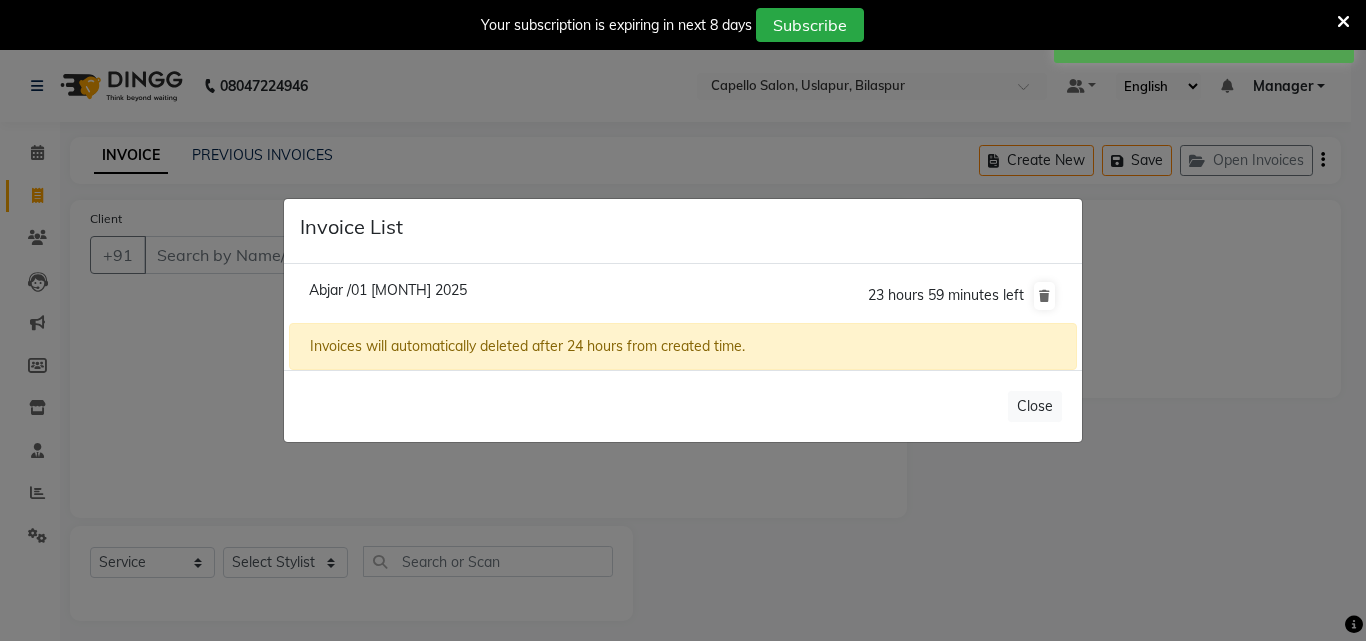 click on "Abjar /01 [MONTH] 2025" 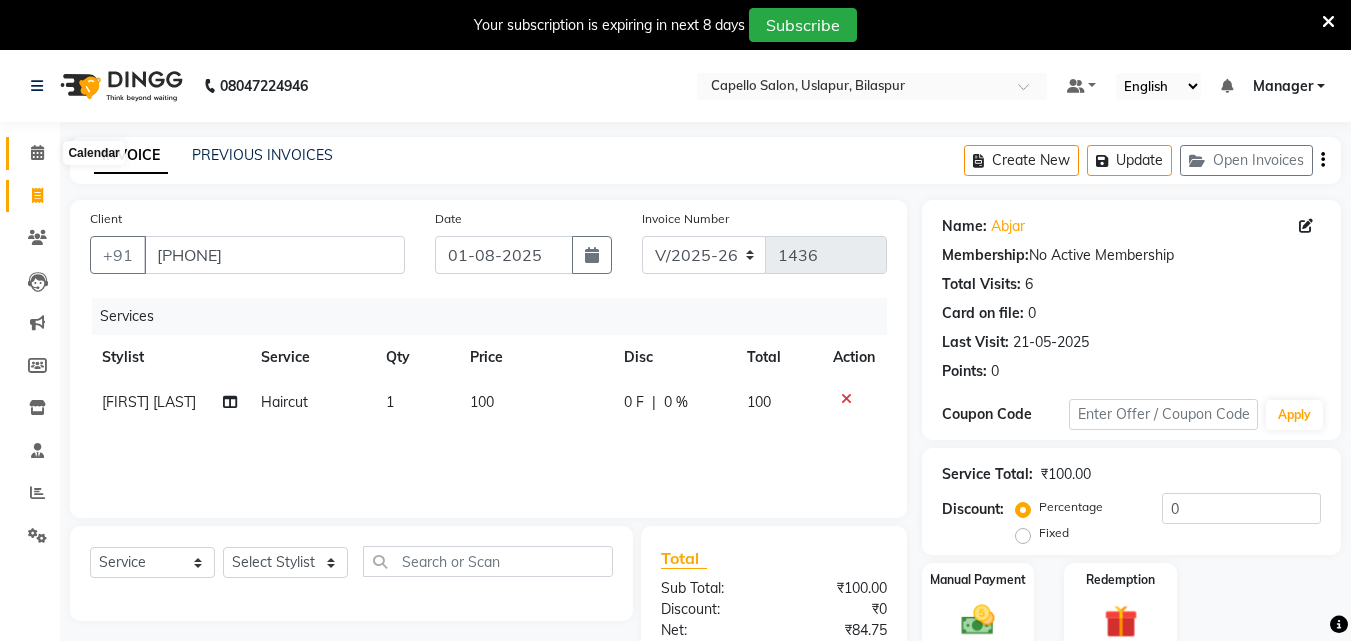 click 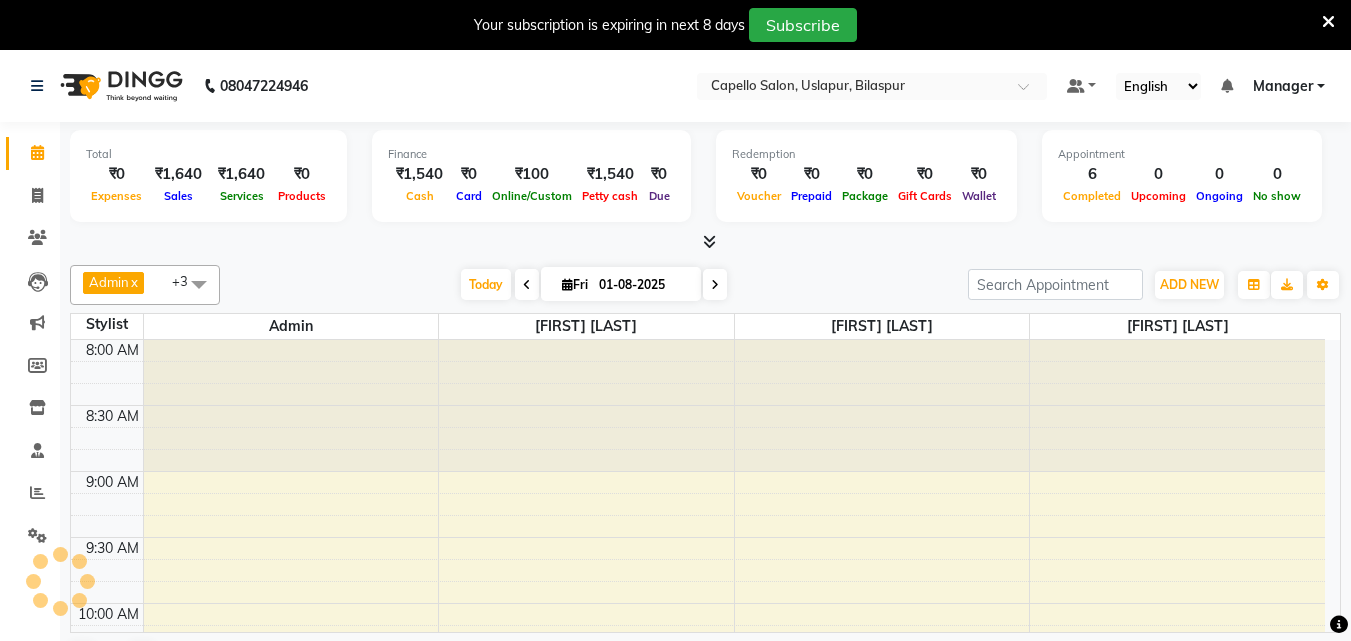 scroll, scrollTop: 0, scrollLeft: 0, axis: both 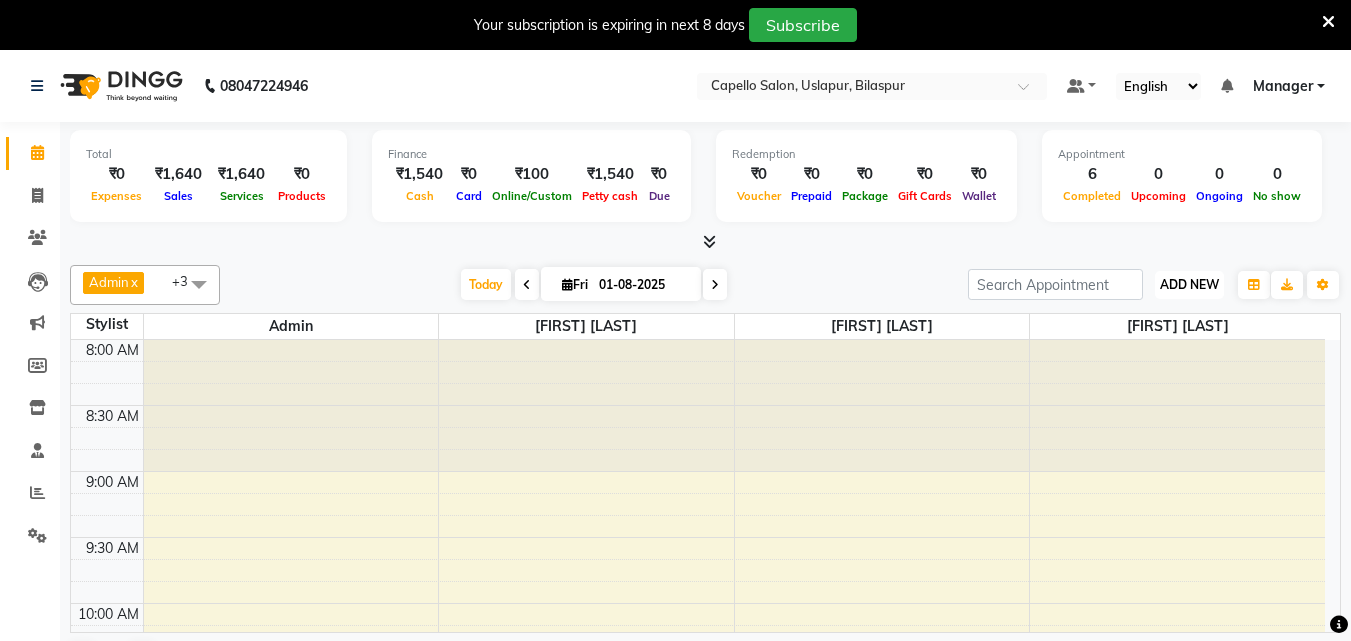 click on "ADD NEW" at bounding box center (1189, 284) 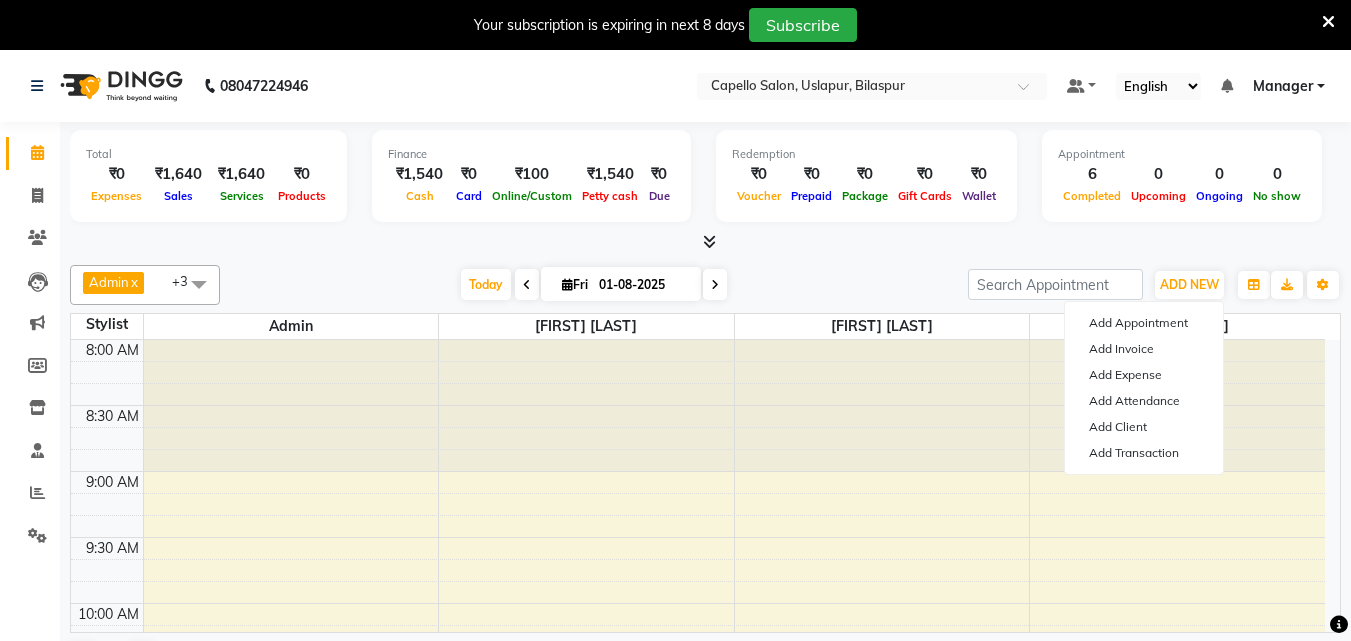 click on "Invoice" 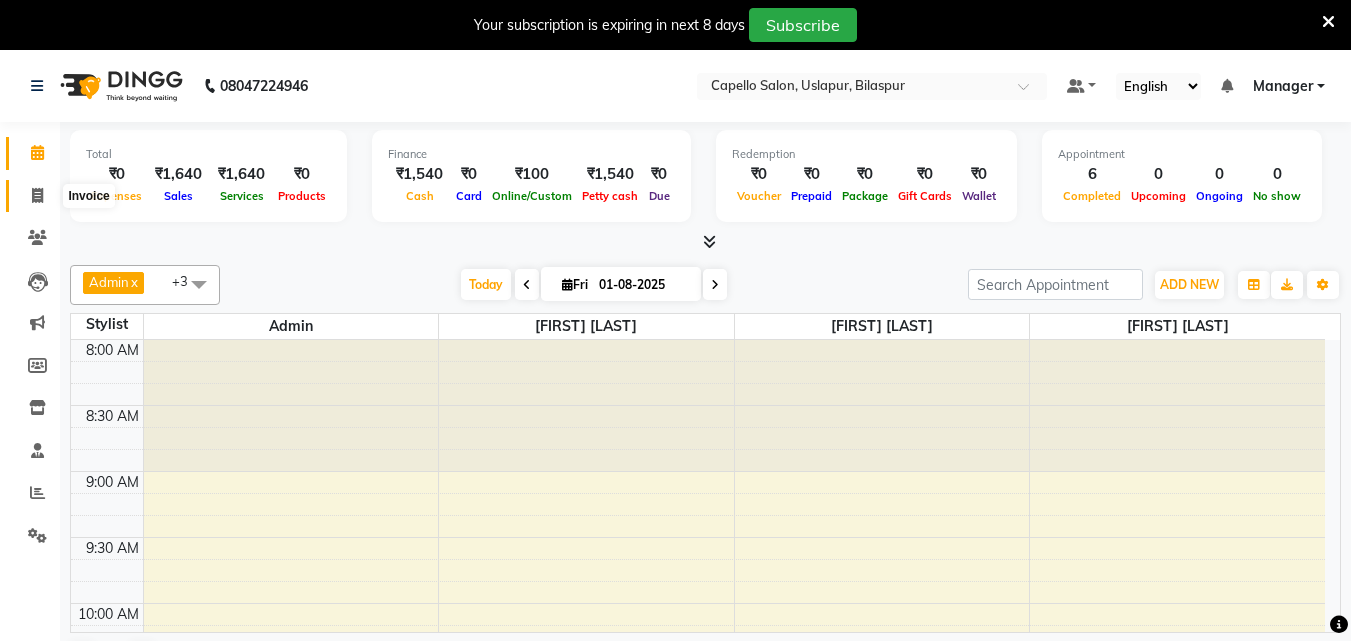 click 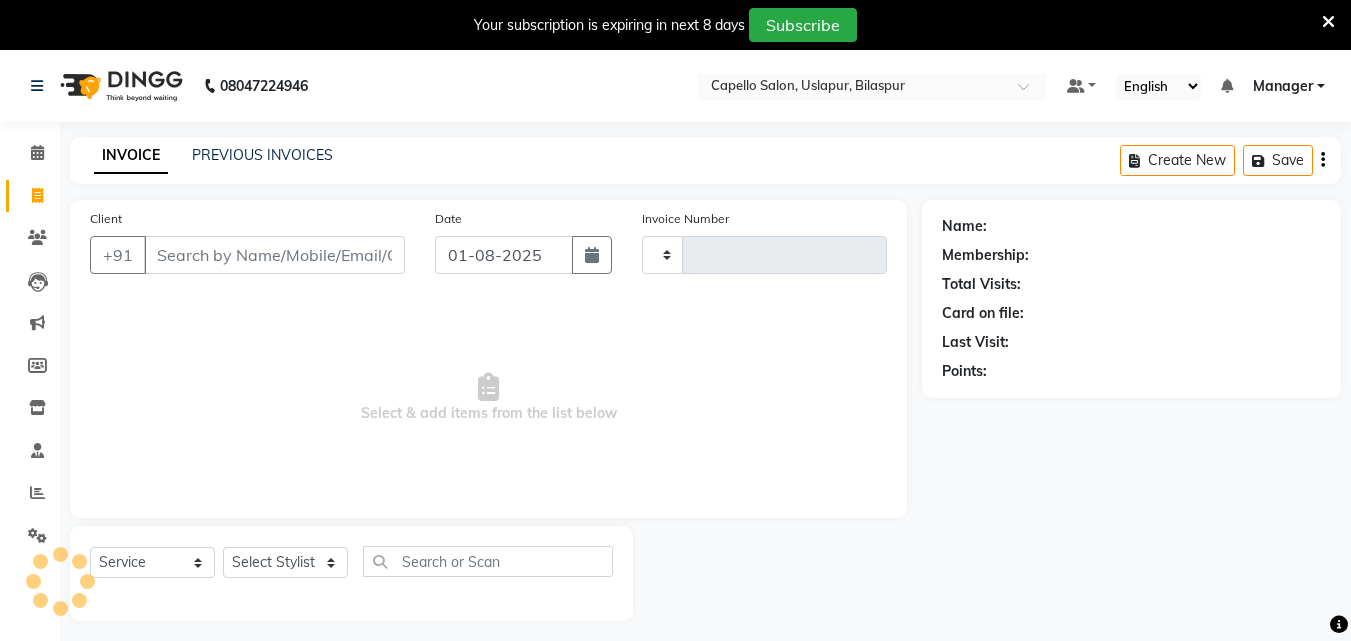 type on "1436" 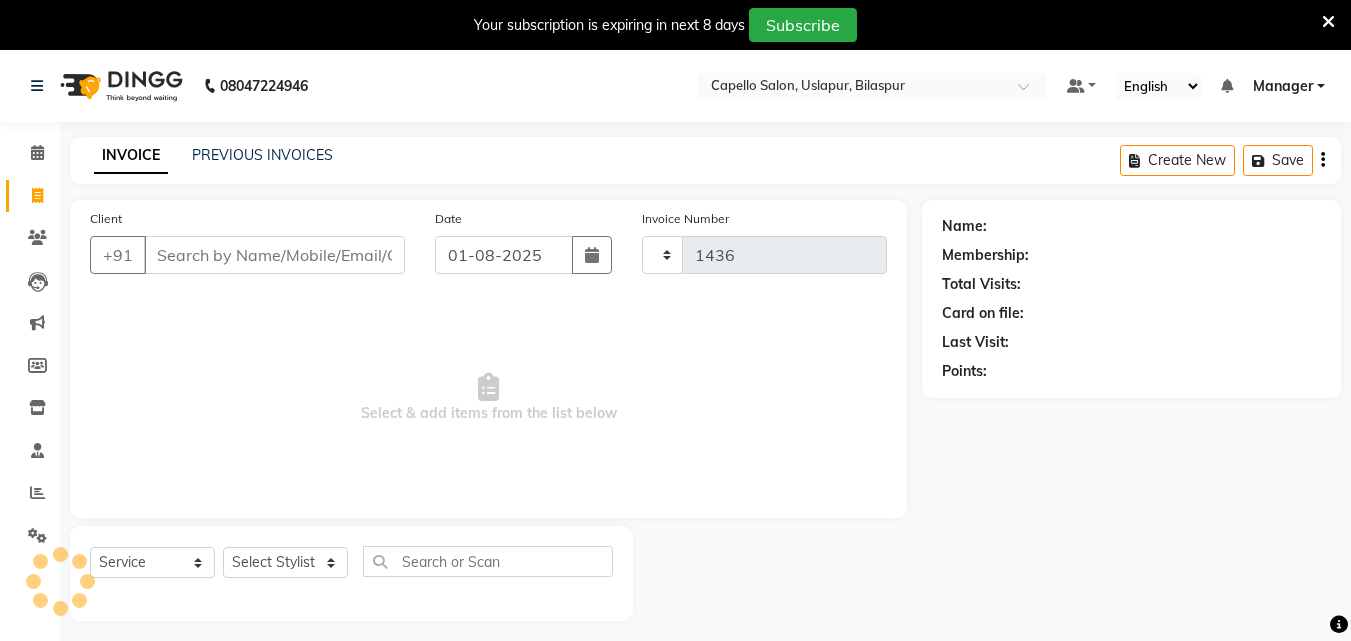 select on "4763" 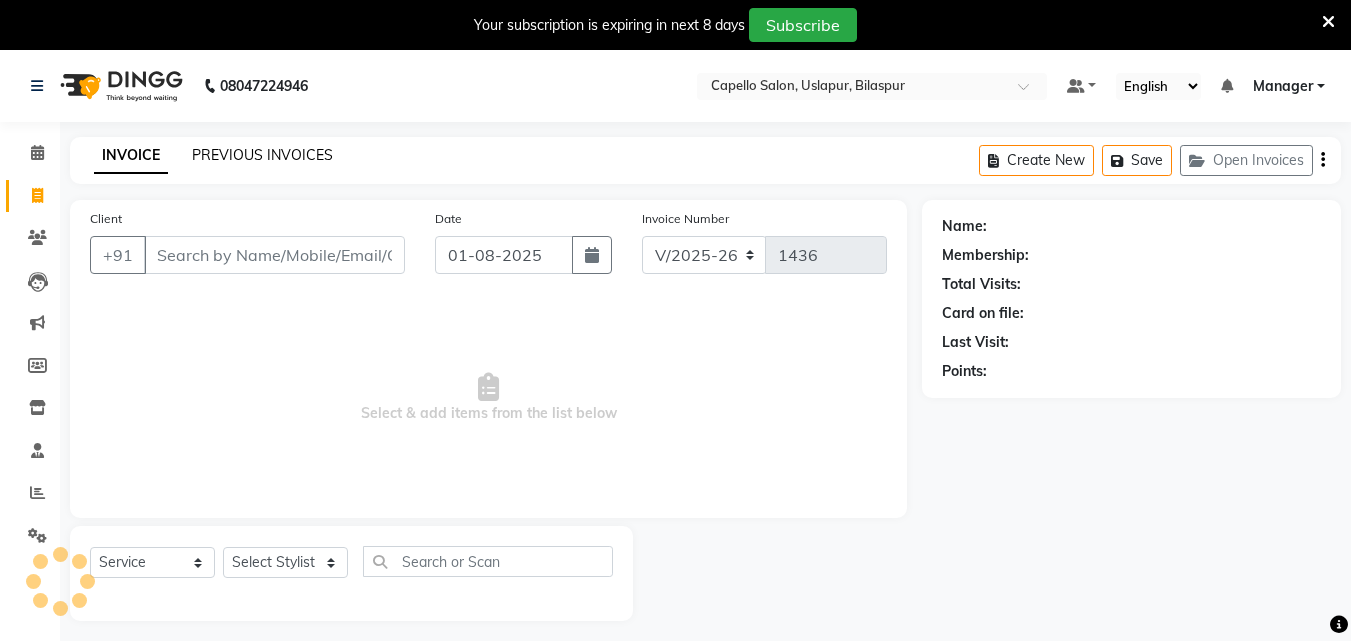 click on "PREVIOUS INVOICES" 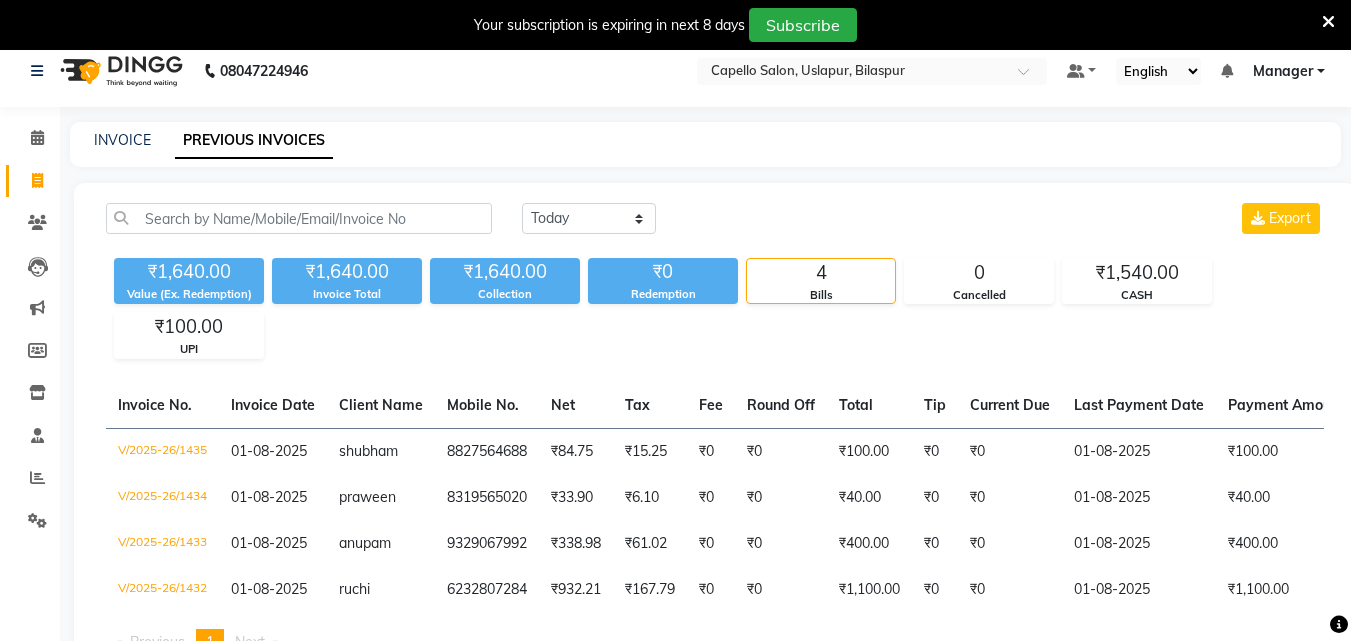 scroll, scrollTop: 0, scrollLeft: 0, axis: both 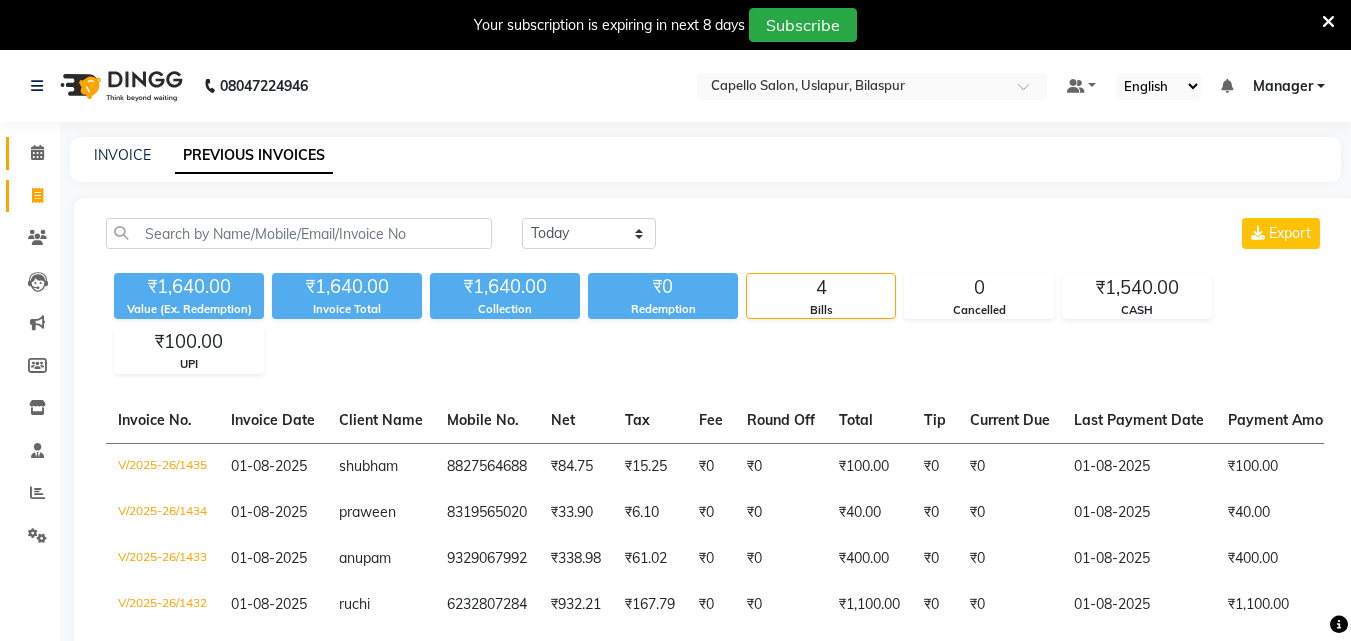 click on "Calendar" 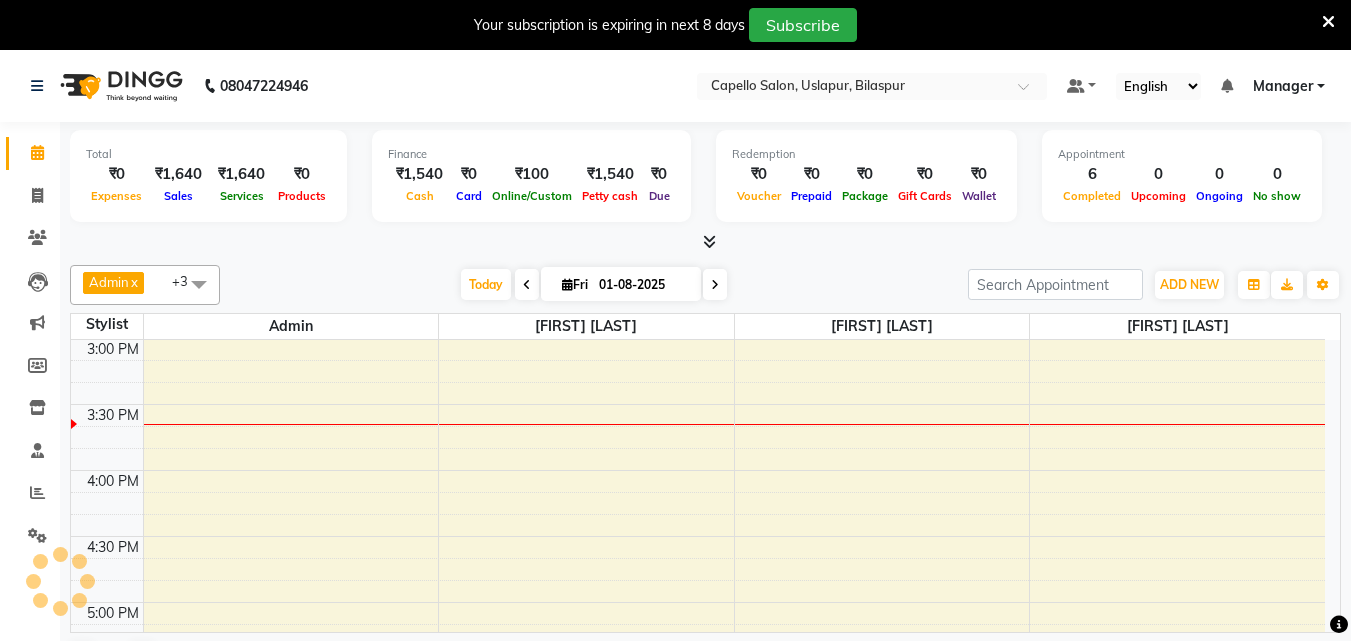 scroll, scrollTop: 0, scrollLeft: 0, axis: both 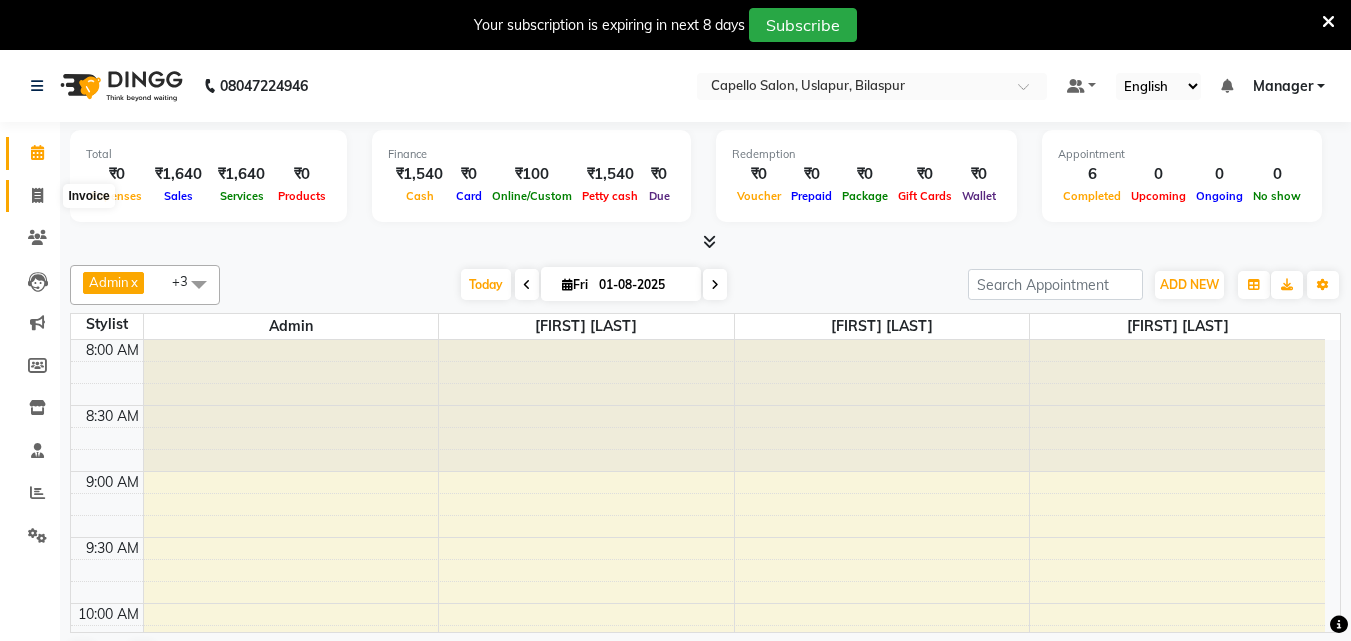 click 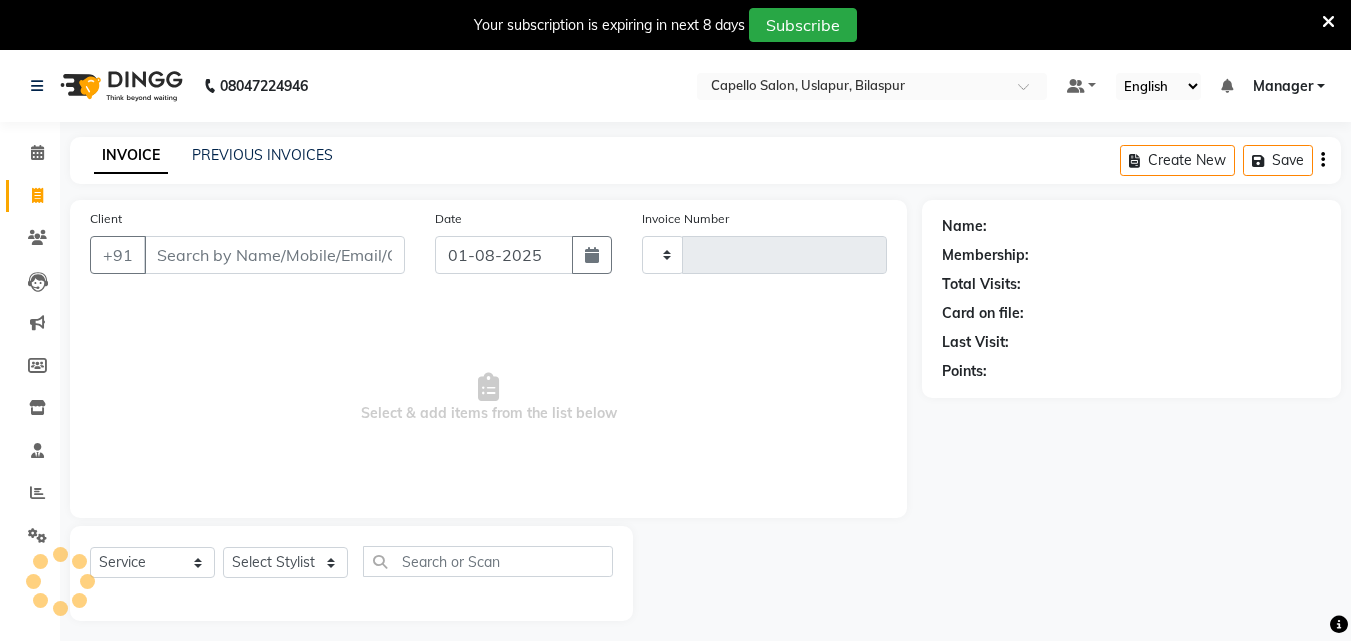 type on "1436" 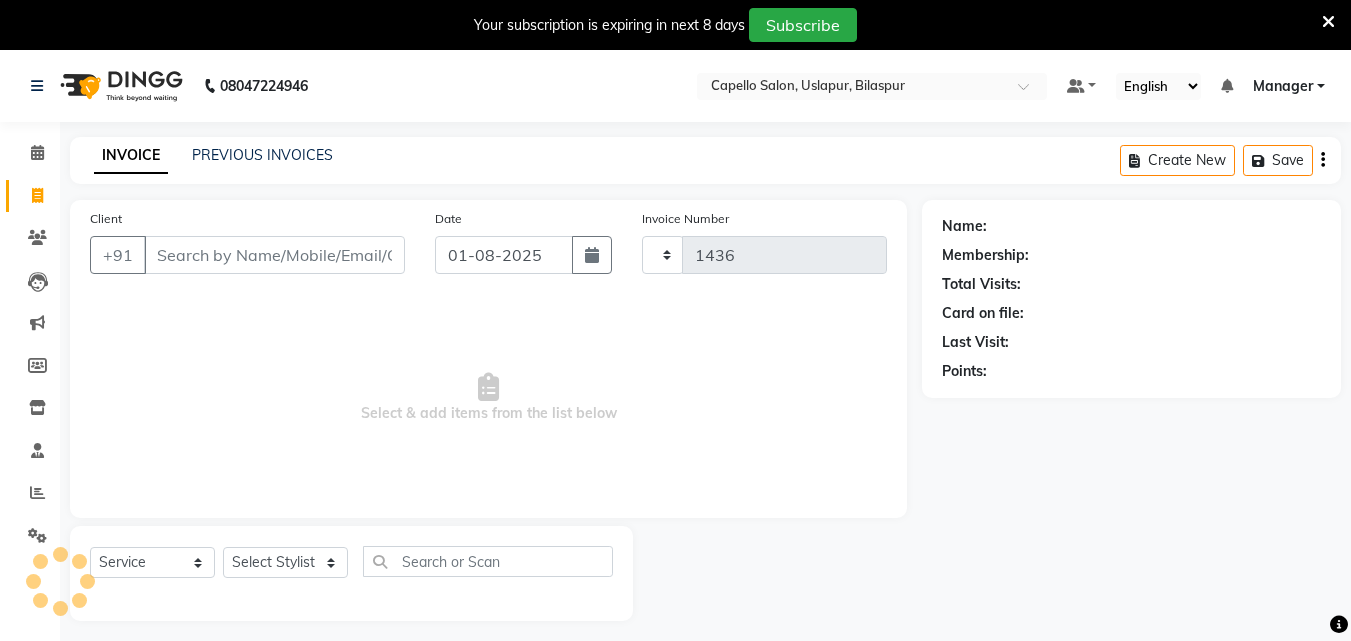 select on "4763" 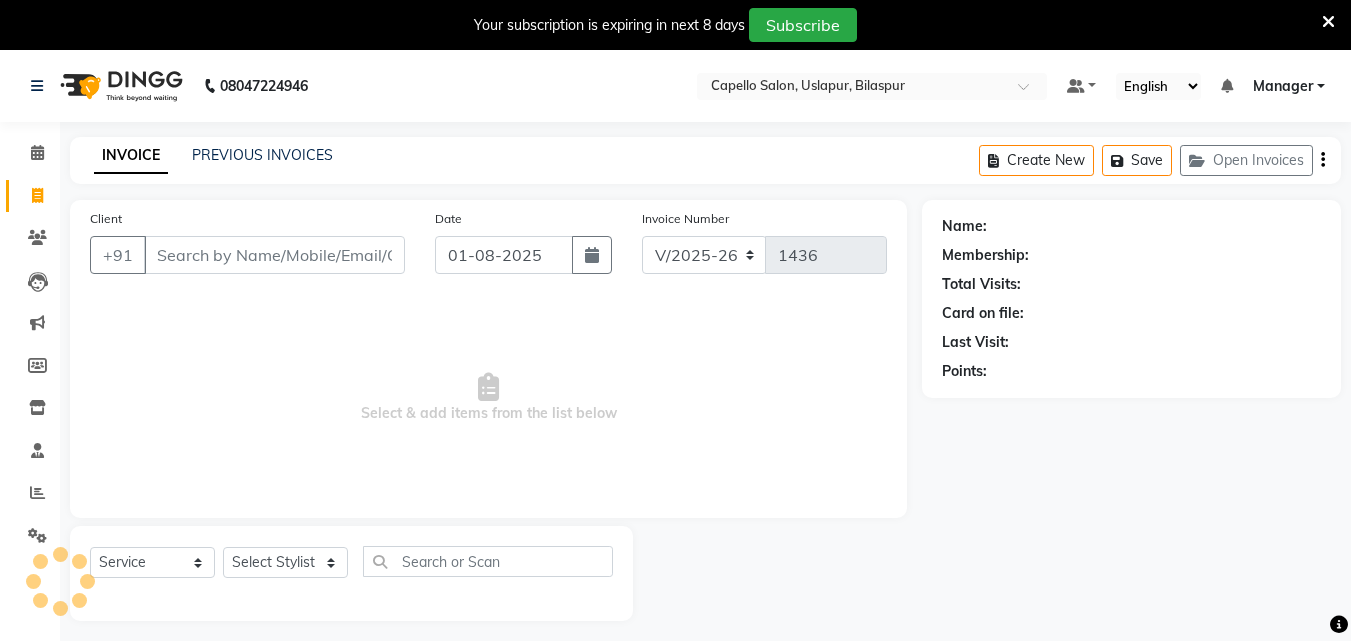 click on "Client" at bounding box center (274, 255) 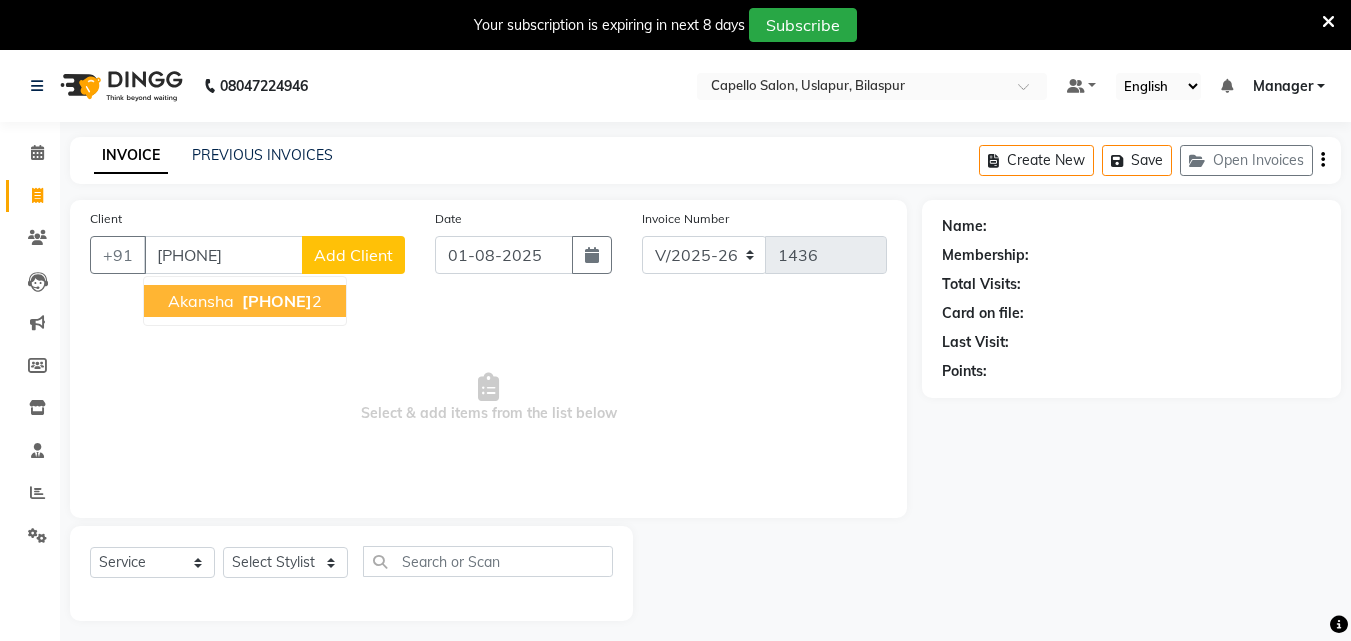 click on "[PHONE]" at bounding box center [277, 301] 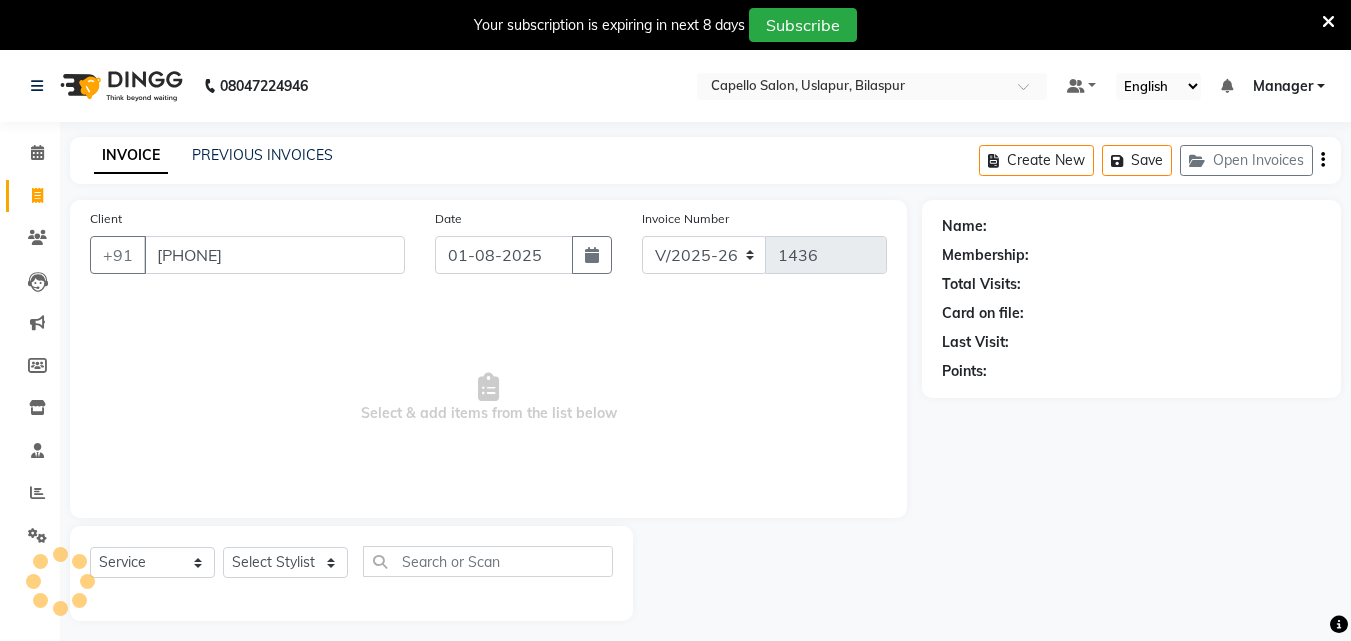 type on "[PHONE]" 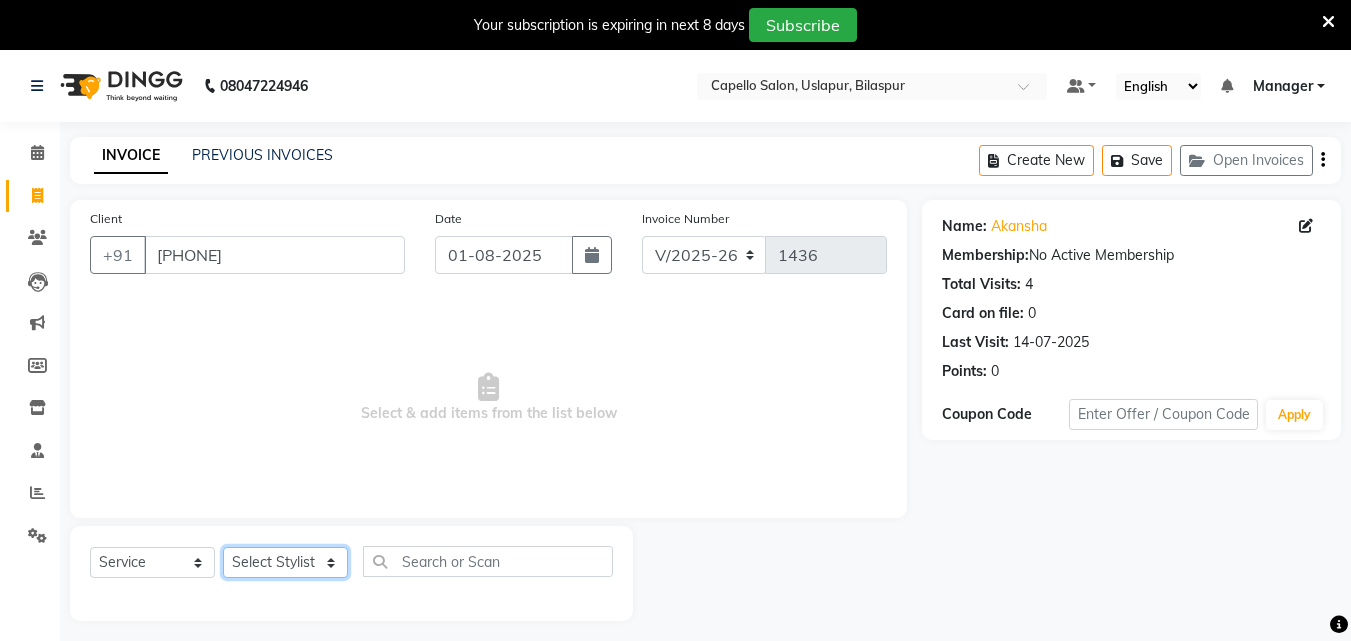 click on "Select Stylist Admin [FIRST] [LAST] [FIRST] [LAST] [FIRST] [LAST] GEETA [FIRST] [LAST] KUSHAL Manager mukesh [FIRST] [LAST] [FIRST] [LAST] SAKSHI SATYAM shailendra SOURABH [FIRST]" 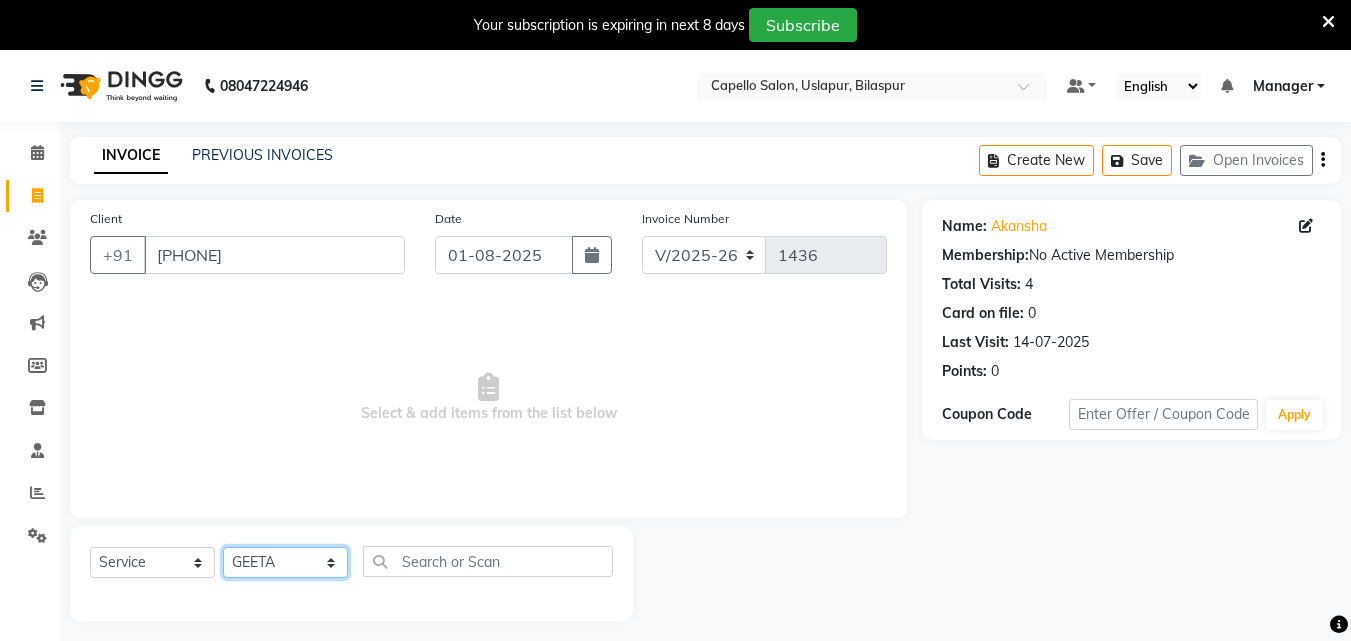 click on "Select Stylist Admin [FIRST] [LAST] [FIRST] [LAST] [FIRST] [LAST] GEETA [FIRST] [LAST] KUSHAL Manager mukesh [FIRST] [LAST] [FIRST] [LAST] SAKSHI SATYAM shailendra SOURABH [FIRST]" 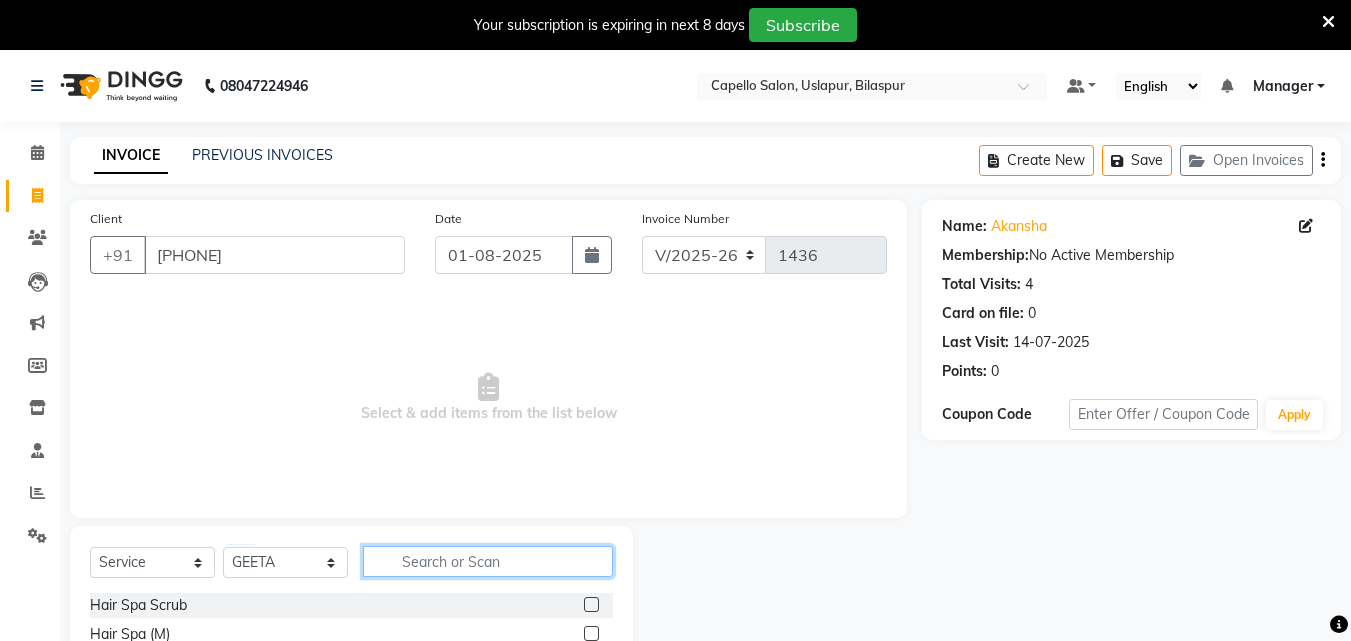 click 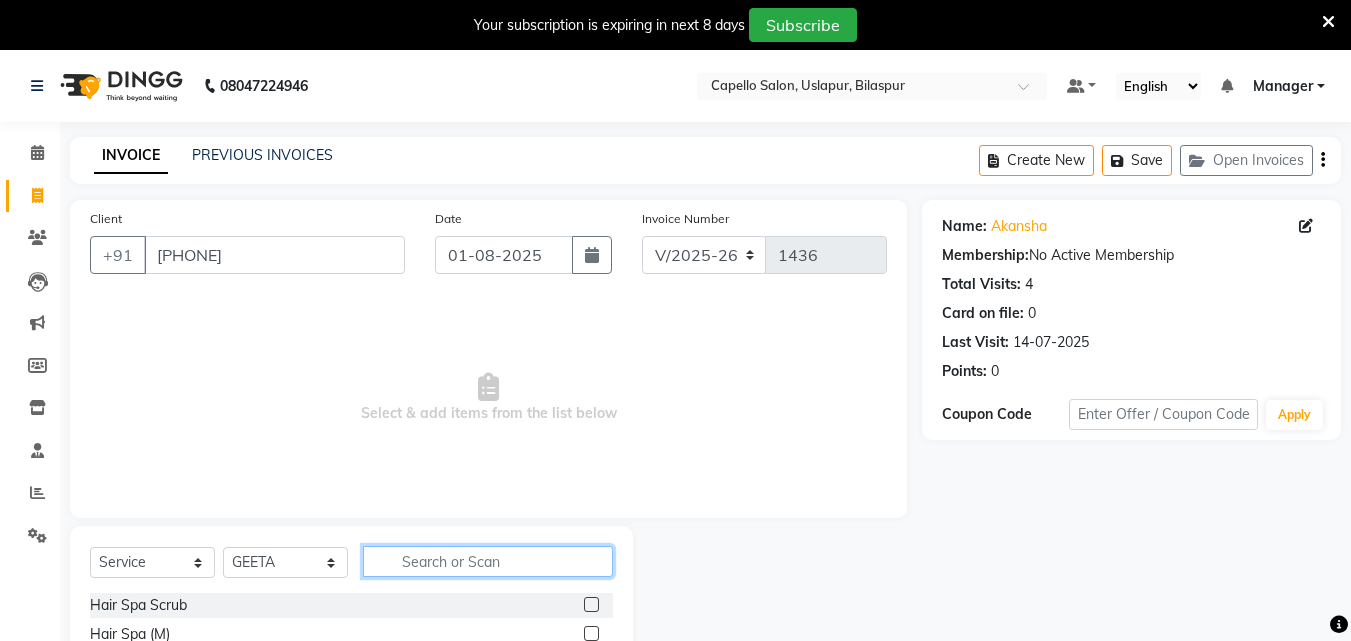 type on "c" 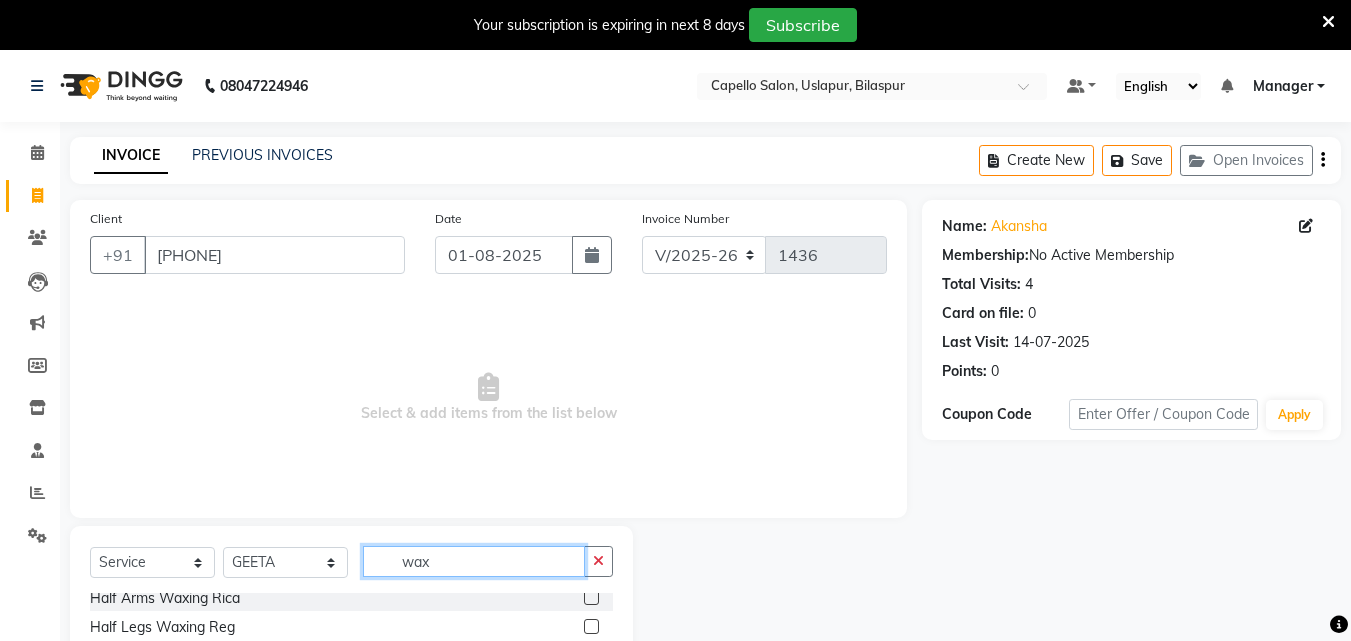 scroll, scrollTop: 100, scrollLeft: 0, axis: vertical 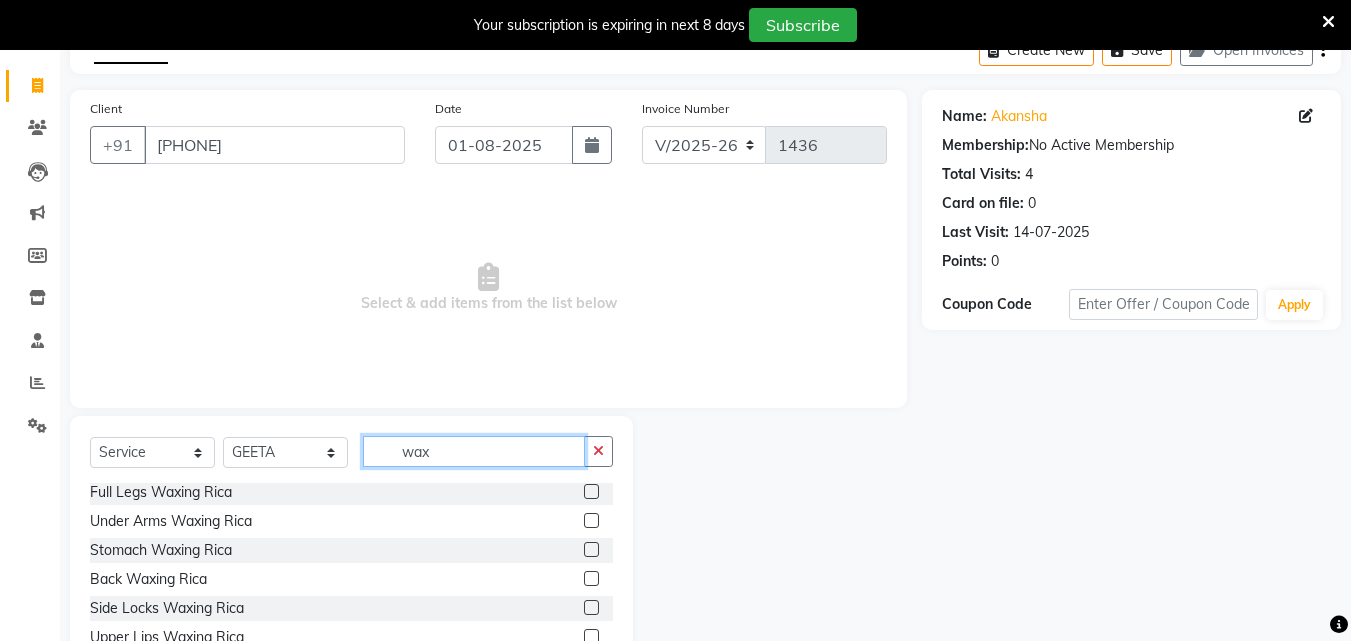 click on "wax" 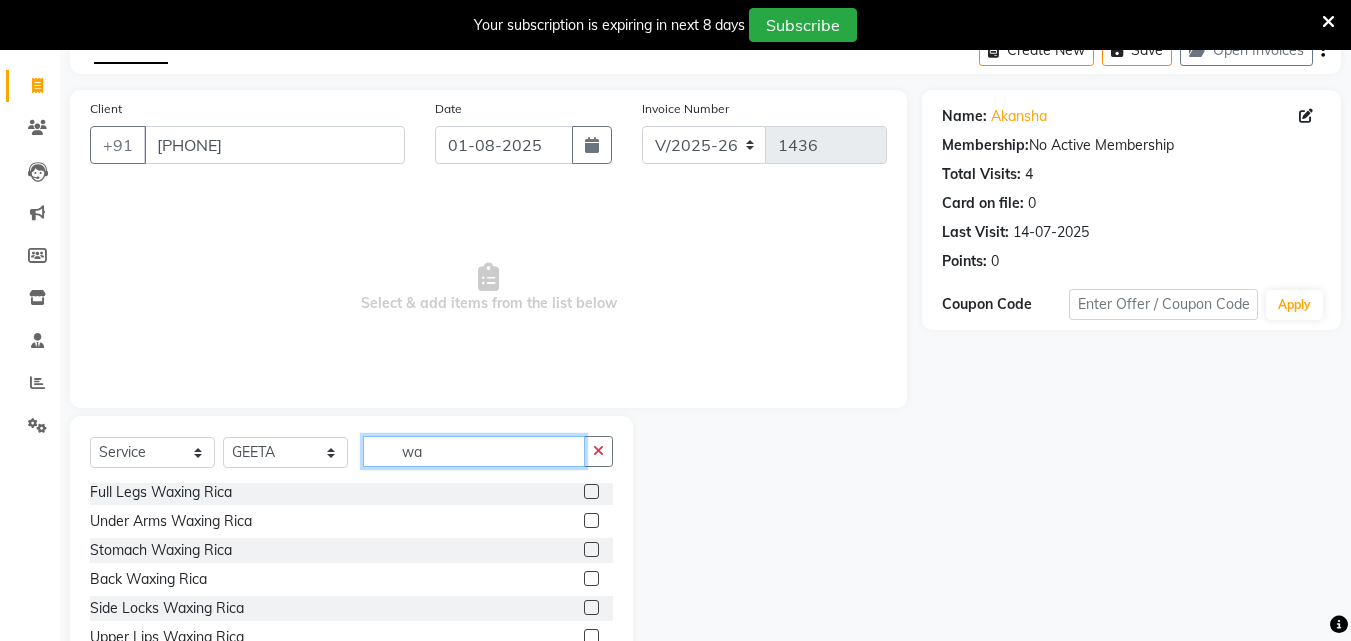 type on "w" 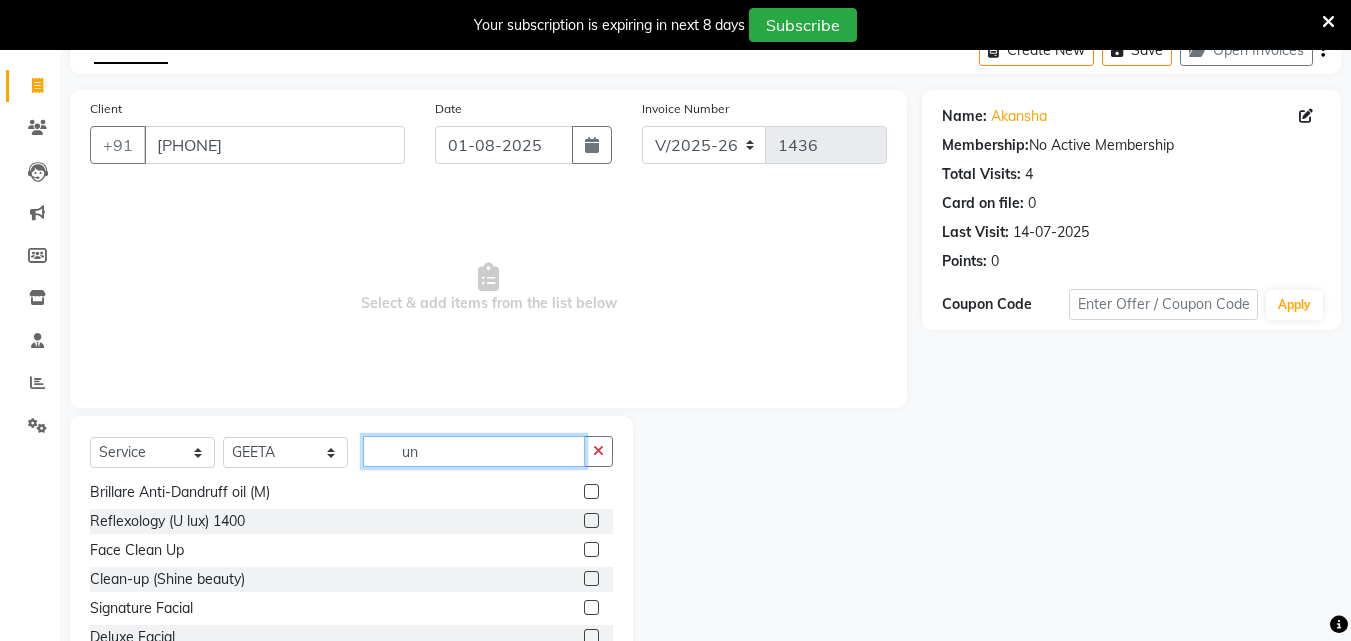 scroll, scrollTop: 0, scrollLeft: 0, axis: both 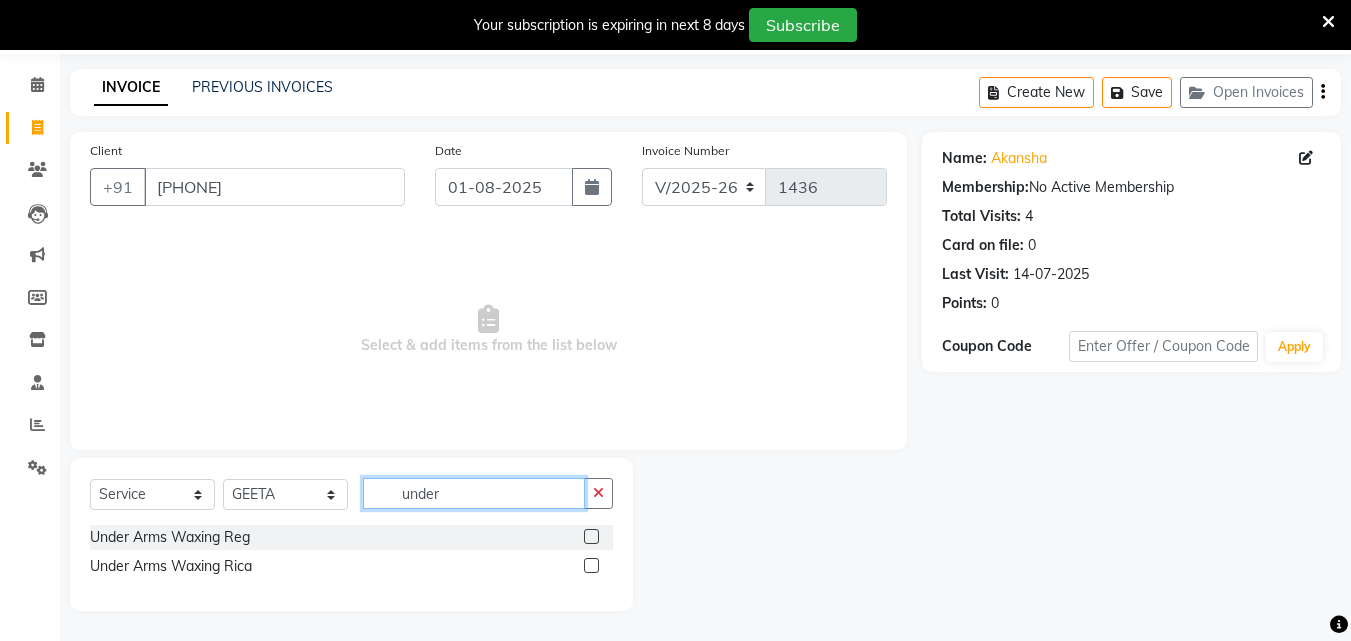type on "under" 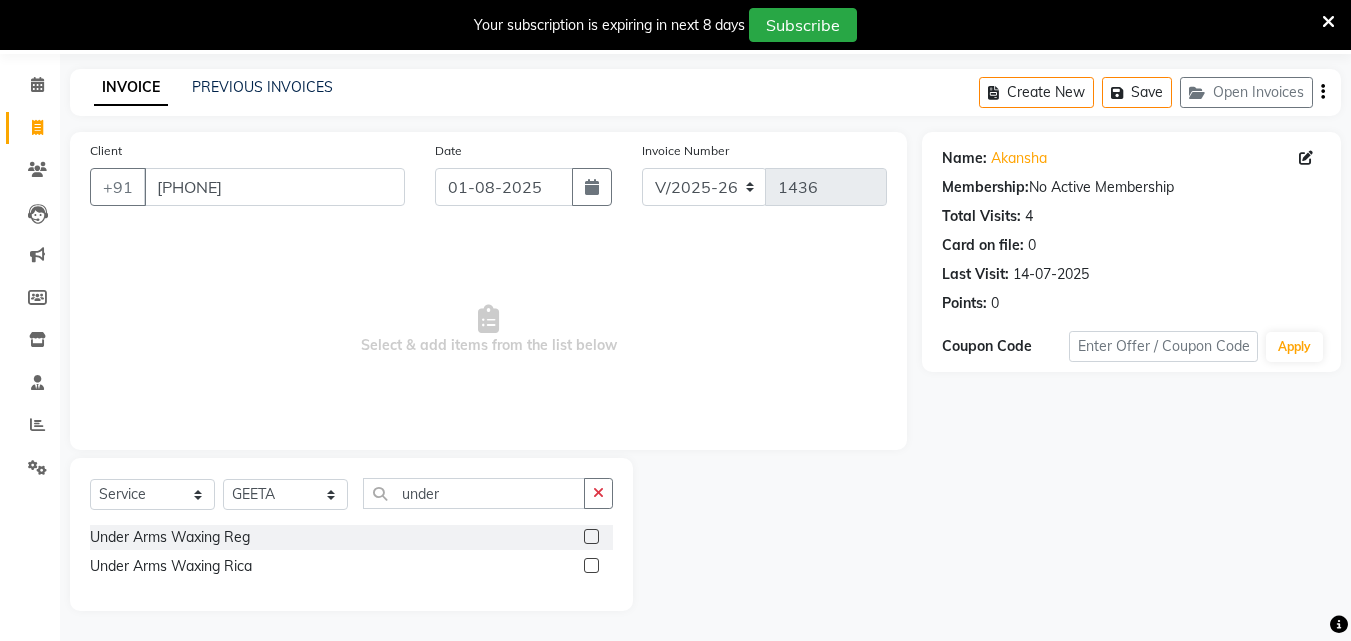 click 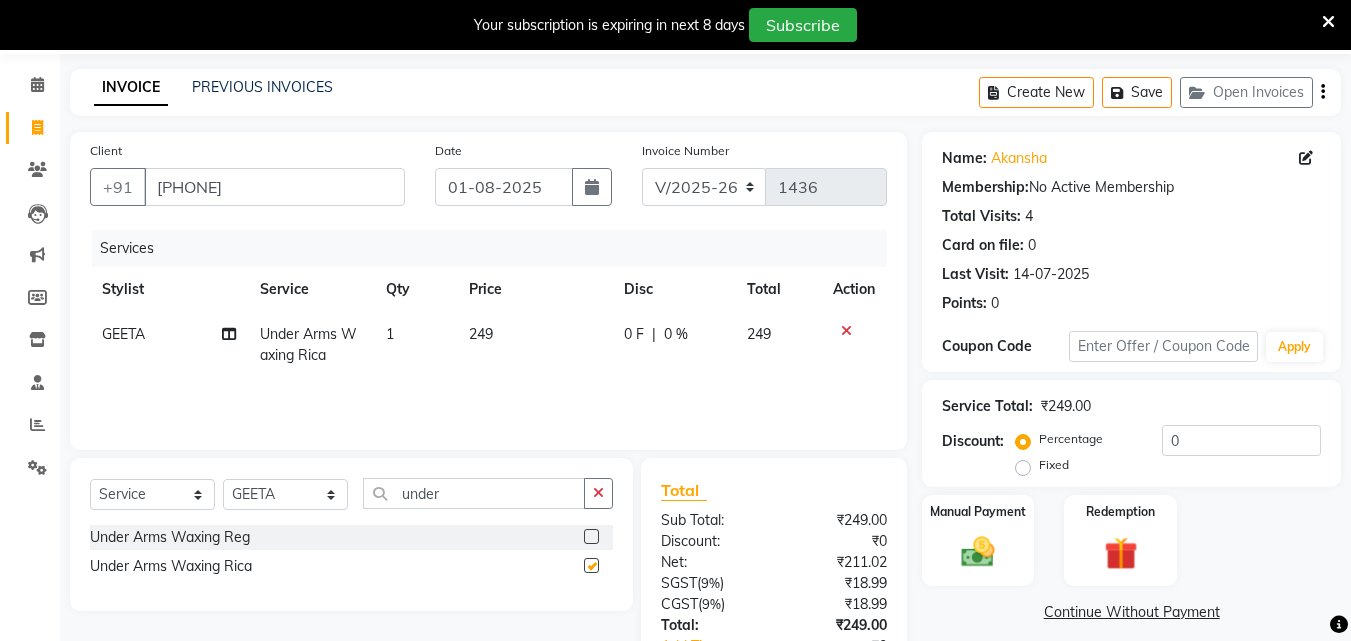 checkbox on "false" 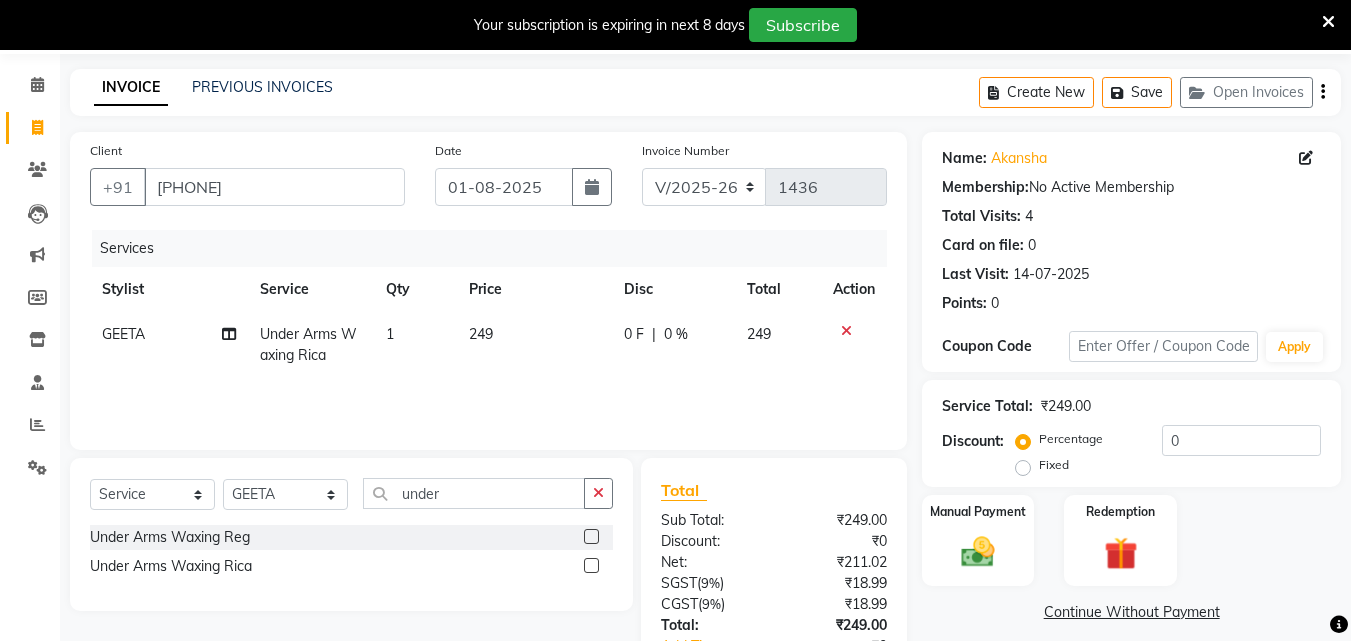 click on "249" 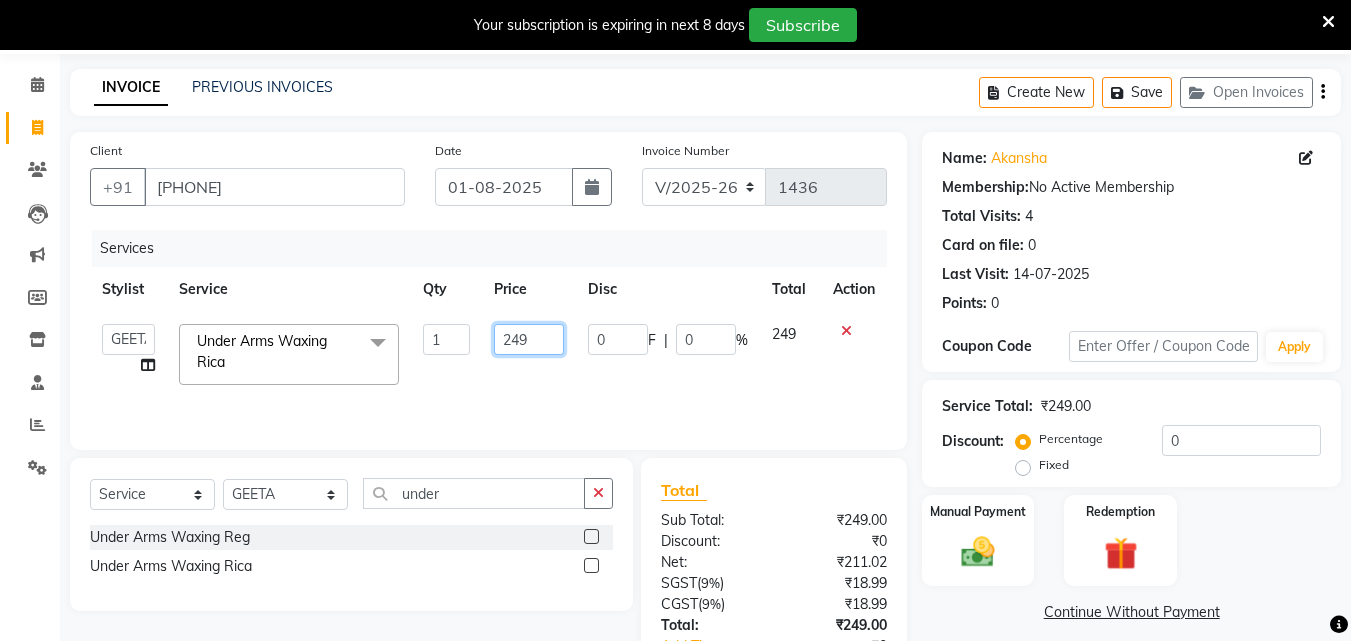 click on "249" 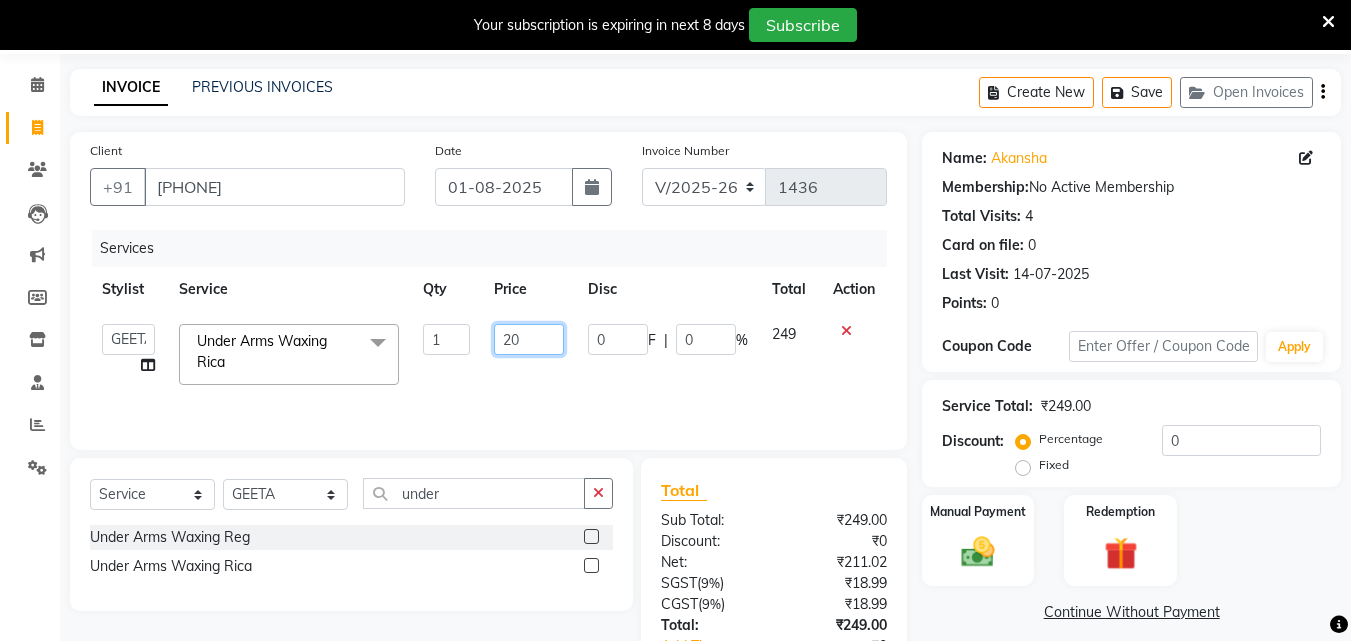 type on "200" 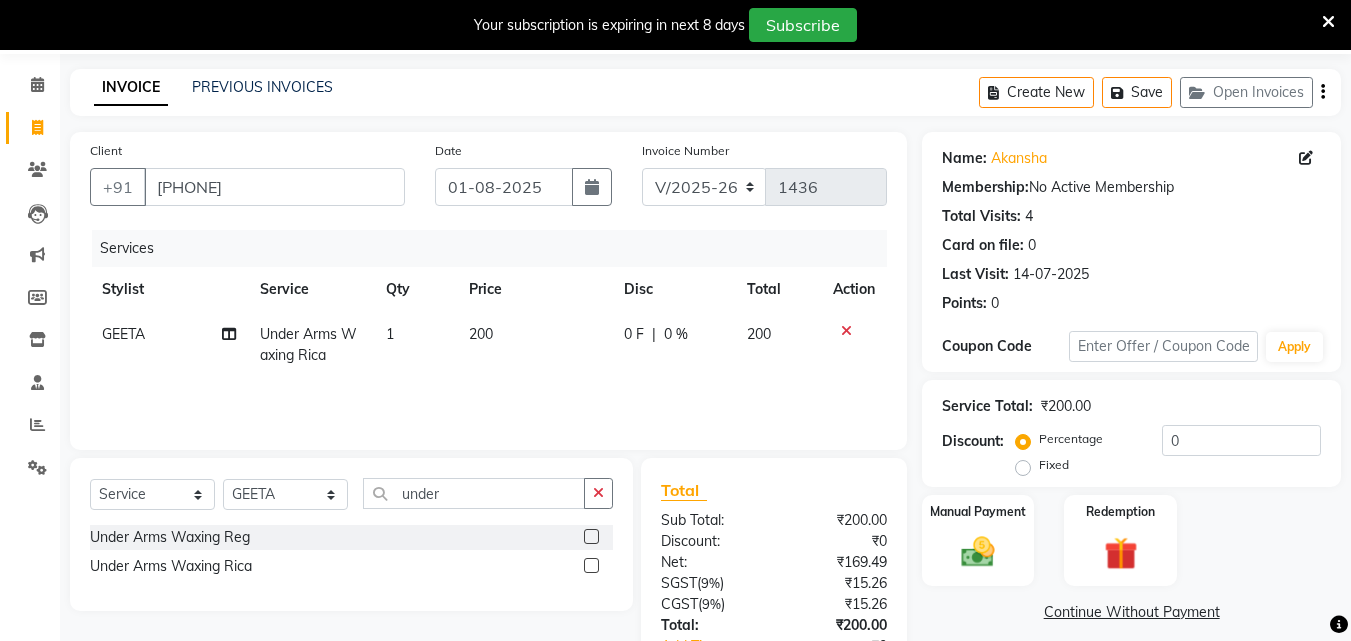 click on "200" 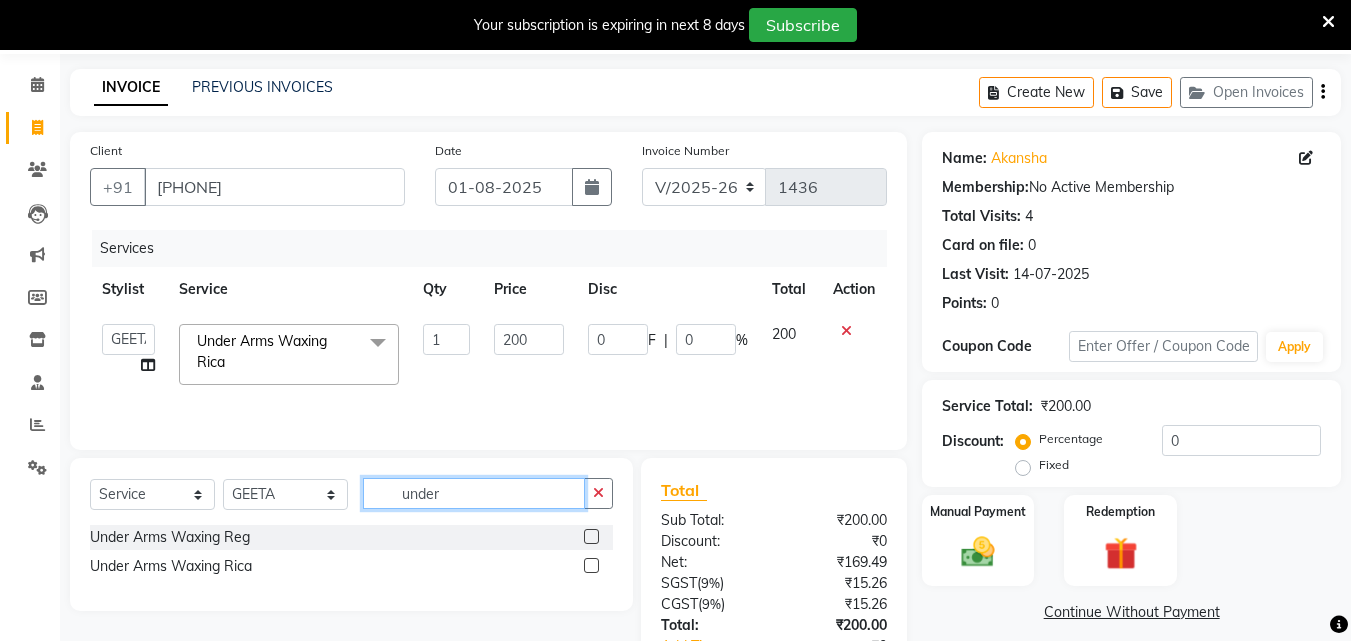 click on "under" 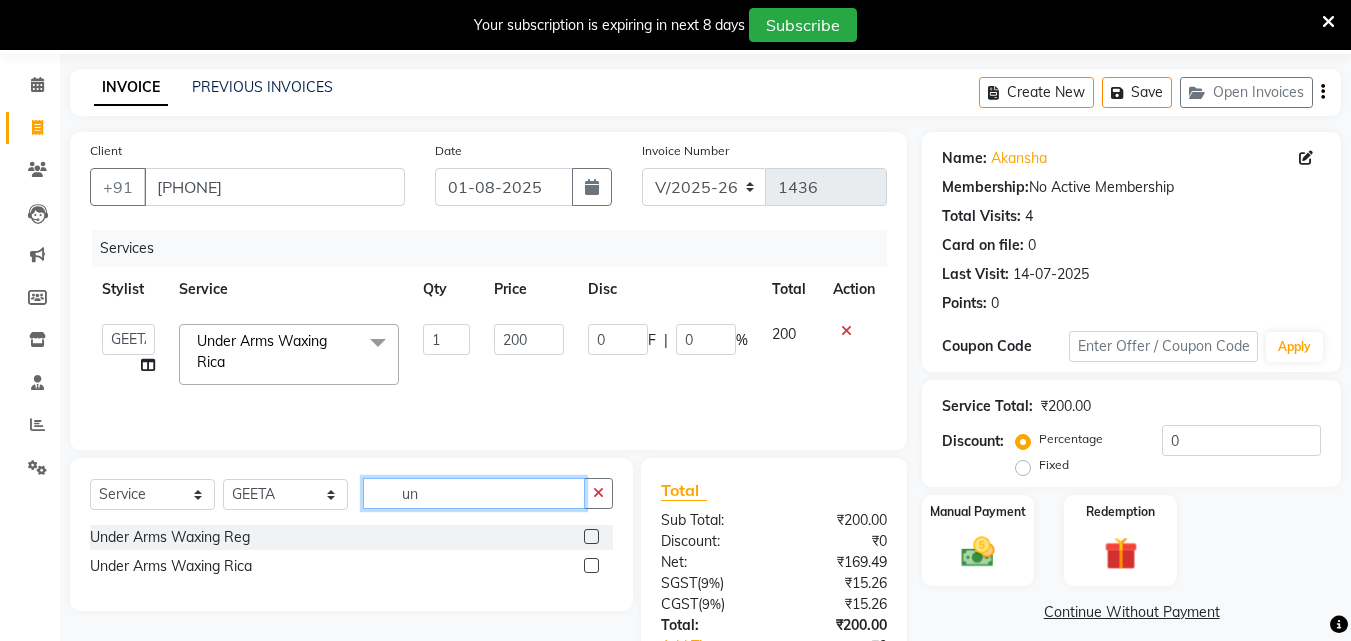 type on "u" 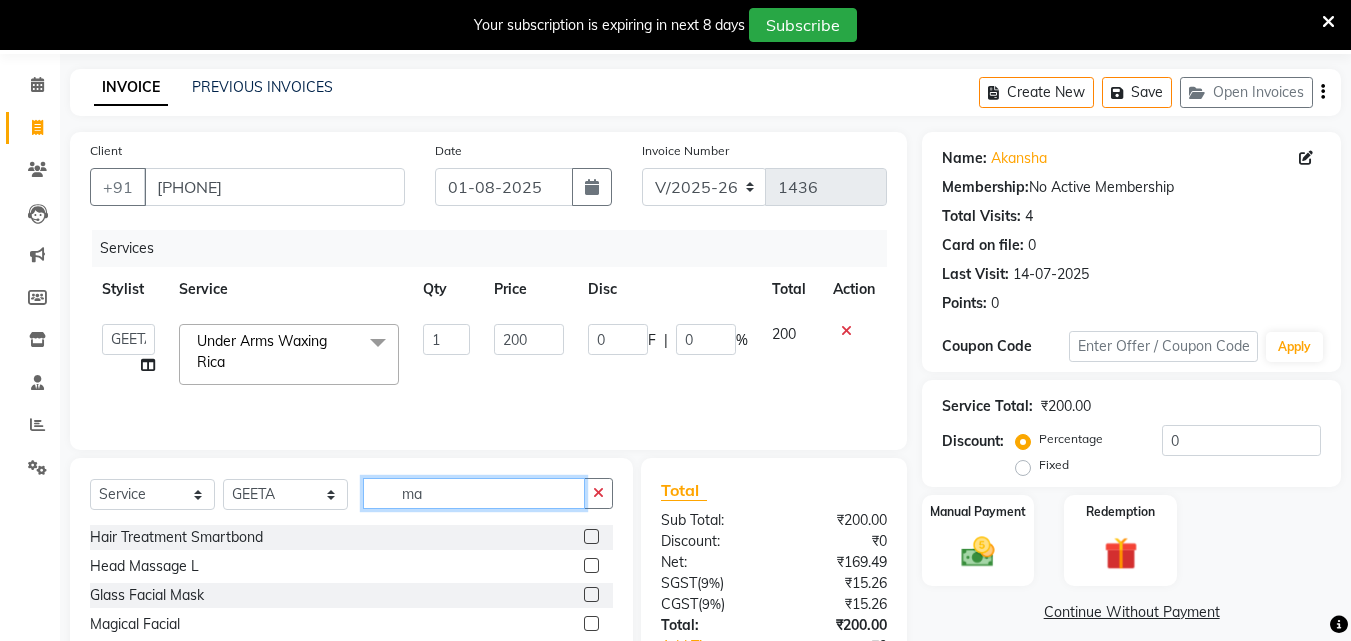 type on "m" 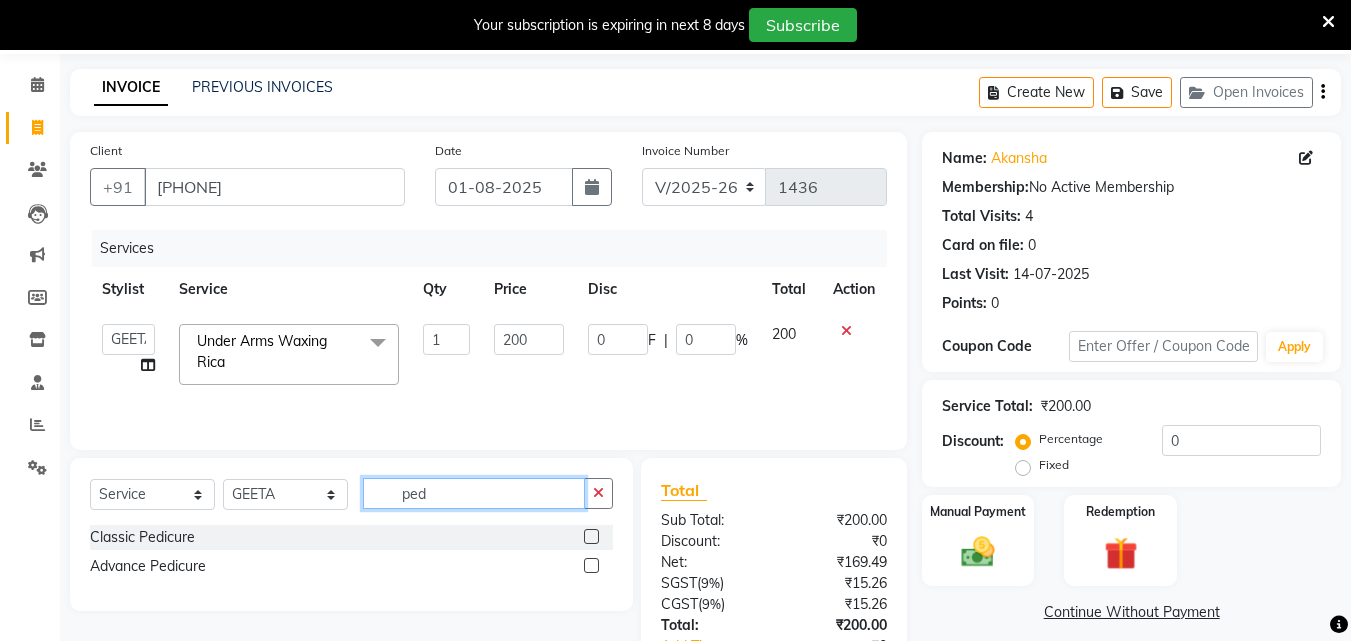 type on "ped" 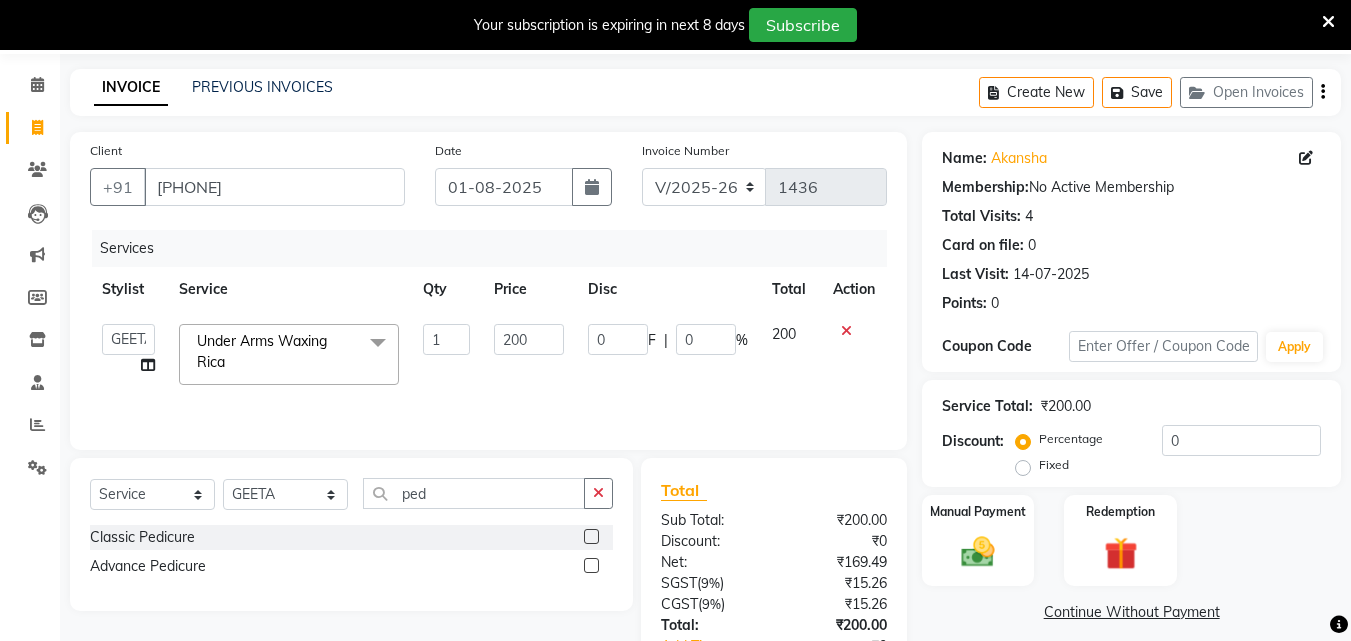 click 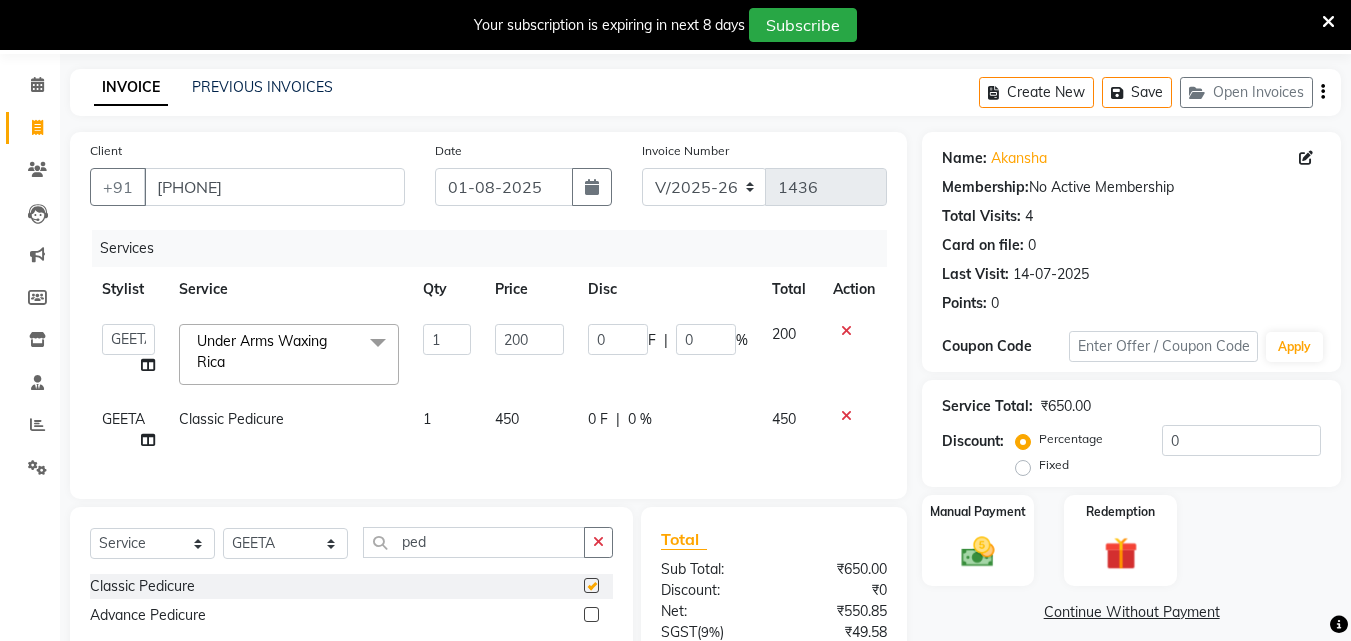 checkbox on "false" 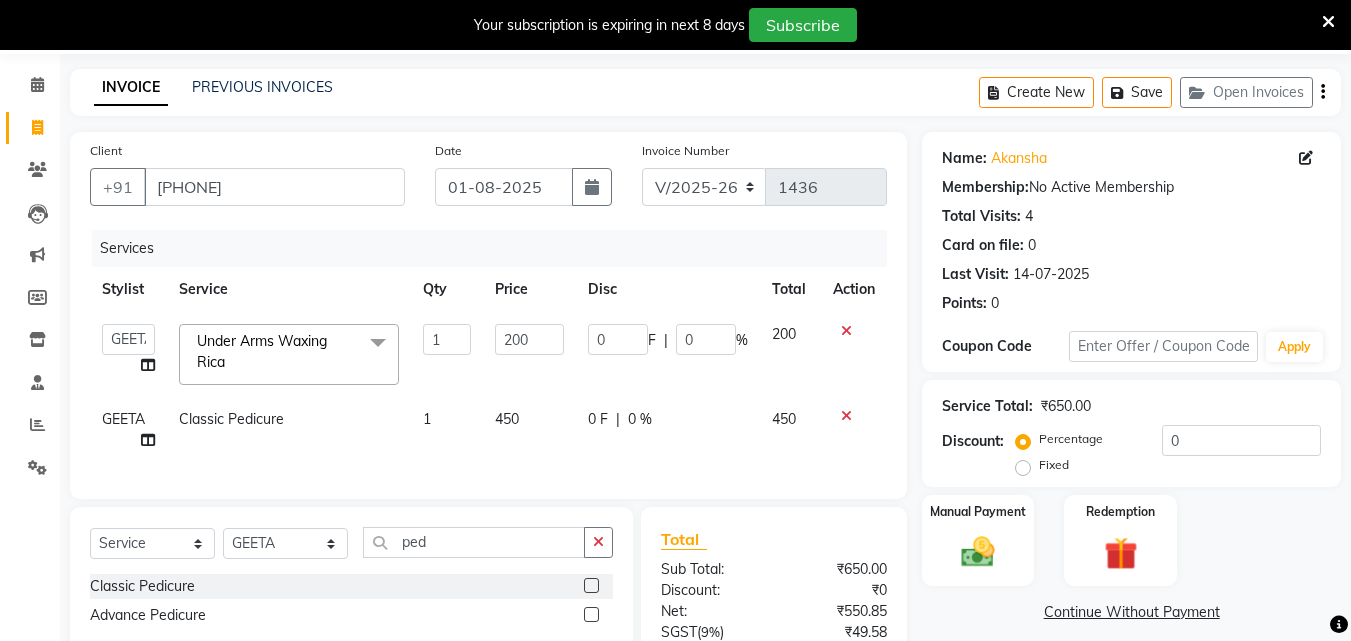 click on "450" 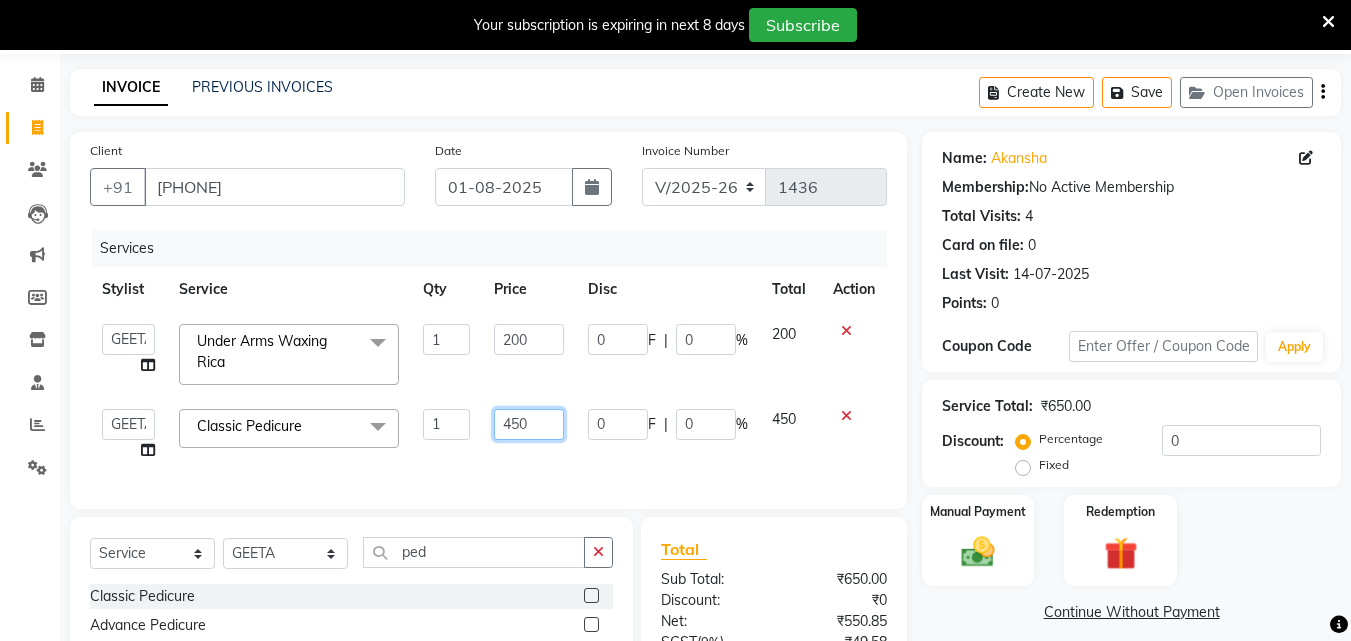click on "450" 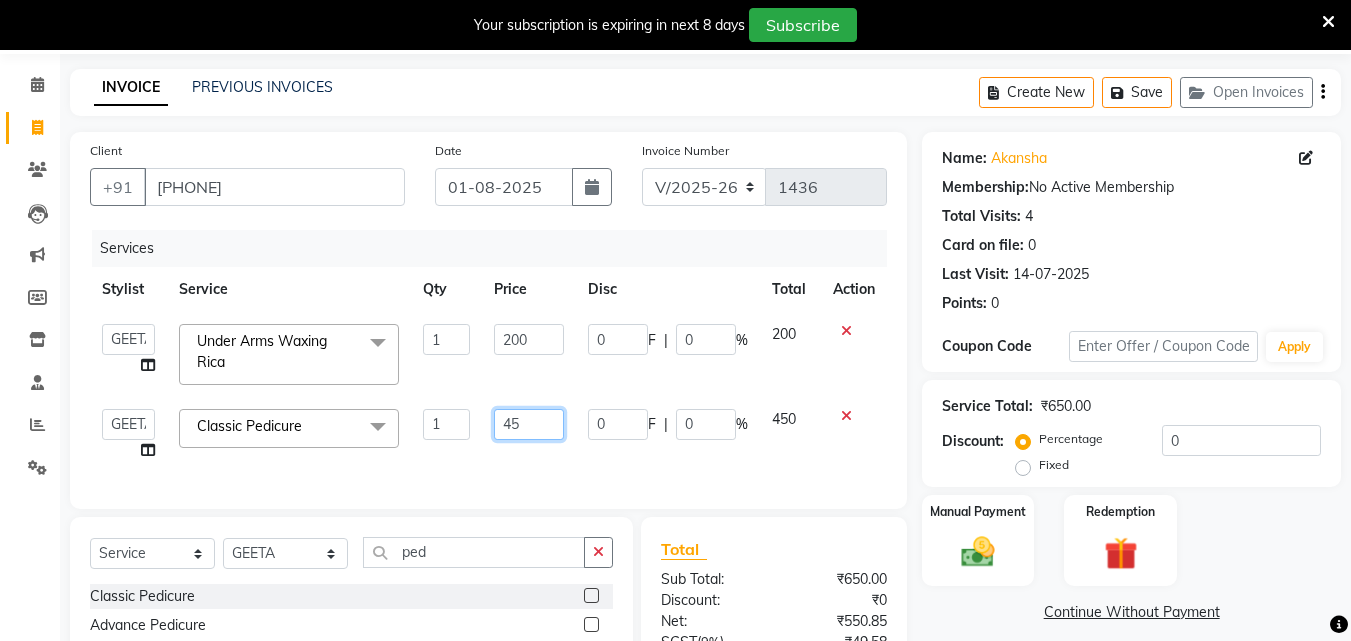 type on "4" 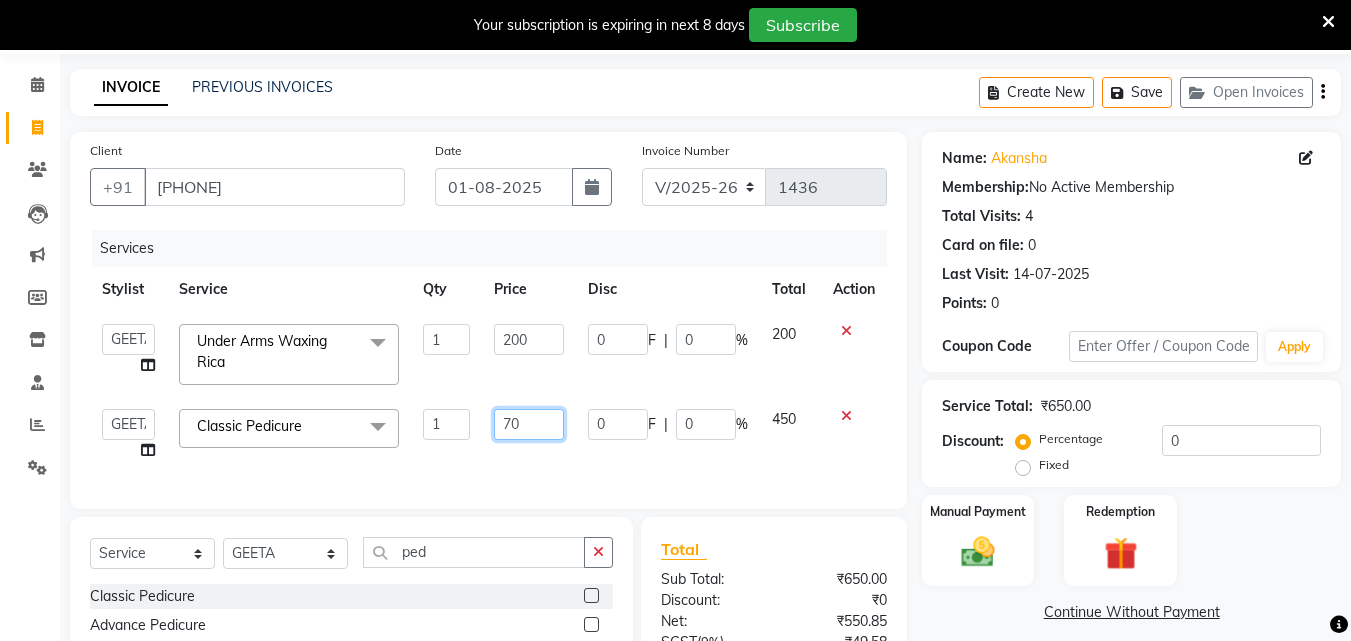 type on "700" 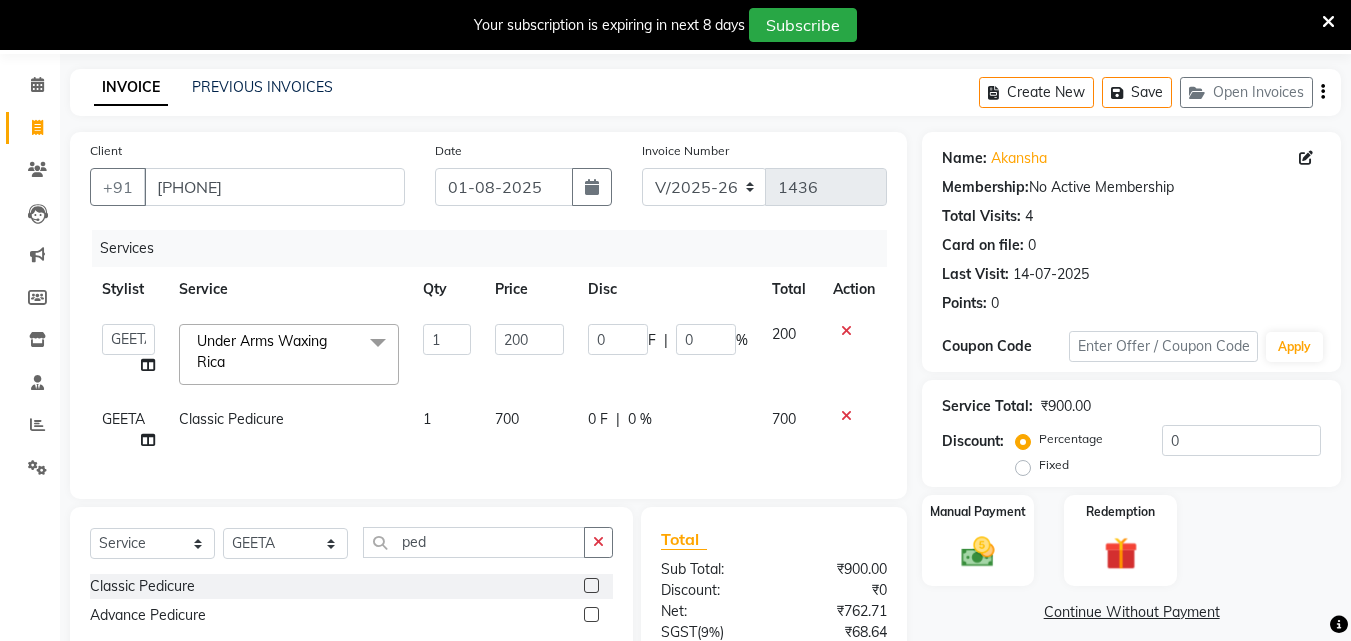 click on "700" 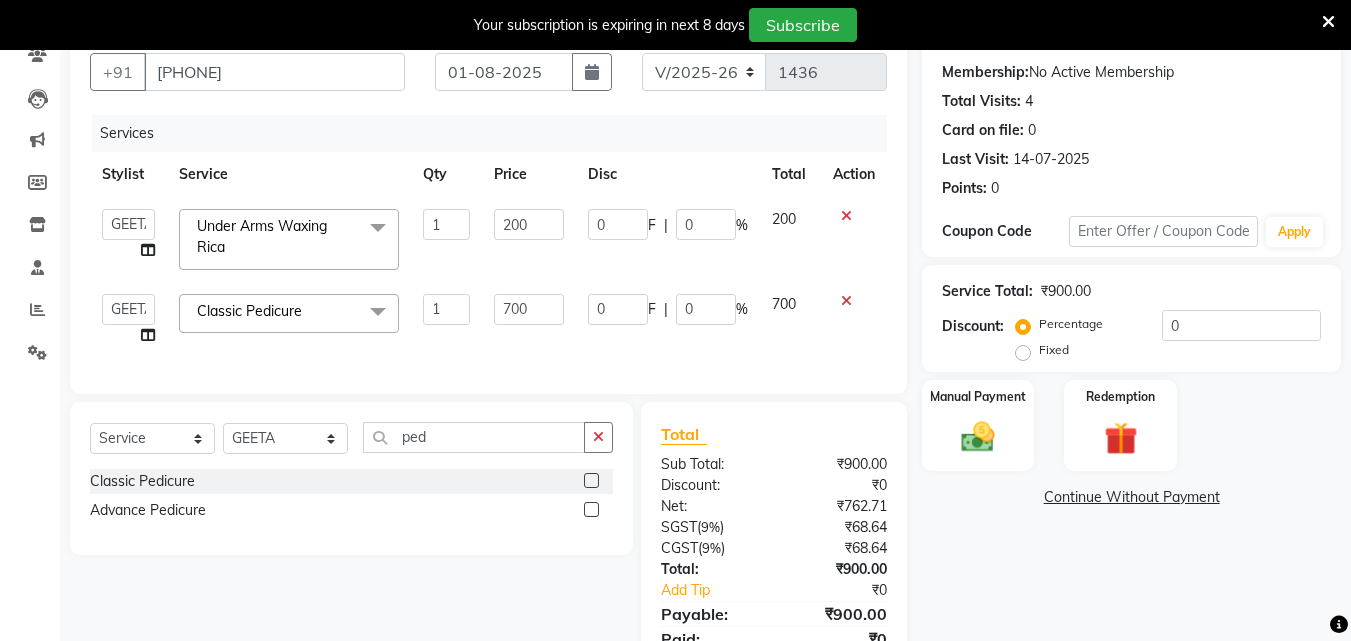 scroll, scrollTop: 283, scrollLeft: 0, axis: vertical 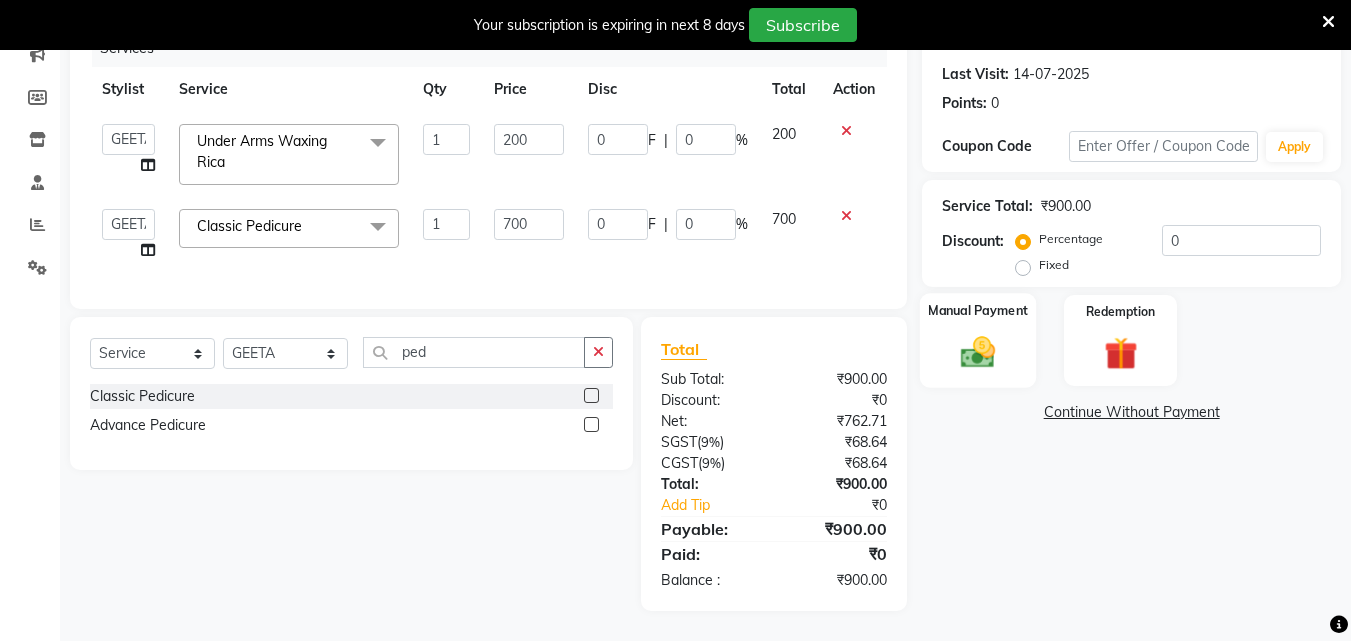click 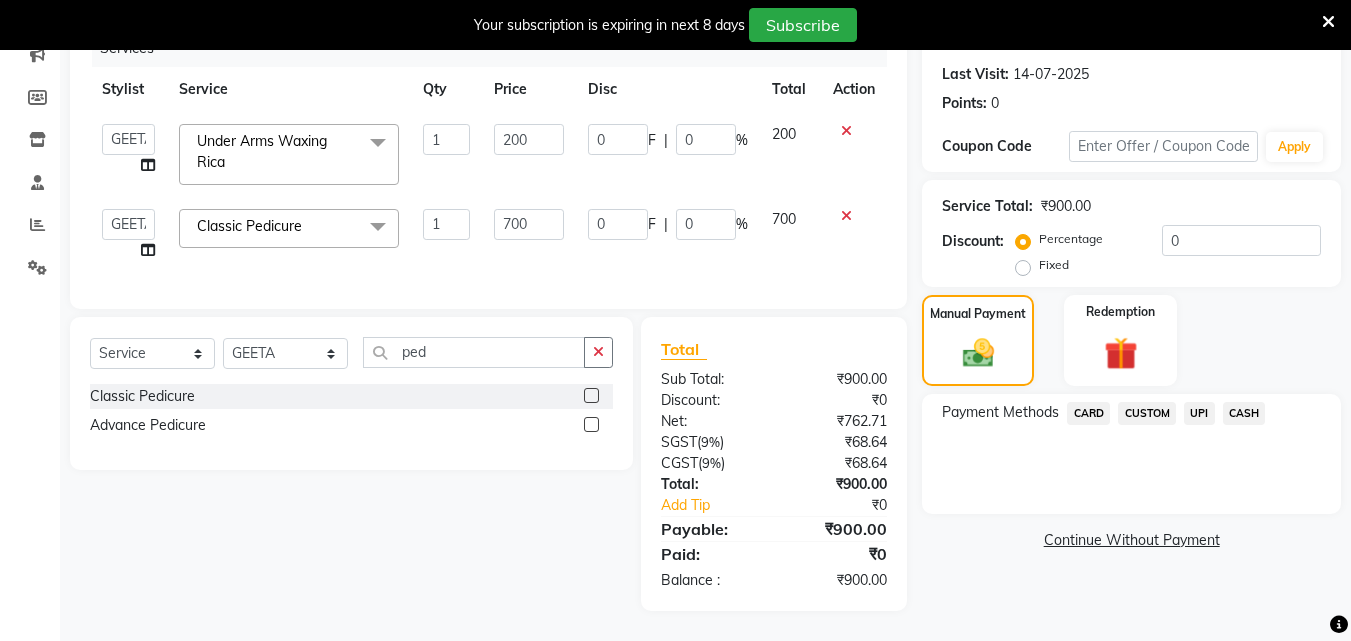 click on "UPI" 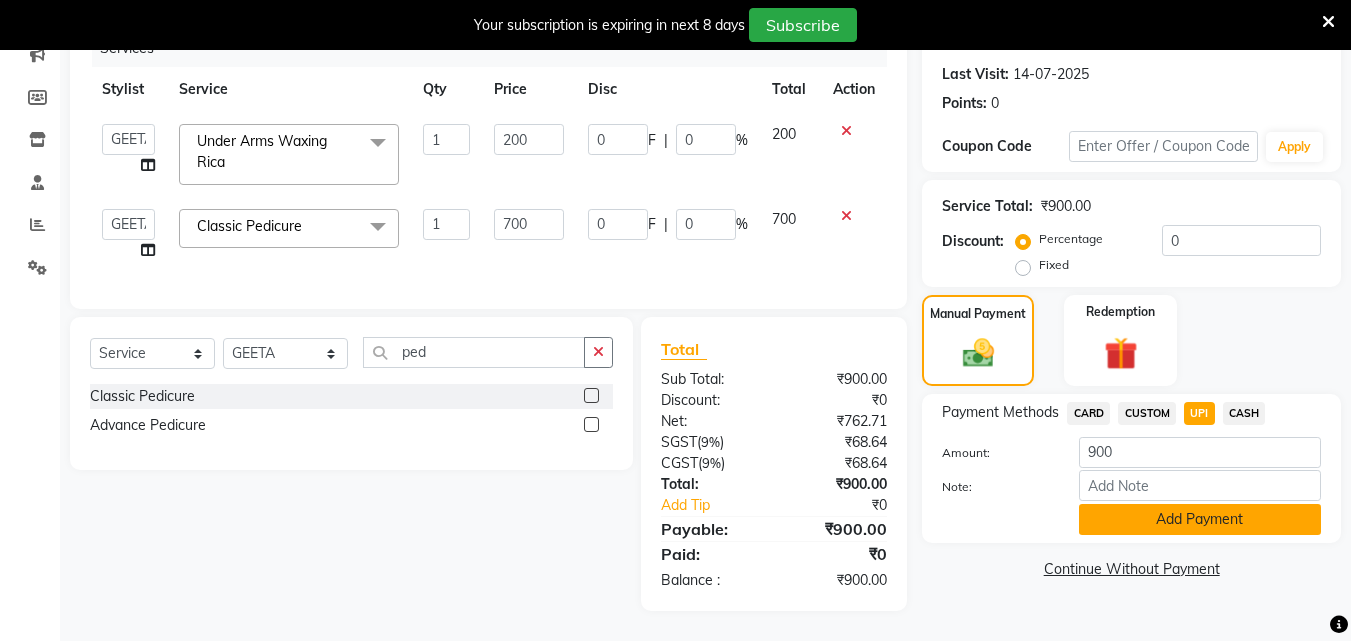 click on "Add Payment" 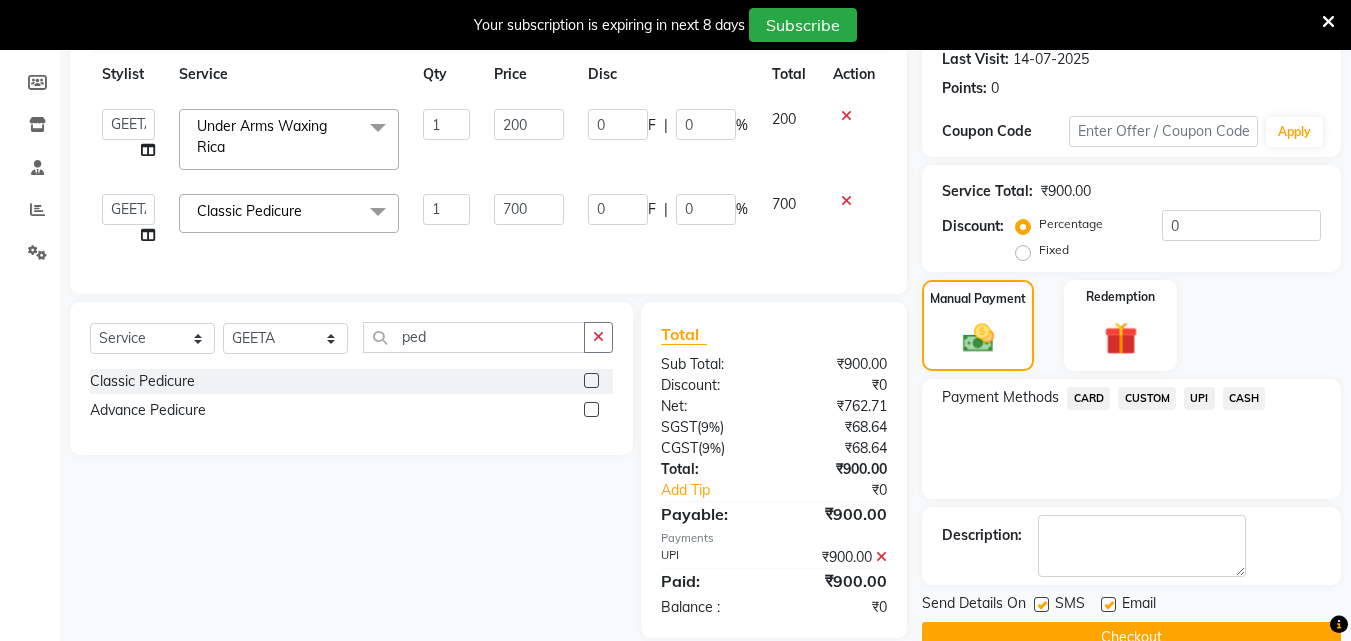 scroll, scrollTop: 325, scrollLeft: 0, axis: vertical 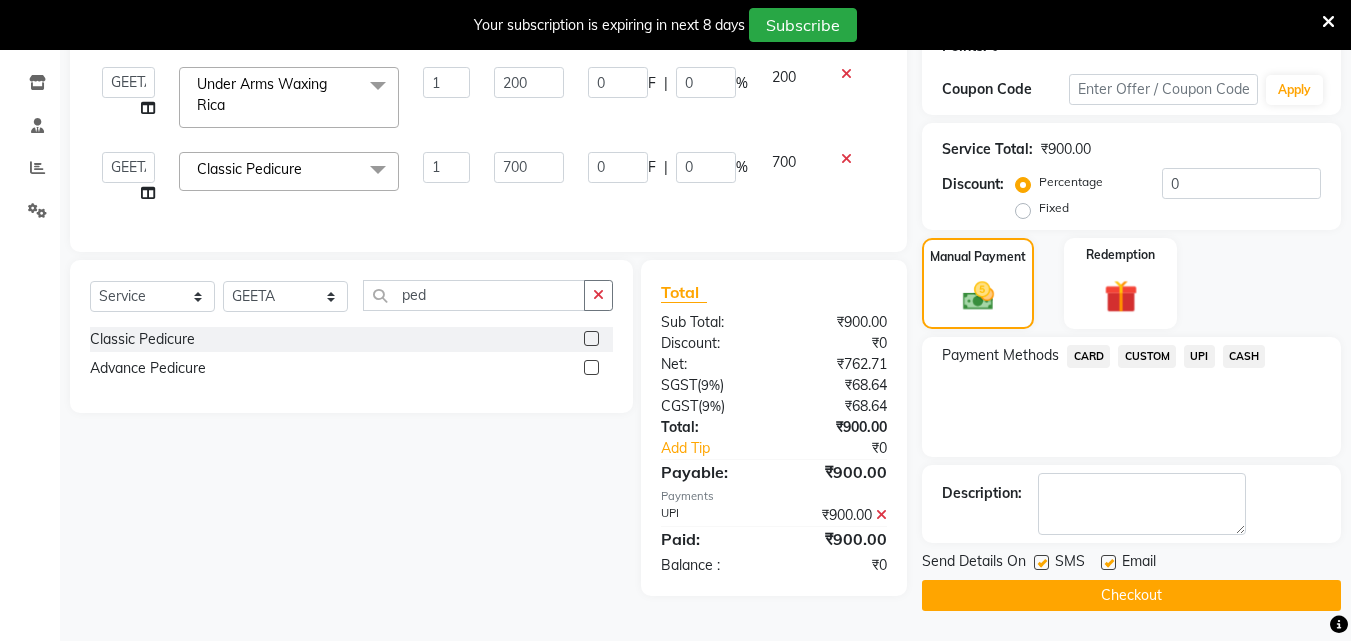 click on "Checkout" 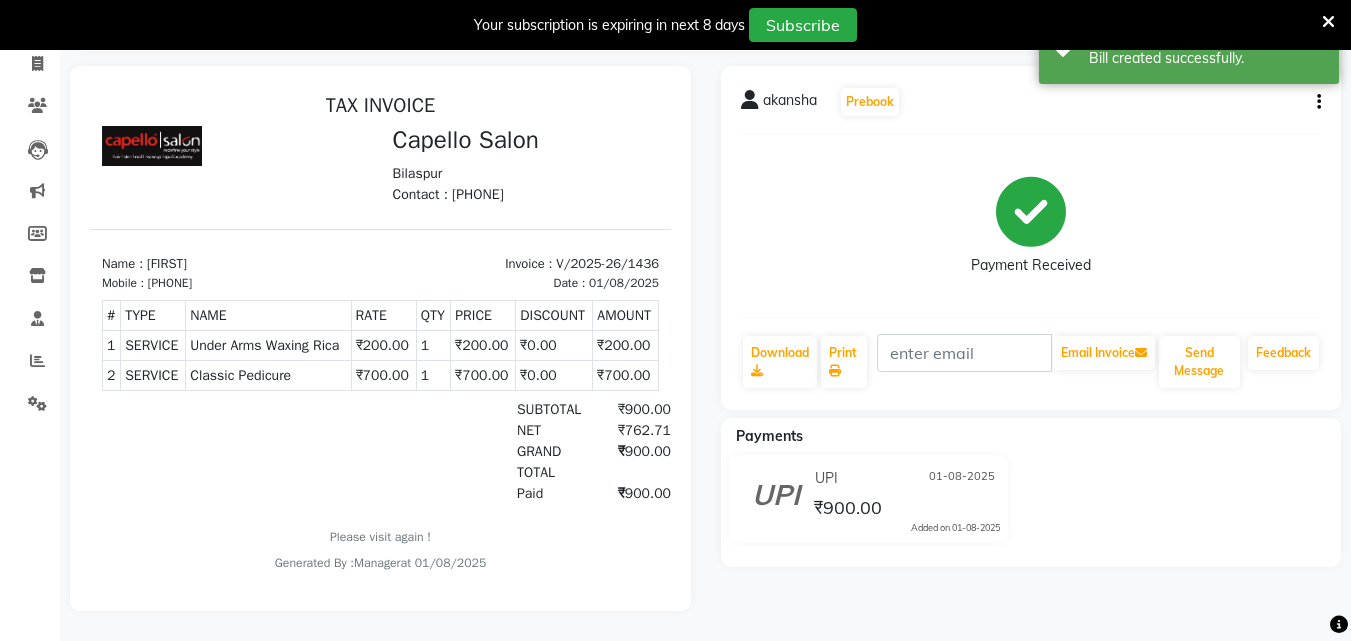 scroll, scrollTop: 0, scrollLeft: 0, axis: both 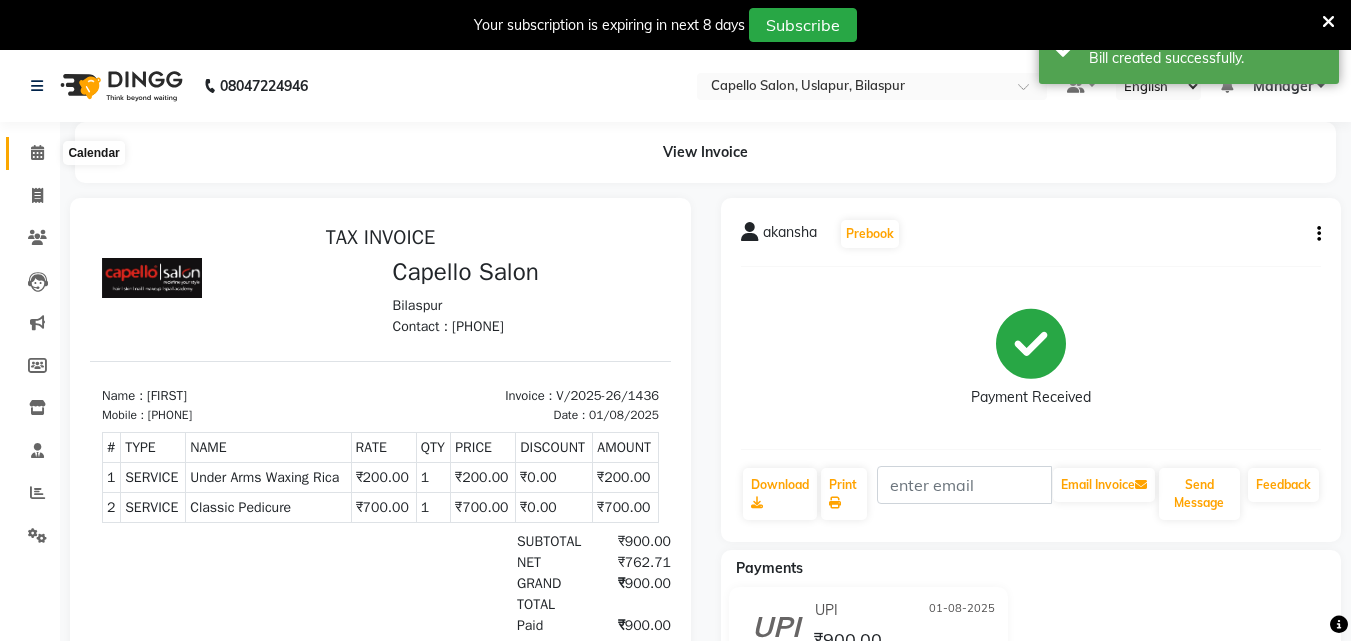 click 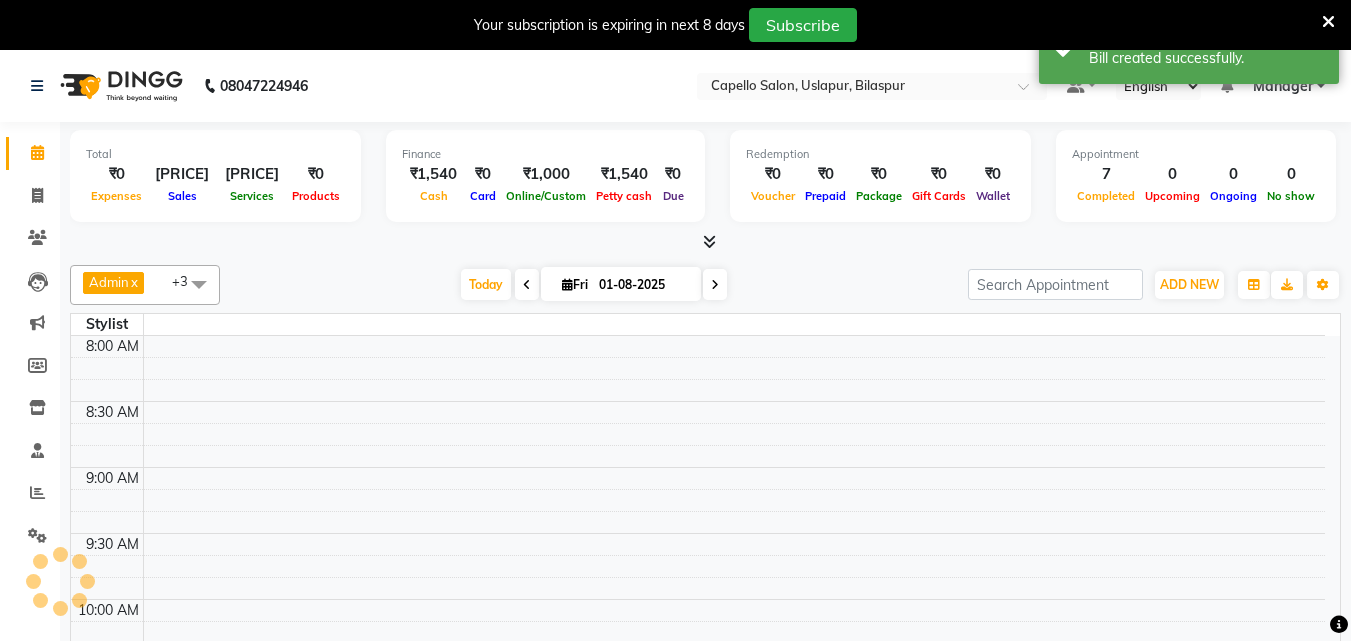 scroll, scrollTop: 0, scrollLeft: 0, axis: both 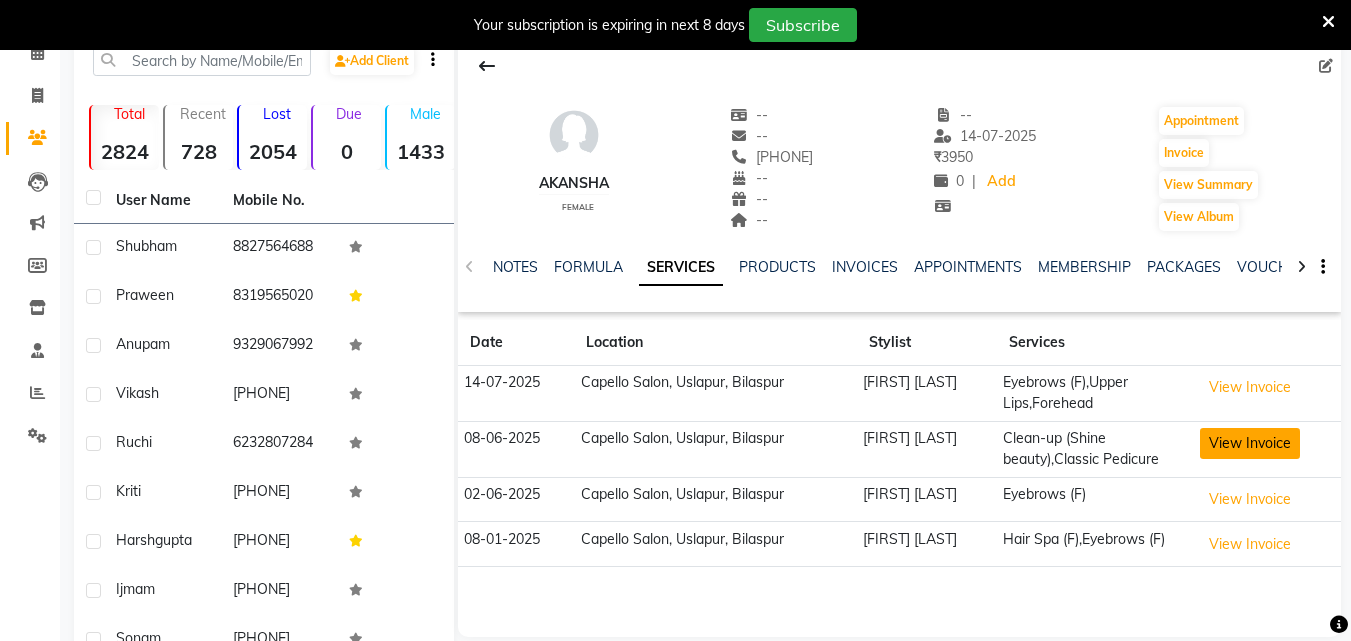 click on "View Invoice" 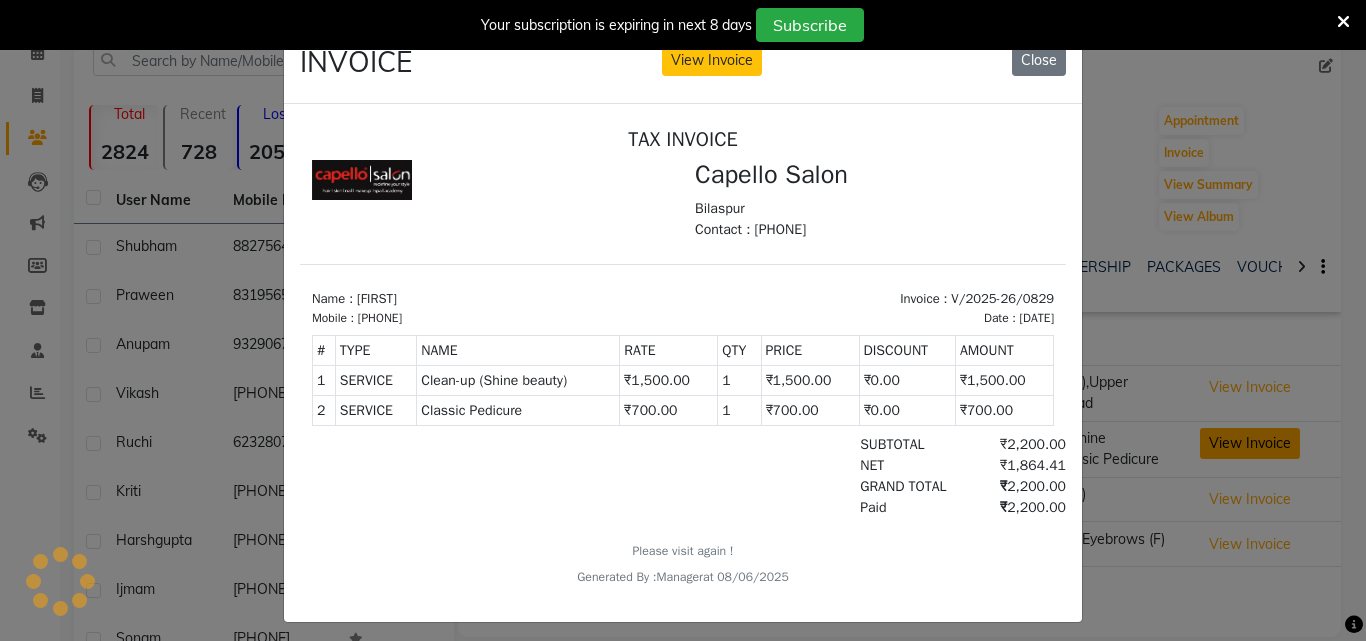 scroll, scrollTop: 0, scrollLeft: 0, axis: both 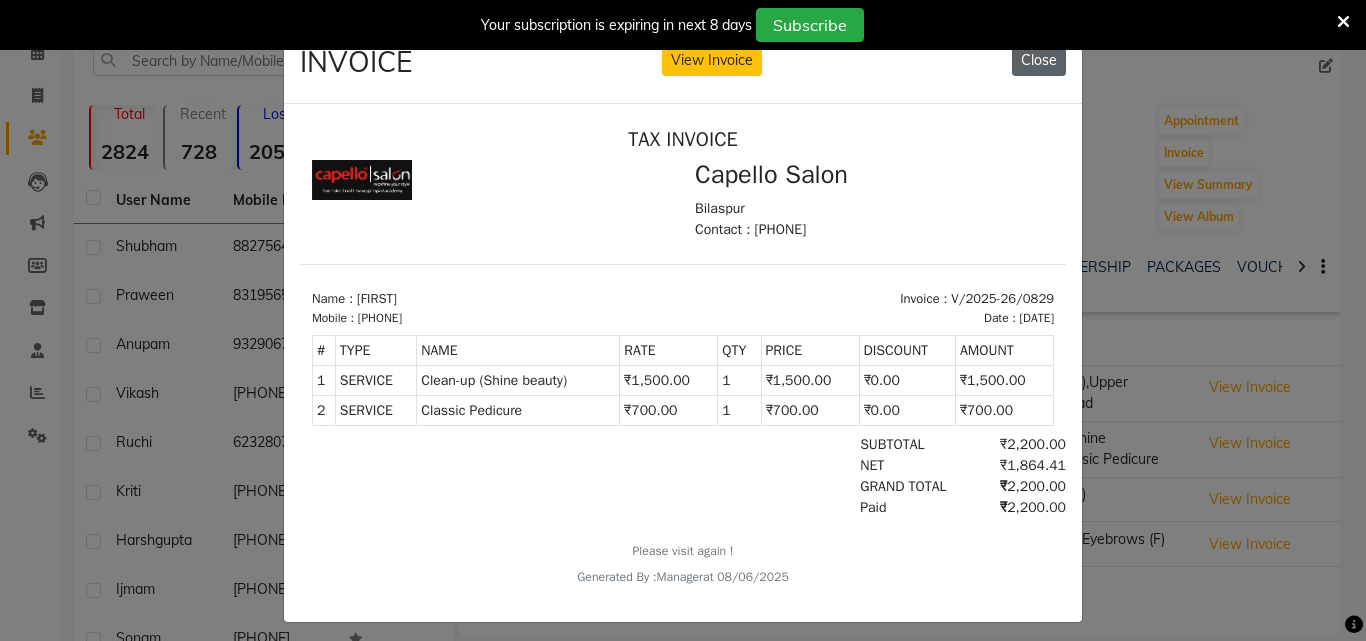 click on "Close" 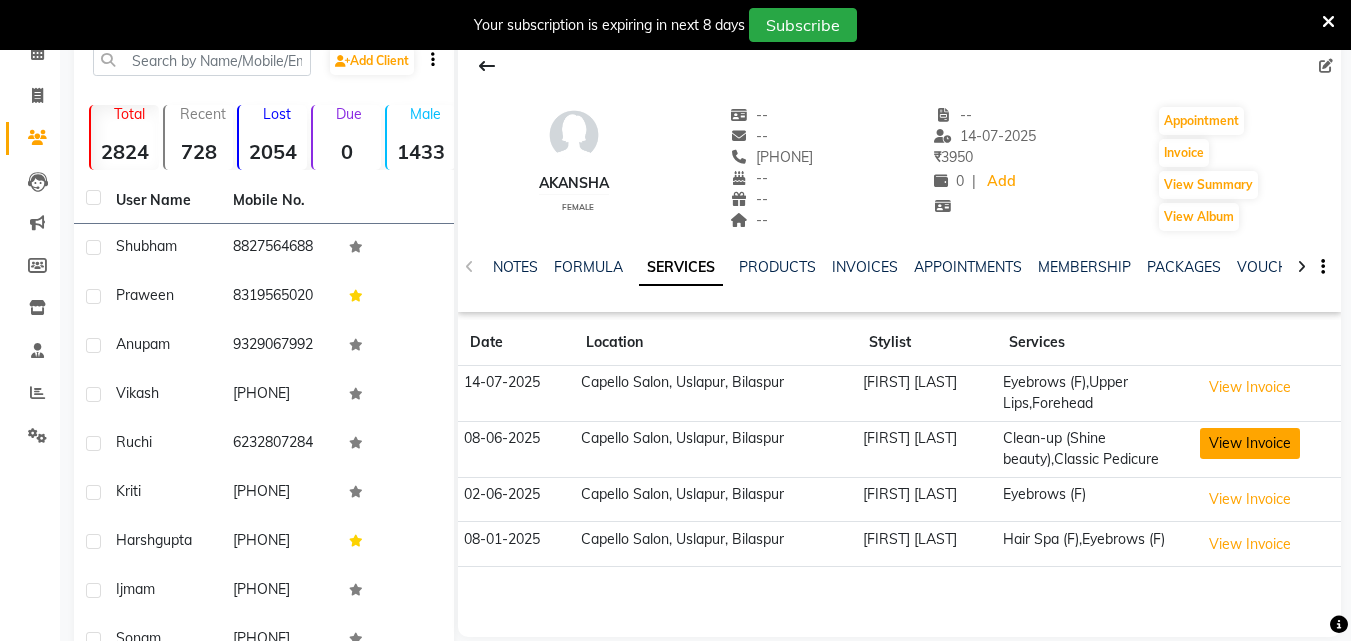 click on "View Invoice" 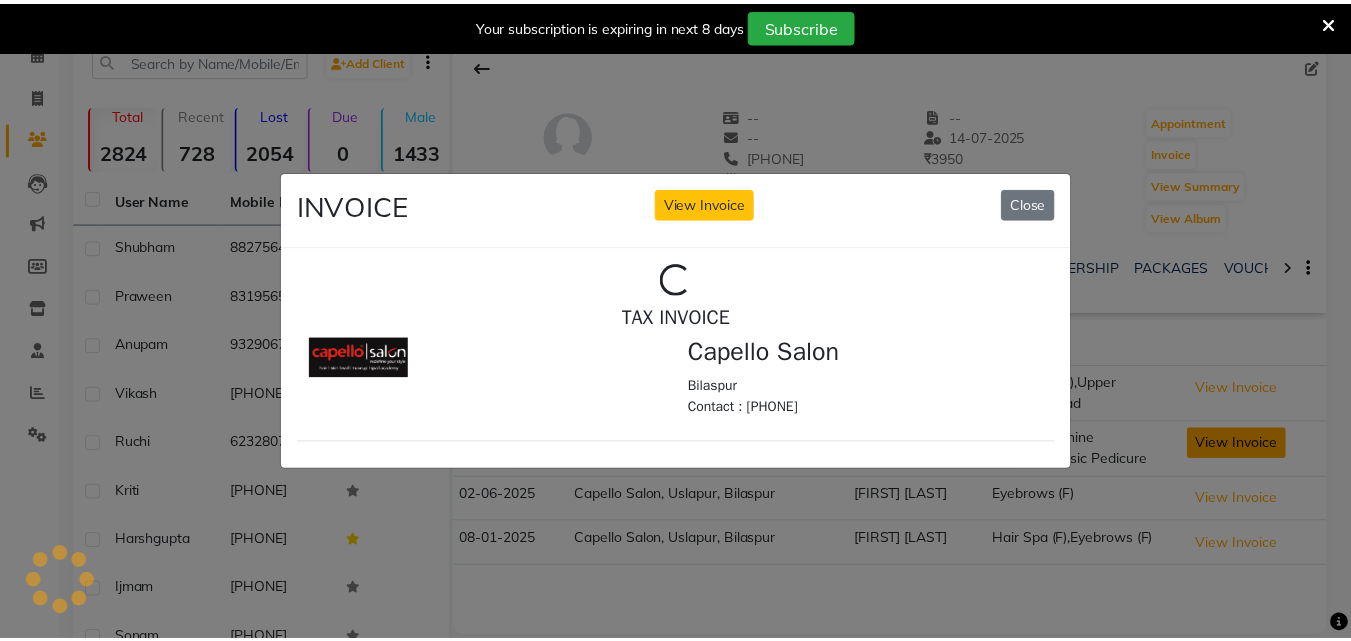 scroll, scrollTop: 0, scrollLeft: 0, axis: both 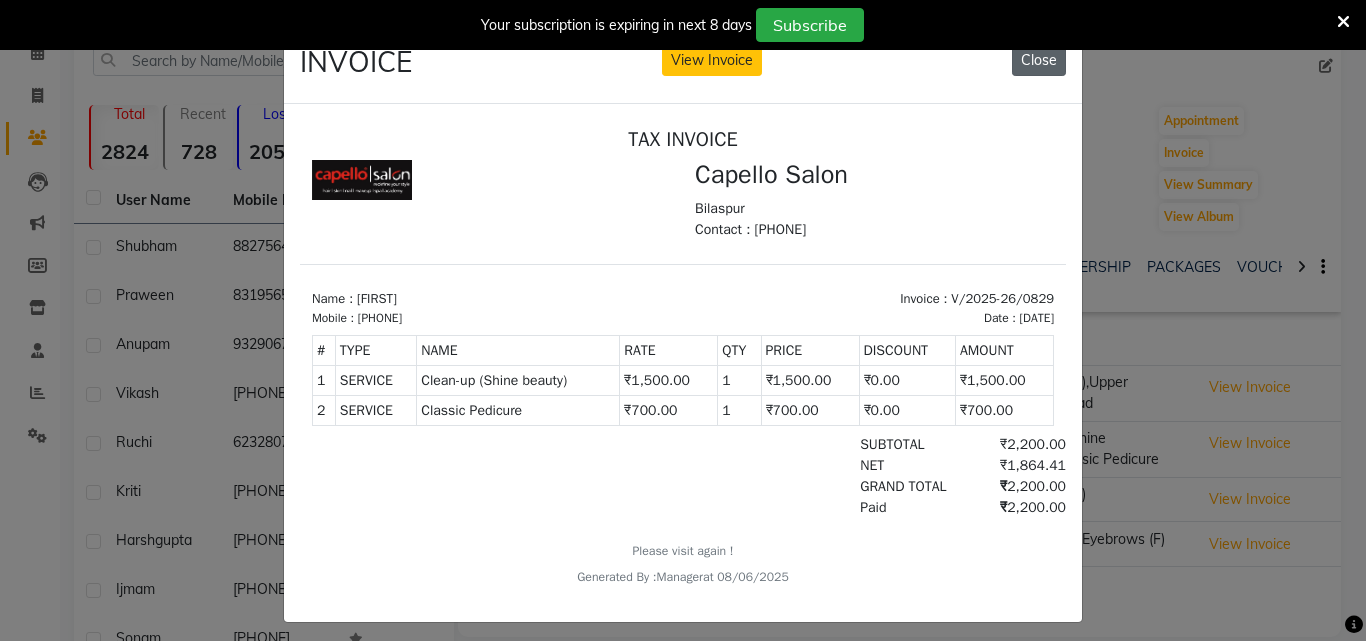 click on "Close" 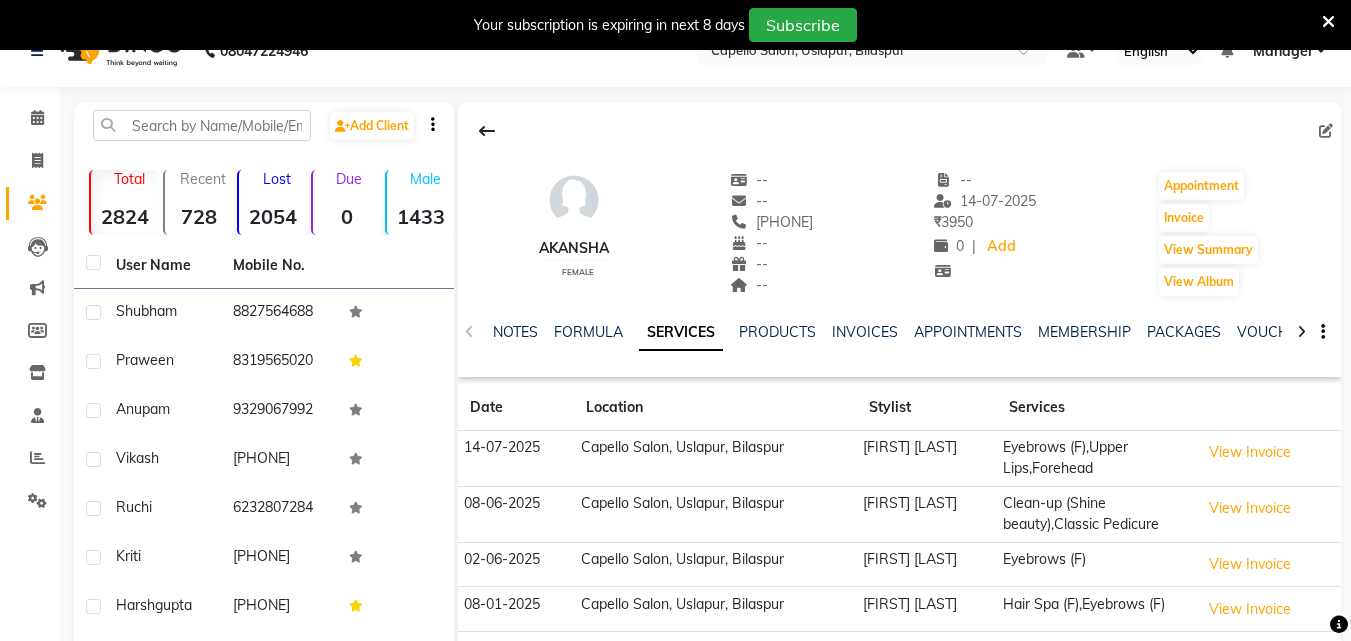 scroll, scrollTop: 0, scrollLeft: 0, axis: both 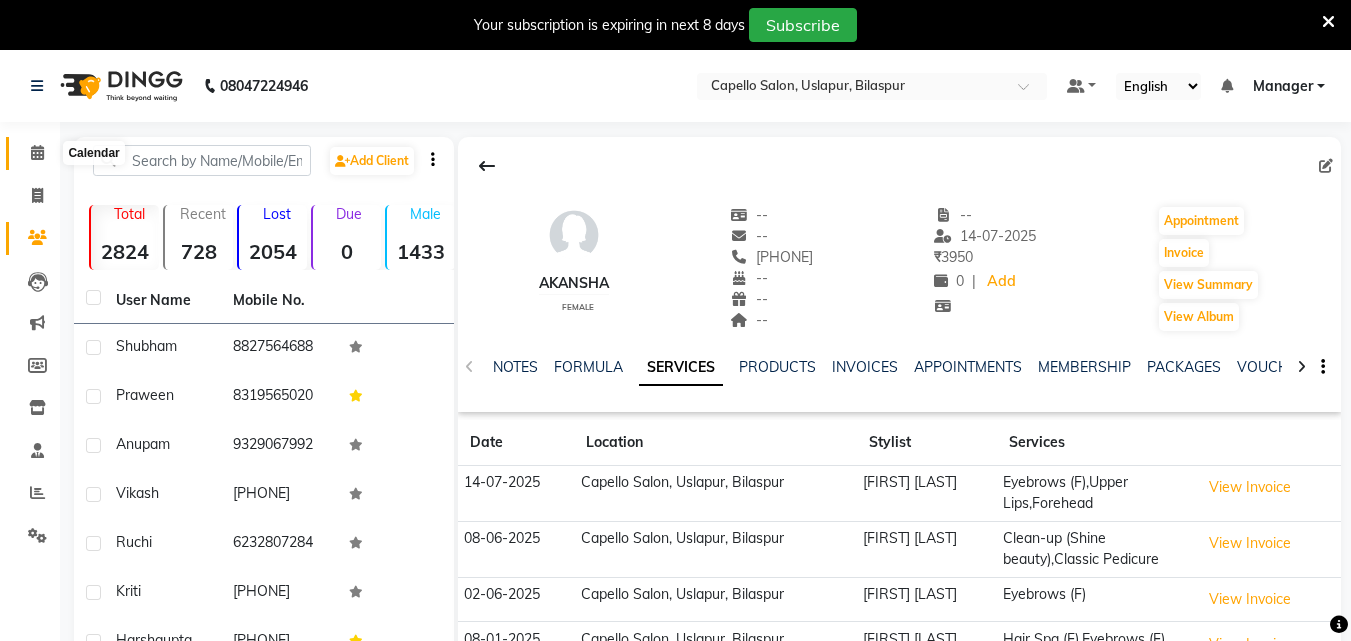 click 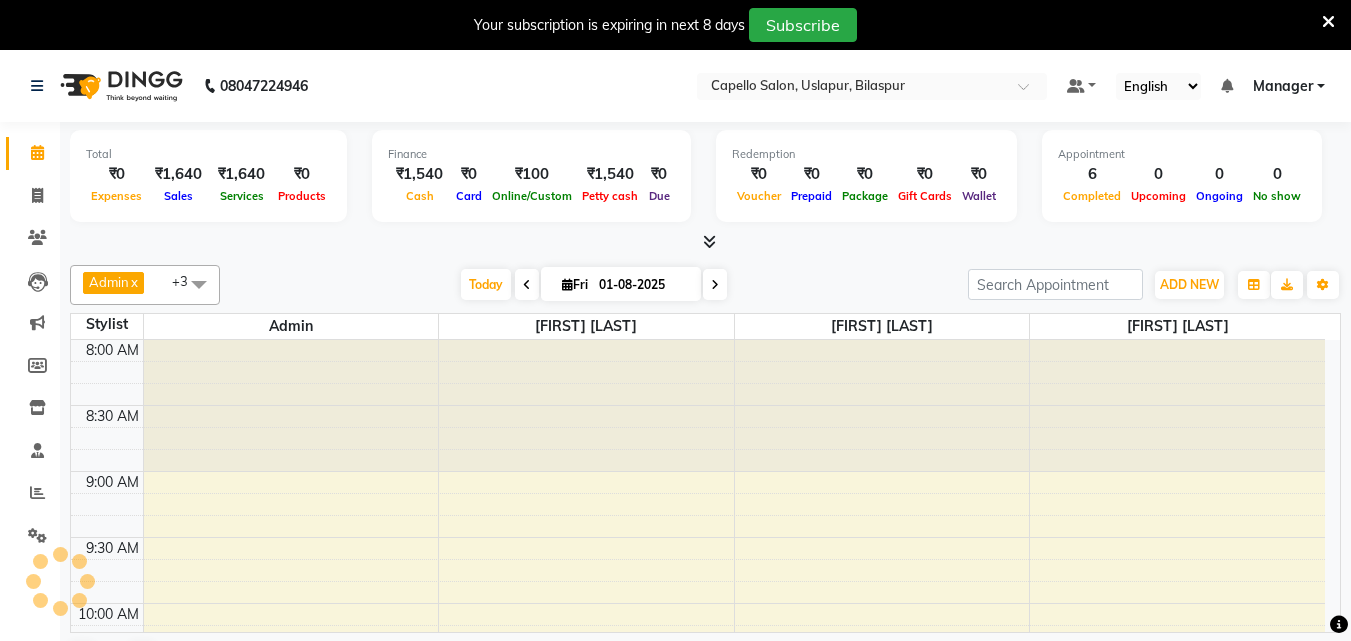 scroll, scrollTop: 0, scrollLeft: 0, axis: both 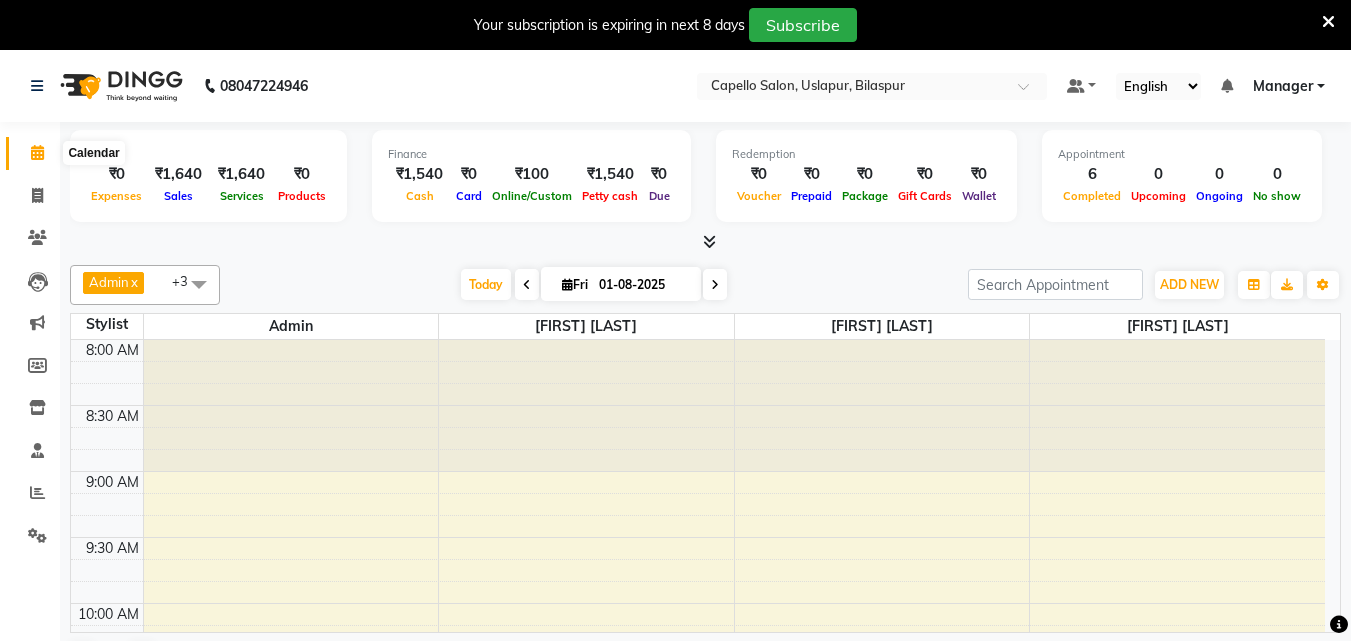 click 